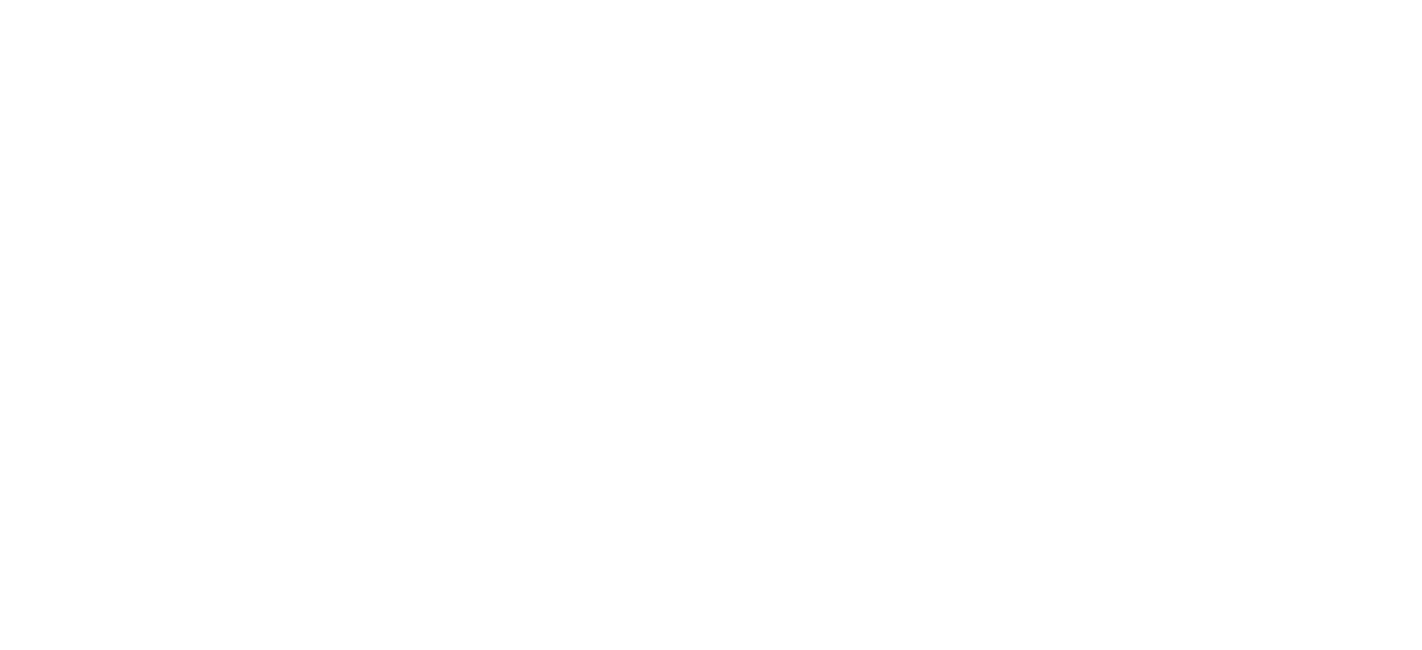 scroll, scrollTop: 0, scrollLeft: 0, axis: both 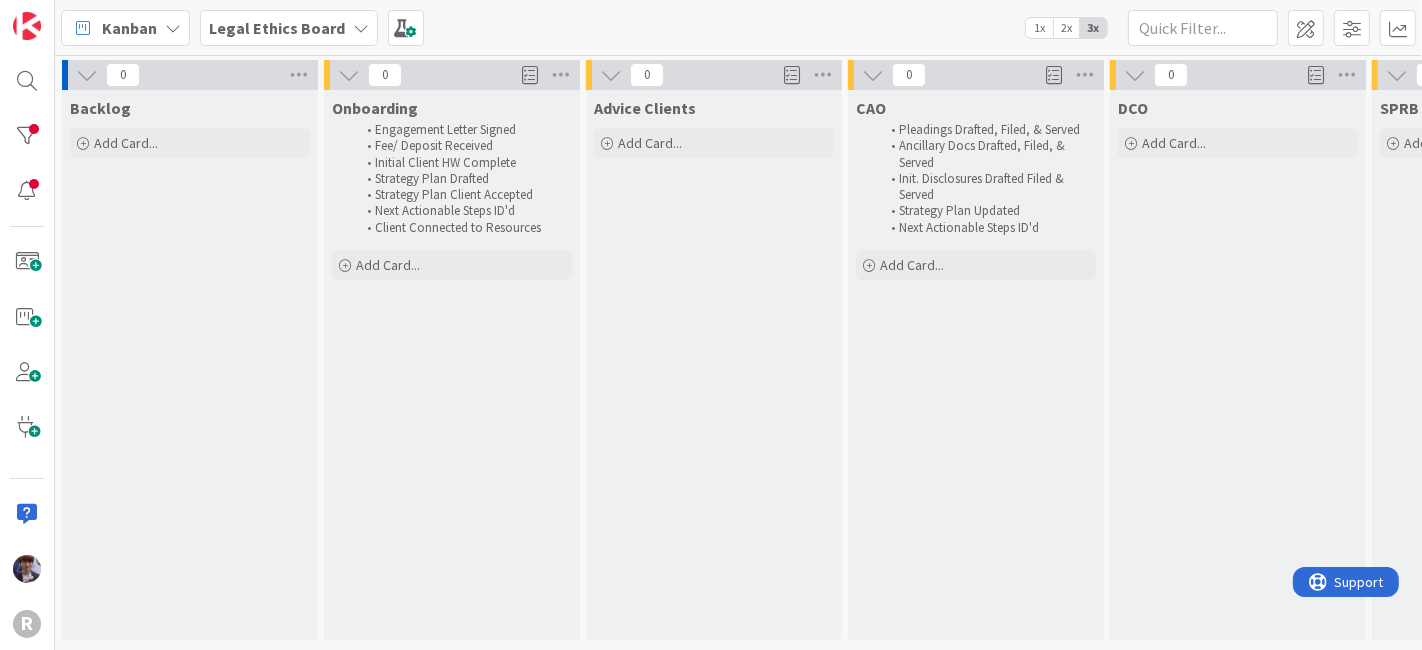 click on "Kanban" at bounding box center (129, 28) 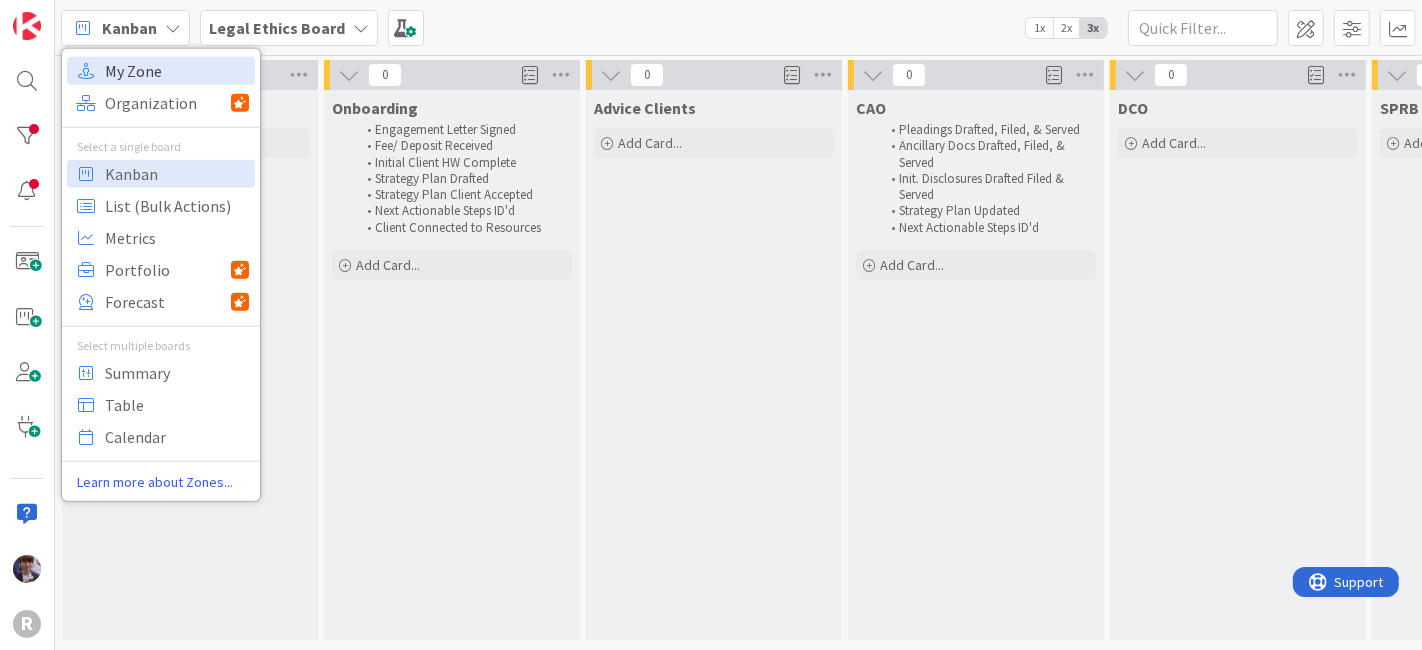 click on "My Zone" at bounding box center [177, 70] 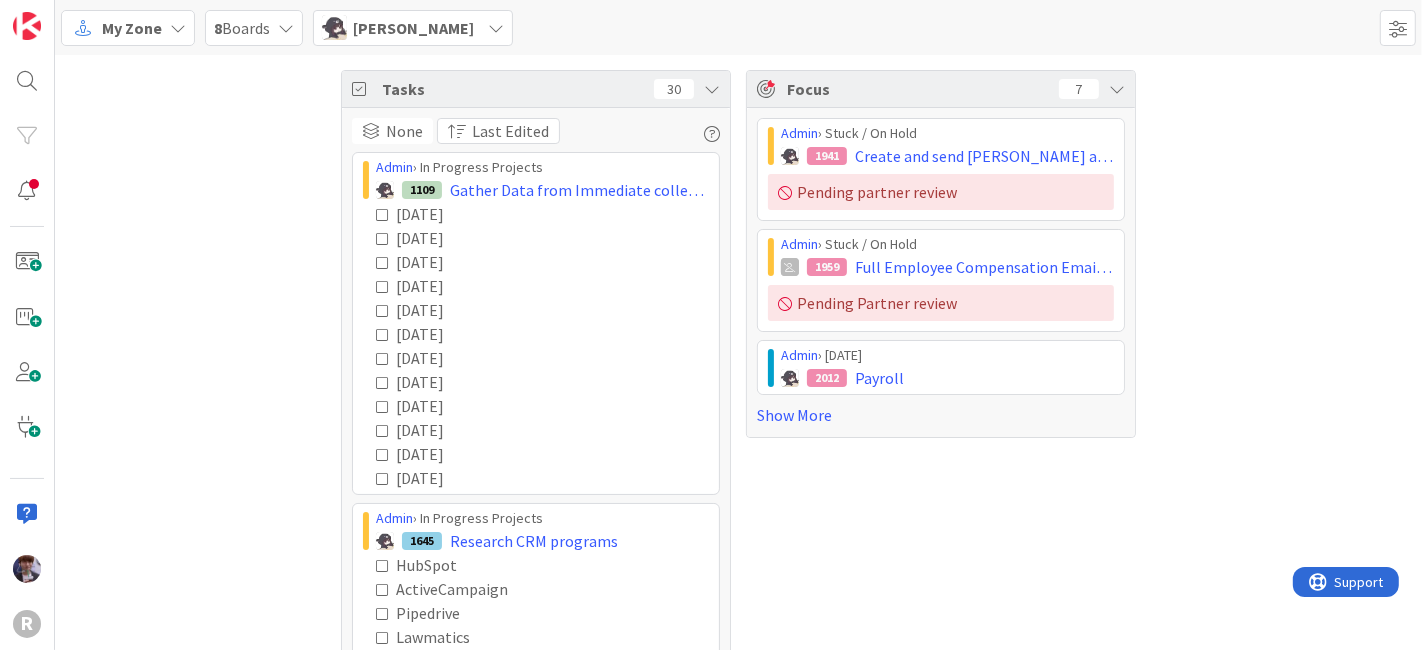 scroll, scrollTop: 0, scrollLeft: 0, axis: both 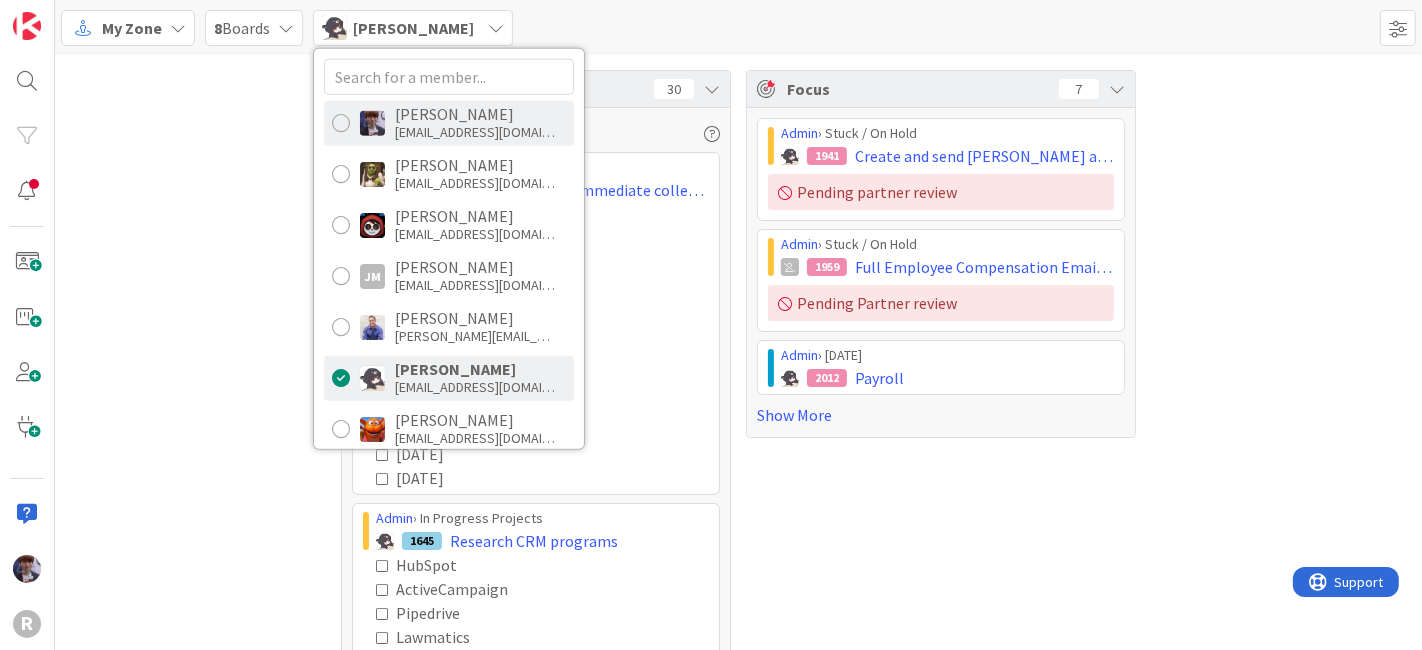 click on "mfriesen@reutercorbett.com" at bounding box center [475, 132] 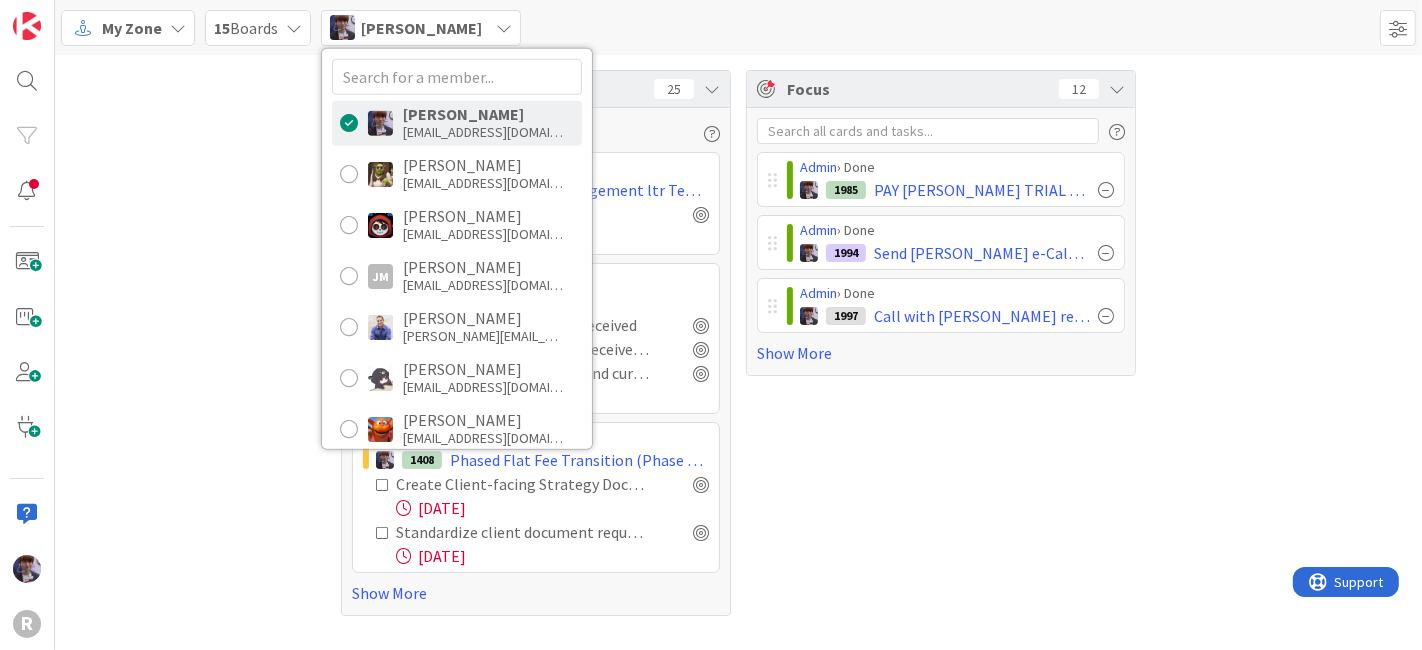click on "Tasks 25 None Last Edited Internal Tools + Templates  › To Do 1474 Expert witness engagement ltr Template Finalize letter 06/06/2025 Legal Ethics Board  › Onboarding  1475 ROSE, Adam Retainer payment received Move to advice clients once received retainer Engagement Letter signed and curated 06/23/2025 Admin  › In Progress Projects 1408 Phased Flat Fee Transition (Phase 1: Paid Consultation) Create Client-facing Strategy Document / Deliverable Template) Document layout and brandingPhysical presentation format decisionCover design and binding specsConfidentiality markings/stamps 06/20/2025 Standardize client document requests & implement to early in the process TWR and INC review current questionnaires in the S-drive and assign f/u responsibilities if necessaryInform team of the updated questionnaire/s and update Kanban intake tasks as applicableImplement policy to independently obtain docs e.g. pleadings, deeds, & ONLY request from client when they are the only source 06/27/2025 Show More Focus 12 Admin" at bounding box center [738, 343] 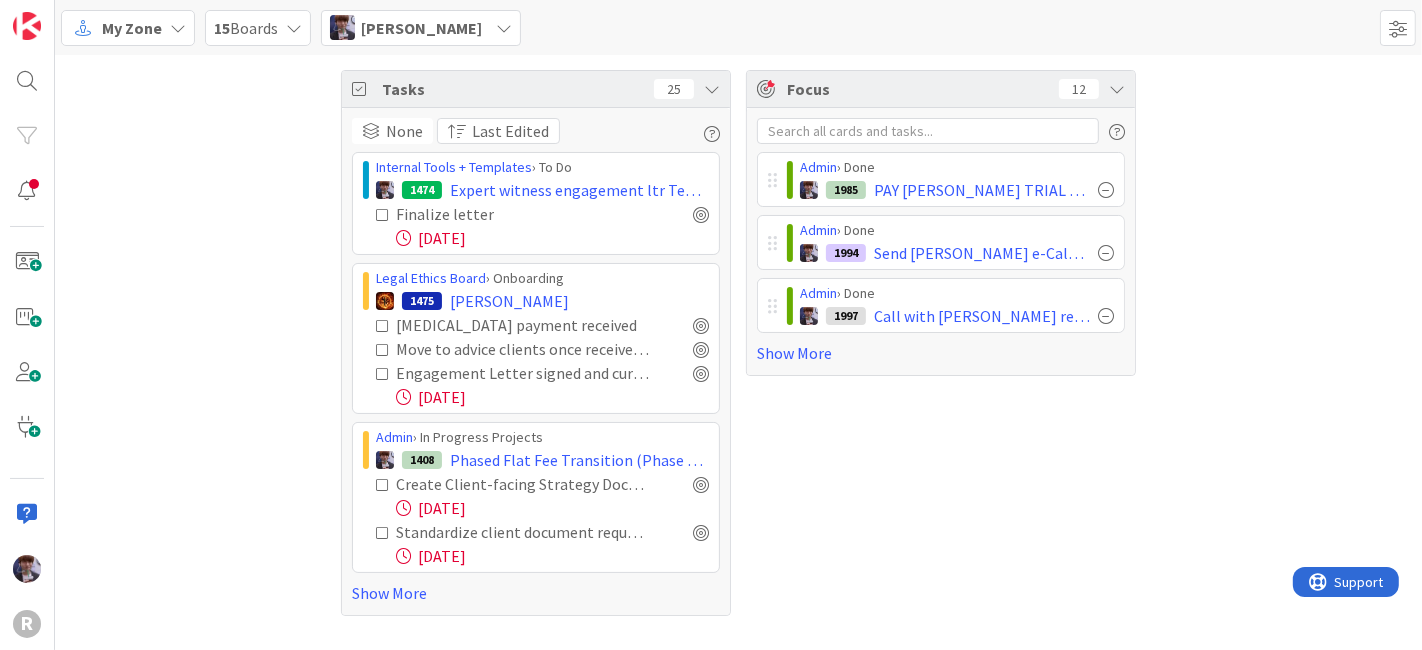 click on "Tasks 25 None Last Edited Internal Tools + Templates  › To Do 1474 Expert witness engagement ltr Template Finalize letter 06/06/2025 Legal Ethics Board  › Onboarding  1475 ROSE, Adam Retainer payment received Move to advice clients once received retainer Engagement Letter signed and curated 06/23/2025 Admin  › In Progress Projects 1408 Phased Flat Fee Transition (Phase 1: Paid Consultation) Create Client-facing Strategy Document / Deliverable Template) Document layout and brandingPhysical presentation format decisionCover design and binding specsConfidentiality markings/stamps 06/20/2025 Standardize client document requests & implement to early in the process TWR and INC review current questionnaires in the S-drive and assign f/u responsibilities if necessaryInform team of the updated questionnaire/s and update Kanban intake tasks as applicableImplement policy to independently obtain docs e.g. pleadings, deeds, & ONLY request from client when they are the only source 06/27/2025 Show More Focus 12 Admin" at bounding box center (738, 343) 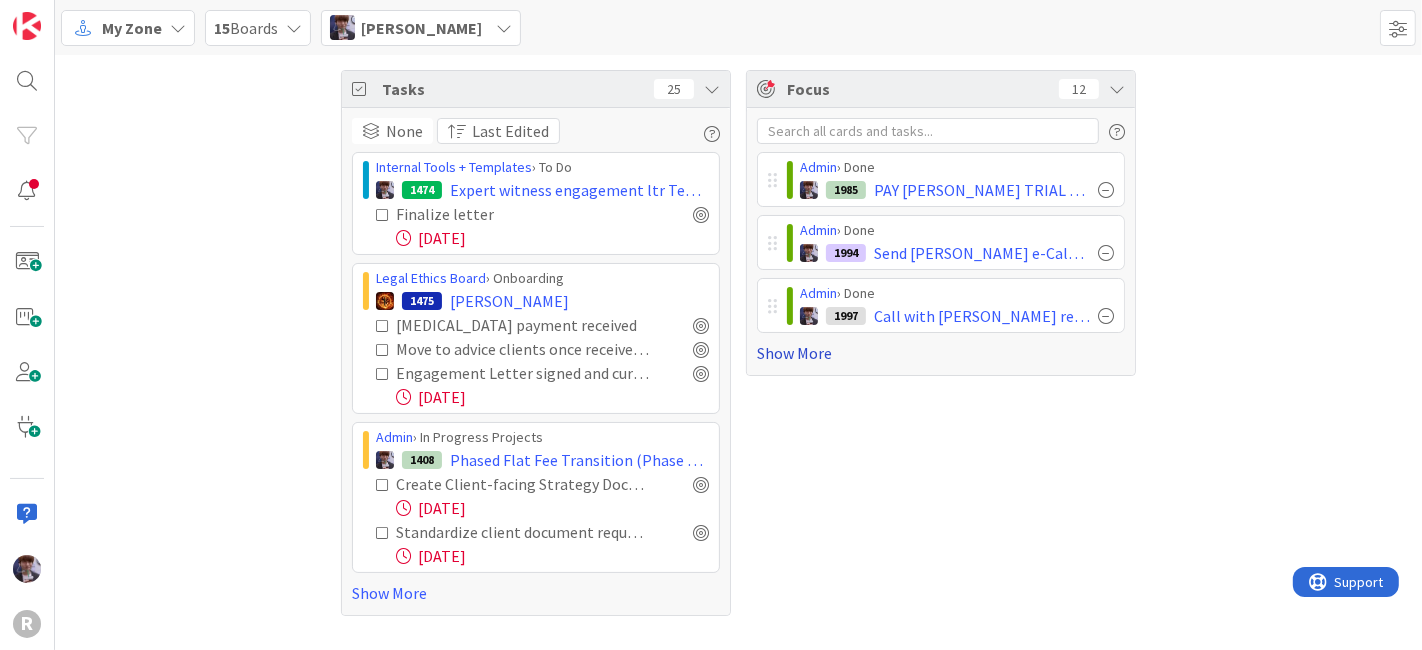 click on "Show More" at bounding box center (941, 353) 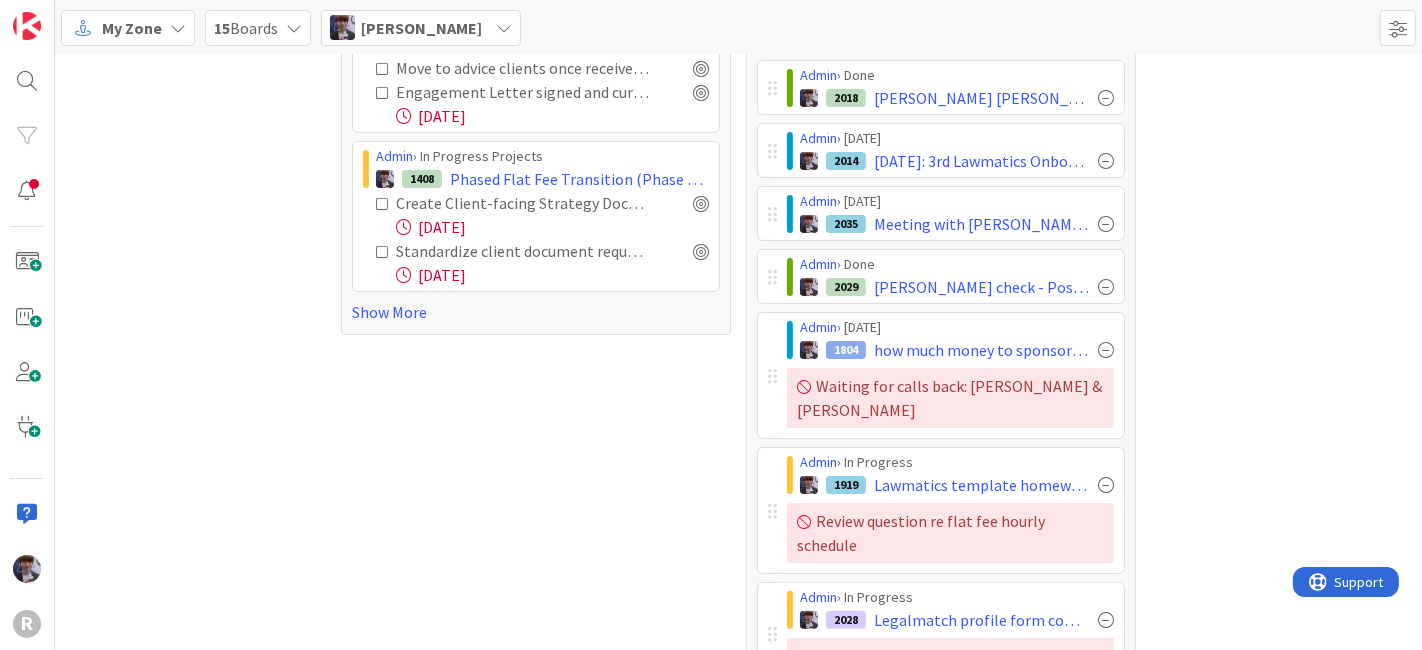 scroll, scrollTop: 0, scrollLeft: 0, axis: both 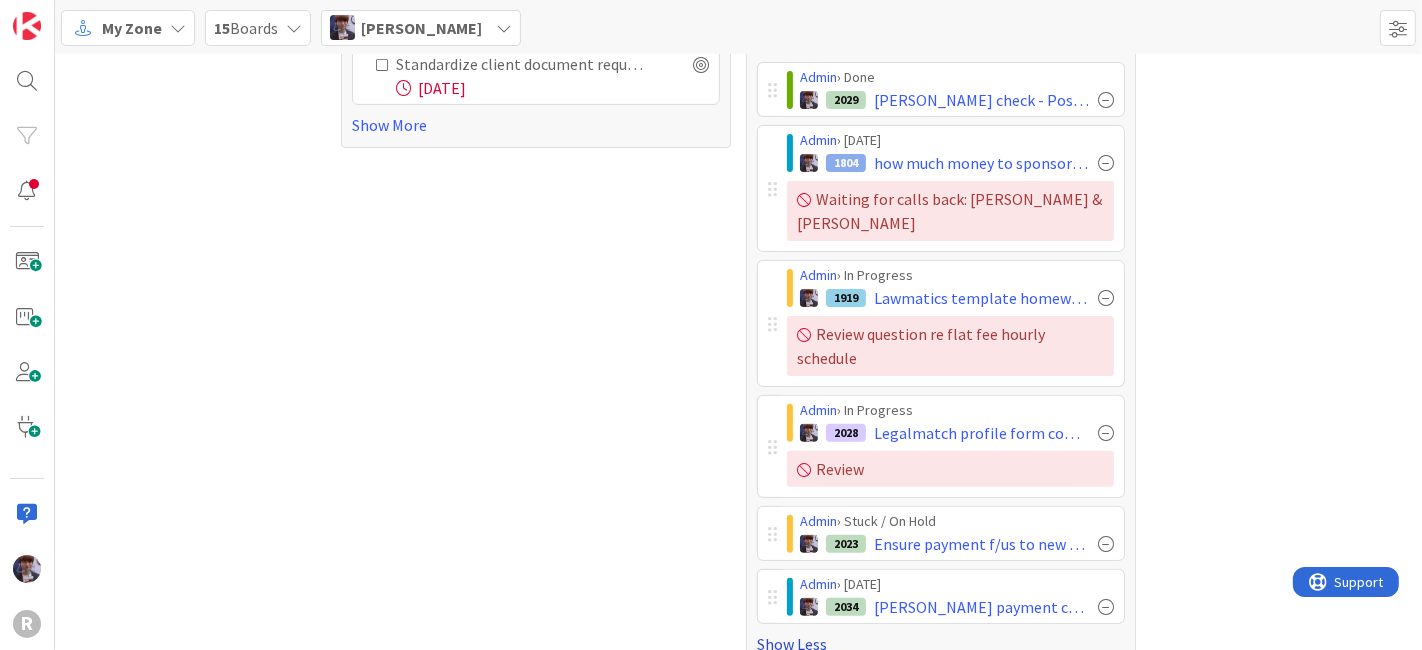 click on "Show Less" at bounding box center (941, 644) 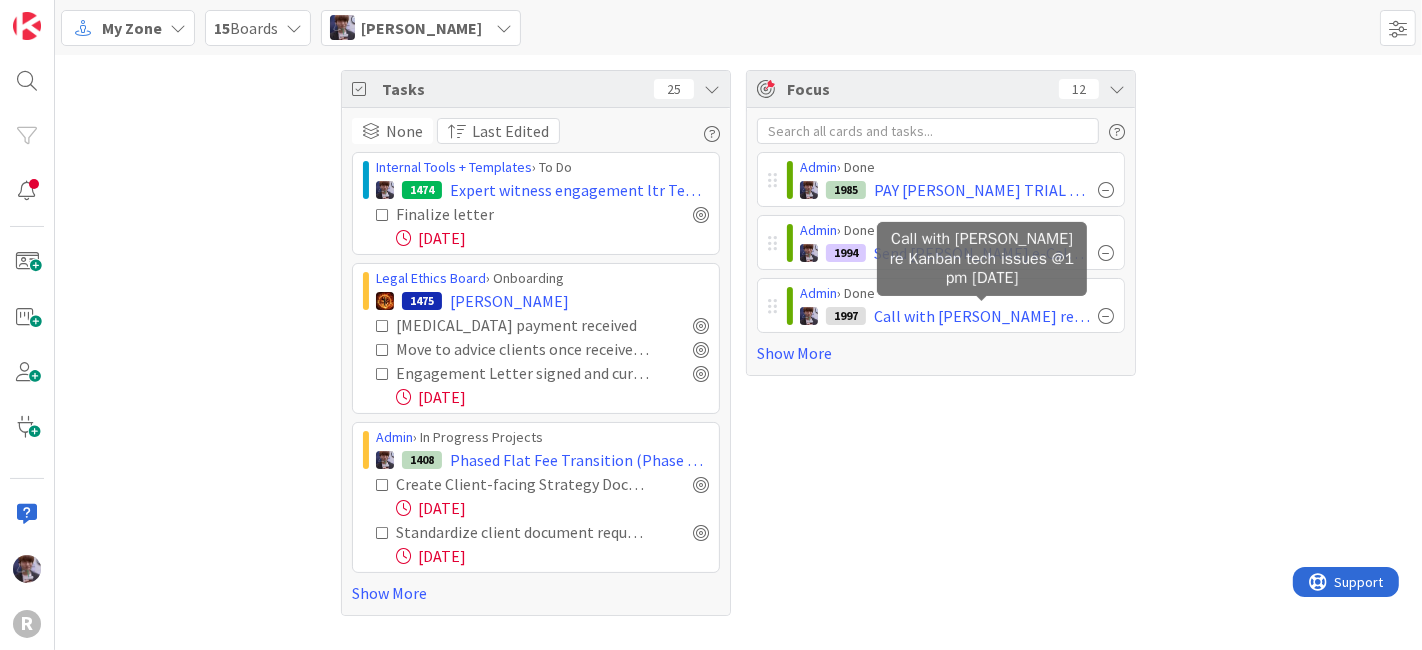 click on "Focus 12 Admin  › Done 1985 PAY LEMKE TRIAL DAY 3-4 Admin  › Done 1994 Send Teresa P. e-Calendar invite Admin  › Done 1997 Call with Dimitri re Kanban tech issues @1 pm July 15 Show More" at bounding box center [941, 343] 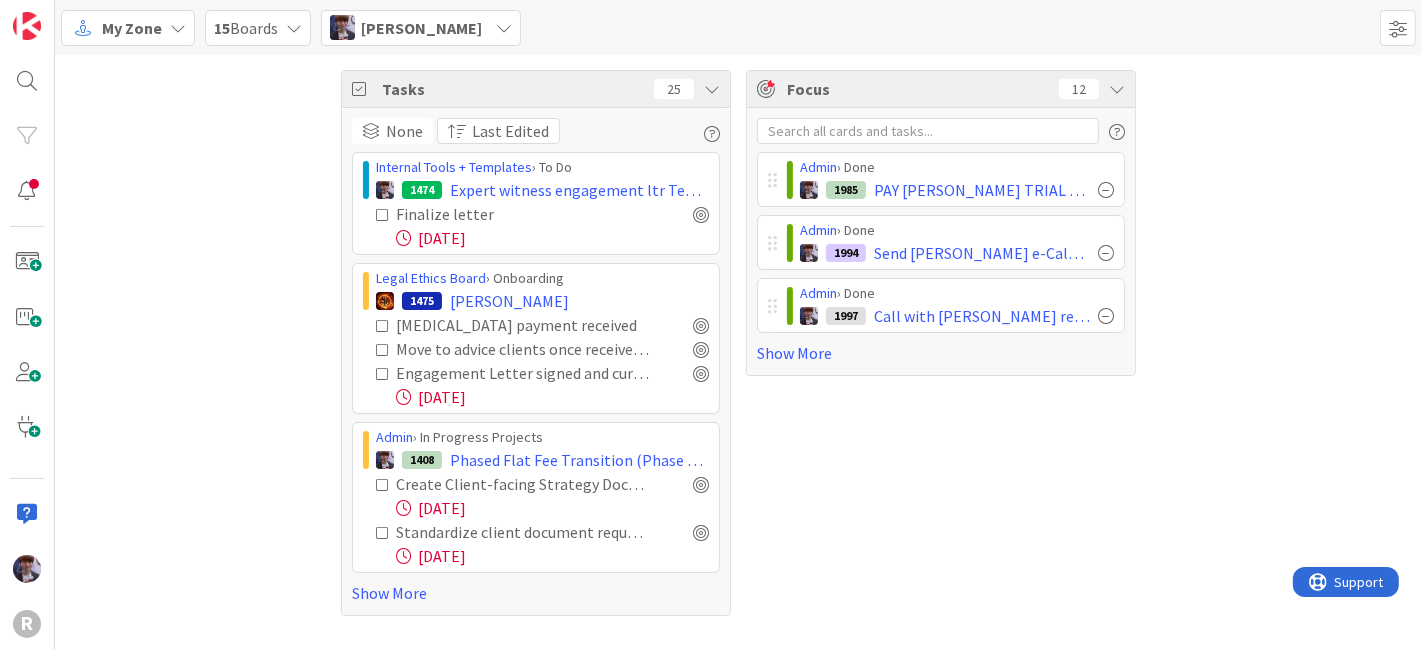 click on "Focus 12 Admin  › Done 1985 PAY LEMKE TRIAL DAY 3-4 Admin  › Done 1994 Send Teresa P. e-Calendar invite Admin  › Done 1997 Call with Dimitri re Kanban tech issues @1 pm July 15 Show More" at bounding box center (941, 343) 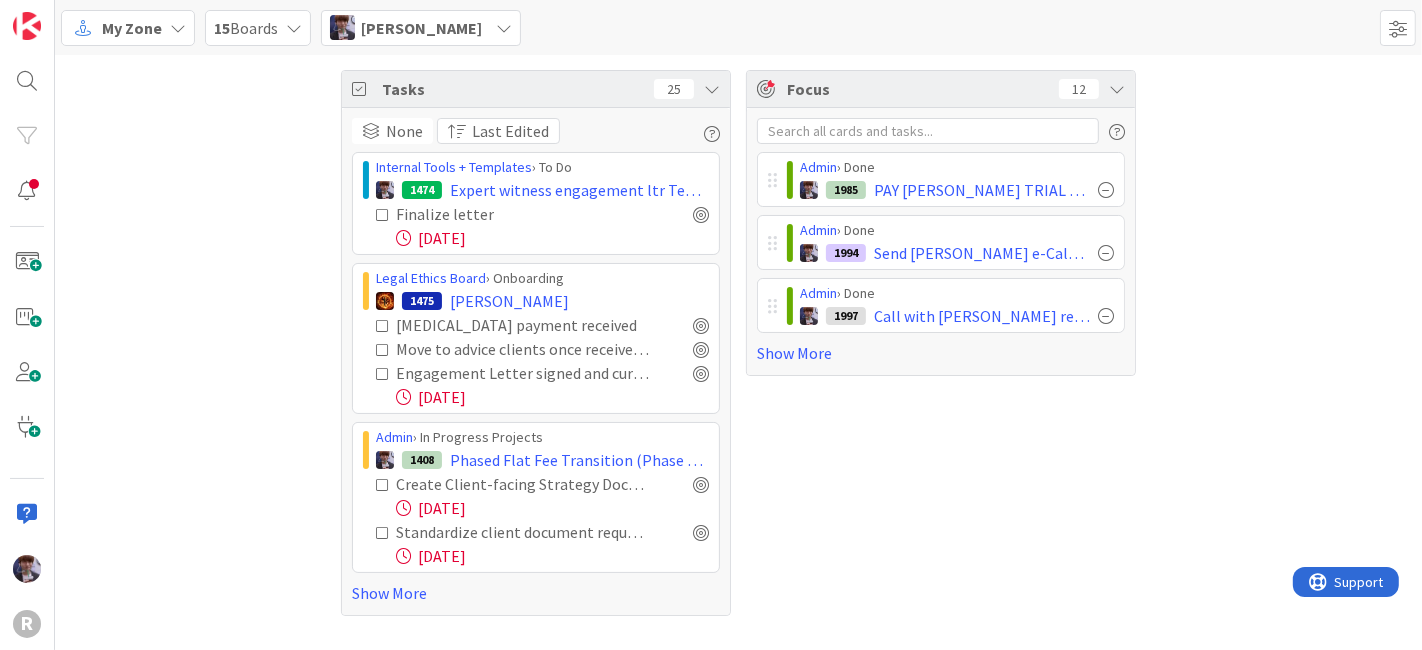 click on "Focus 12 Admin  › Done 1985 PAY LEMKE TRIAL DAY 3-4 Admin  › Done 1994 Send Teresa P. e-Calendar invite Admin  › Done 1997 Call with Dimitri re Kanban tech issues @1 pm July 15 Show More" at bounding box center [941, 343] 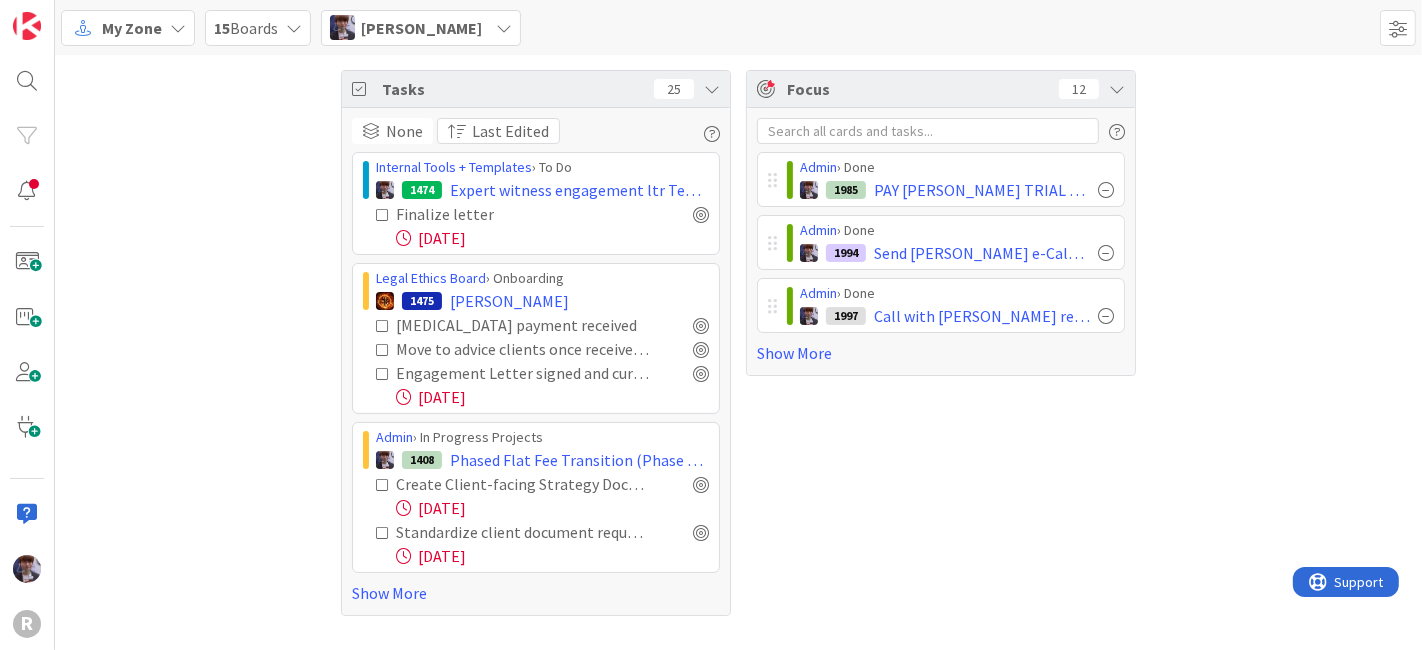 click on "Tasks 25 None Last Edited Internal Tools + Templates  › To Do 1474 Expert witness engagement ltr Template Finalize letter 06/06/2025 Legal Ethics Board  › Onboarding  1475 ROSE, Adam Retainer payment received Move to advice clients once received retainer Engagement Letter signed and curated 06/23/2025 Admin  › In Progress Projects 1408 Phased Flat Fee Transition (Phase 1: Paid Consultation) Create Client-facing Strategy Document / Deliverable Template) Document layout and brandingPhysical presentation format decisionCover design and binding specsConfidentiality markings/stamps 06/20/2025 Standardize client document requests & implement to early in the process TWR and INC review current questionnaires in the S-drive and assign f/u responsibilities if necessaryInform team of the updated questionnaire/s and update Kanban intake tasks as applicableImplement policy to independently obtain docs e.g. pleadings, deeds, & ONLY request from client when they are the only source 06/27/2025 Show More Focus 12 Admin" at bounding box center [738, 343] 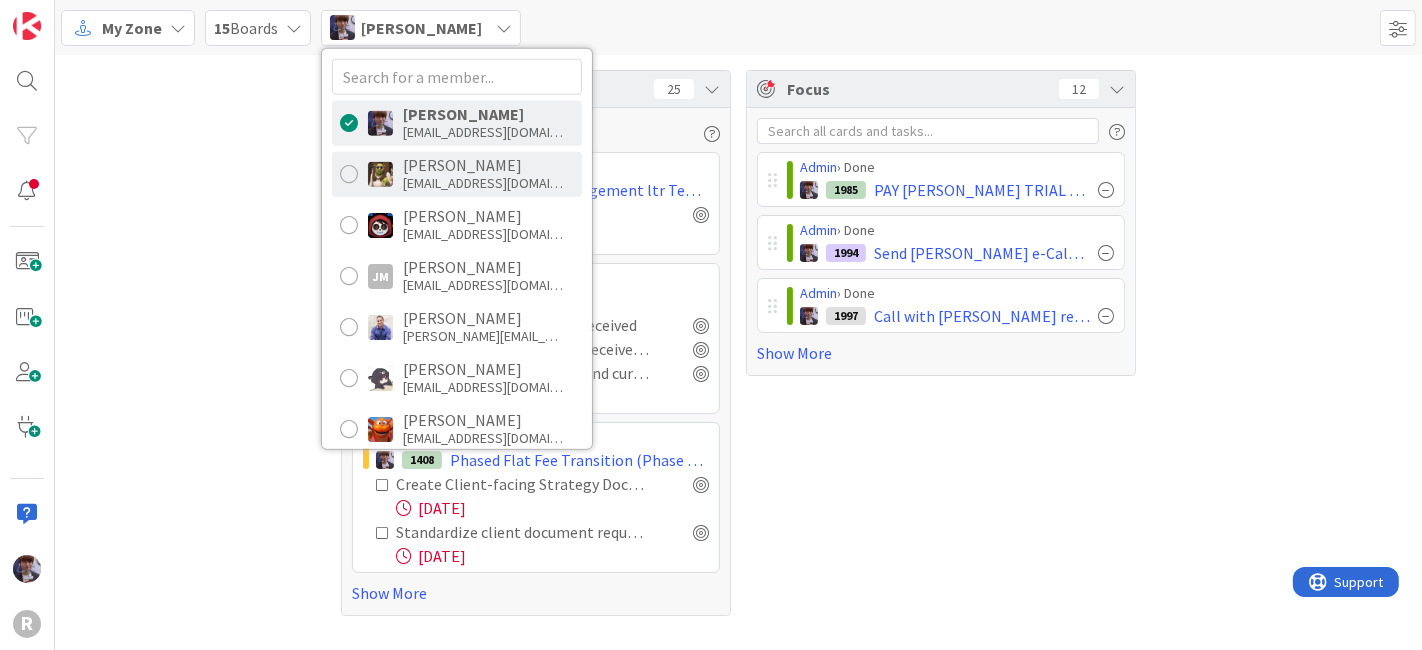 click on "dgines@reutercorbett.com" at bounding box center (483, 183) 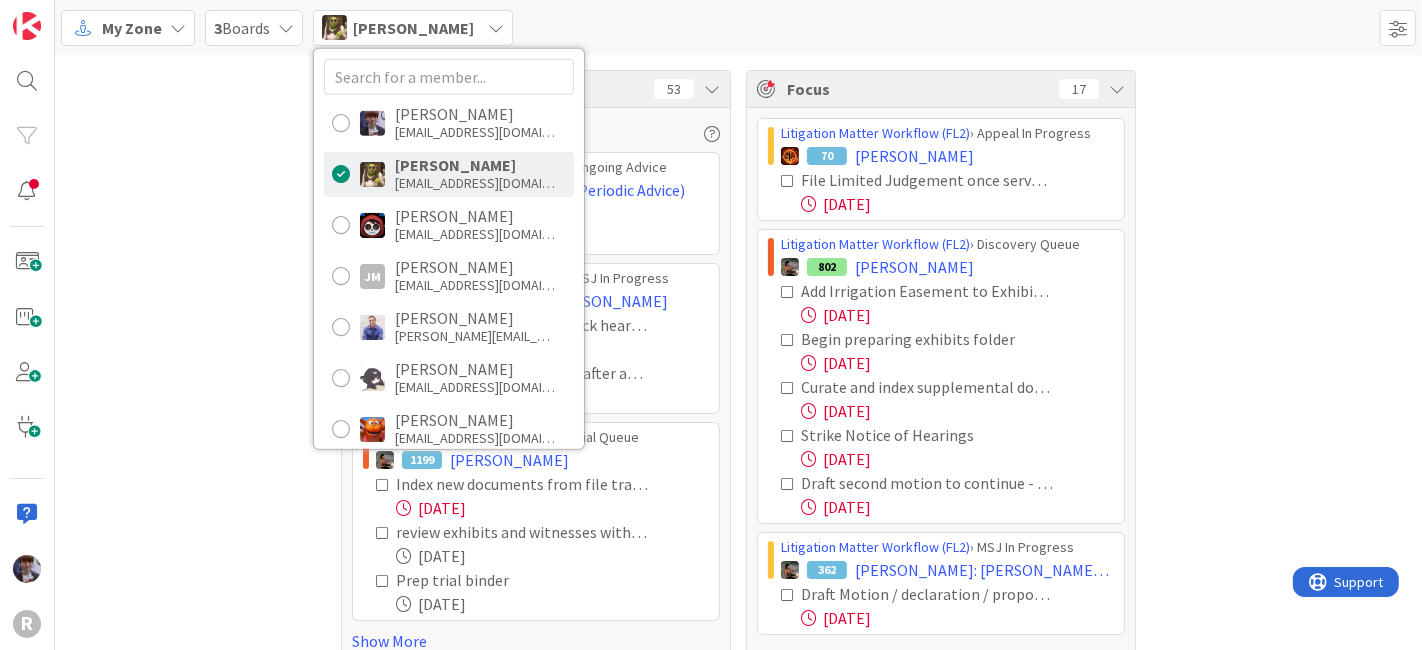 click on "Tasks 53 None Last Edited Litigation Matter Workflow (FL2)  › Ongoing Advice 94 Arin Atiyeh (Periodic Advice) Prepare withdrawal letter 06/05/2025 Litigation Matter Workflow (FL2)  › MSJ In Progress 80 SIVETZ: Sivetz v. Wehrmann Check / calendar status check hearing dates 07/15/2025 Schedule Strategy Meeting after amendment is received 07/29/2025 Litigation Matter Workflow (FL2)  › Trial Queue 1199 HOLM, Caleb Index new documents from file transfer 06/24/2025 review exhibits and witnesses with Max 07/17/2025 Prep trial binder 07/17/2025 Show More Focus 17 Litigation Matter Workflow (FL2)  › Appeal In Progress 70 DURKEE, Judy File Limited Judgement once served (deadline for objection 7/14) 07/14/2025 Litigation Matter Workflow (FL2)  › Discovery Queue 802 HUGHES, Edwin Add Irrigation Easement to Exhibit list 07/14/2025 Begin preparing exhibits folder 07/14/2025 Curate and index supplemental documents from Heidi Ellerd 07/10/2025 Strike Notice of Hearings 07/11/2025 07/15/2025  › MSJ In Progress 362" at bounding box center [738, 374] 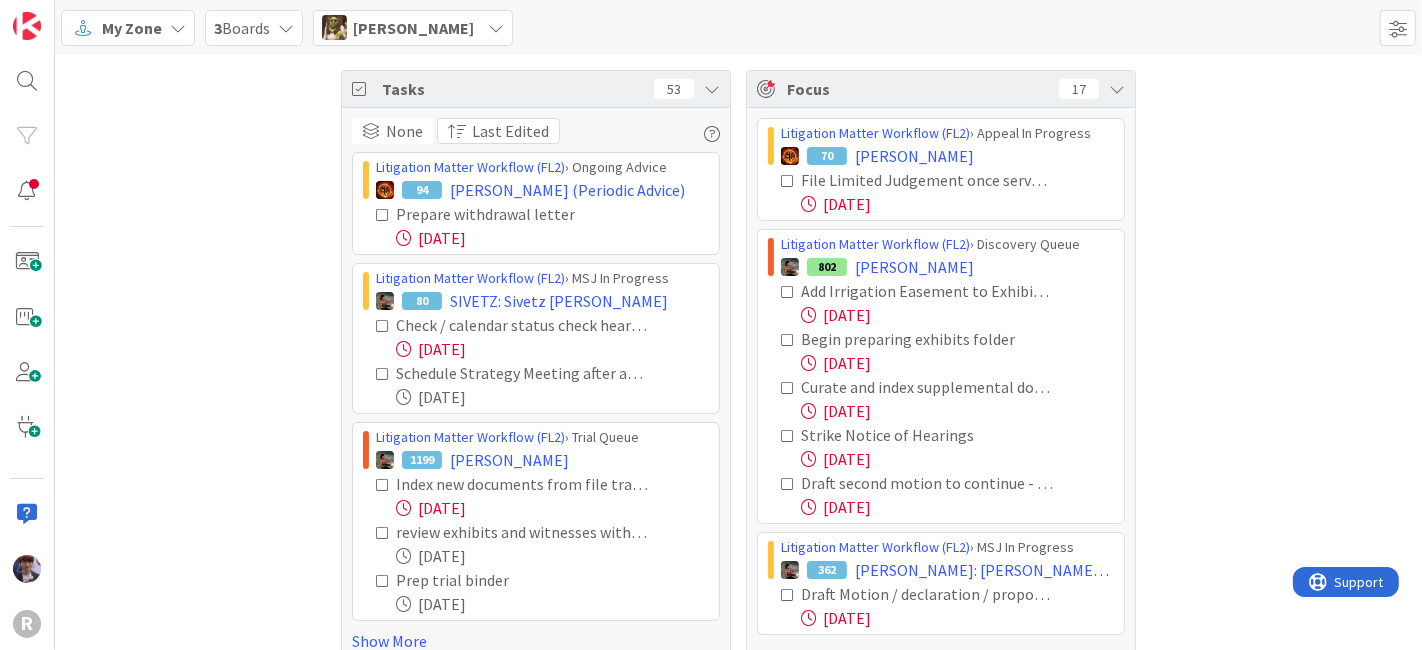 click on "Tasks 53 None Last Edited Litigation Matter Workflow (FL2)  › Ongoing Advice 94 Arin Atiyeh (Periodic Advice) Prepare withdrawal letter 06/05/2025 Litigation Matter Workflow (FL2)  › MSJ In Progress 80 SIVETZ: Sivetz v. Wehrmann Check / calendar status check hearing dates 07/15/2025 Schedule Strategy Meeting after amendment is received 07/29/2025 Litigation Matter Workflow (FL2)  › Trial Queue 1199 HOLM, Caleb Index new documents from file transfer 06/24/2025 review exhibits and witnesses with Max 07/17/2025 Prep trial binder 07/17/2025 Show More Focus 17 Litigation Matter Workflow (FL2)  › Appeal In Progress 70 DURKEE, Judy File Limited Judgement once served (deadline for objection 7/14) 07/14/2025 Litigation Matter Workflow (FL2)  › Discovery Queue 802 HUGHES, Edwin Add Irrigation Easement to Exhibit list 07/14/2025 Begin preparing exhibits folder 07/14/2025 Curate and index supplemental documents from Heidi Ellerd 07/10/2025 Strike Notice of Hearings 07/11/2025 07/15/2025  › MSJ In Progress 362" at bounding box center [738, 374] 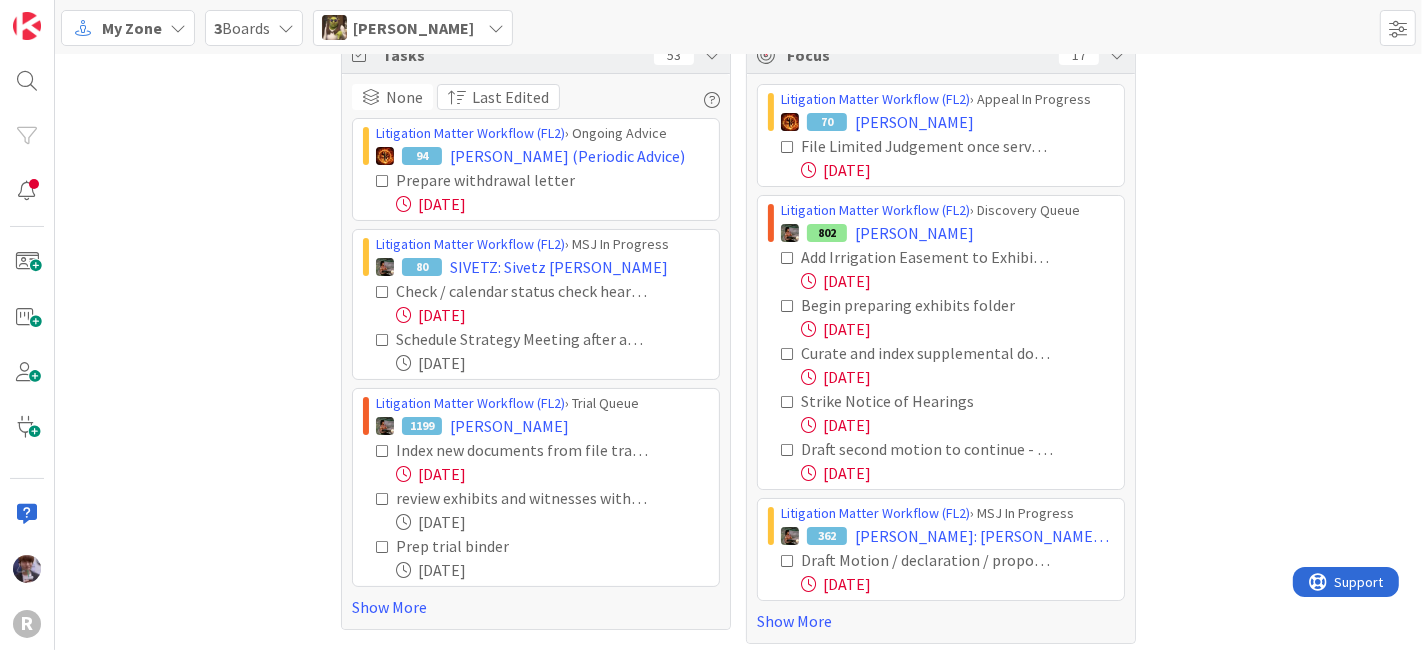 scroll, scrollTop: 40, scrollLeft: 0, axis: vertical 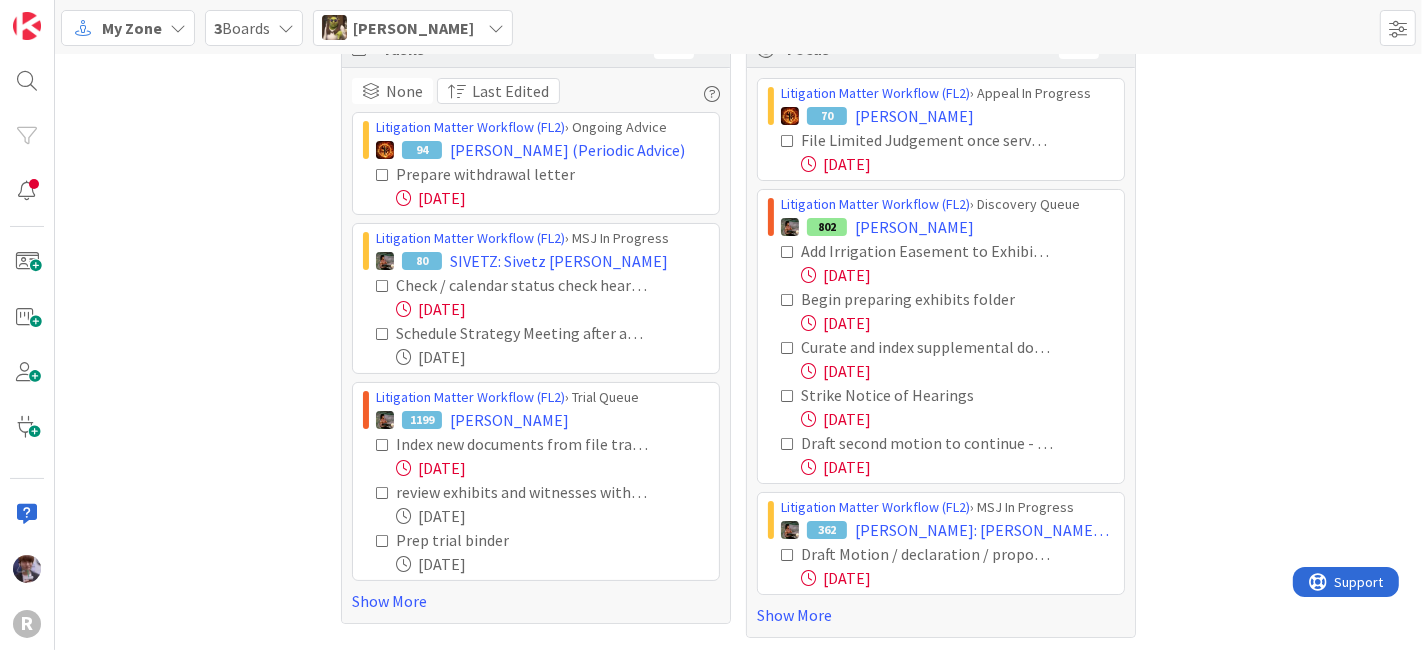 click at bounding box center (788, 396) 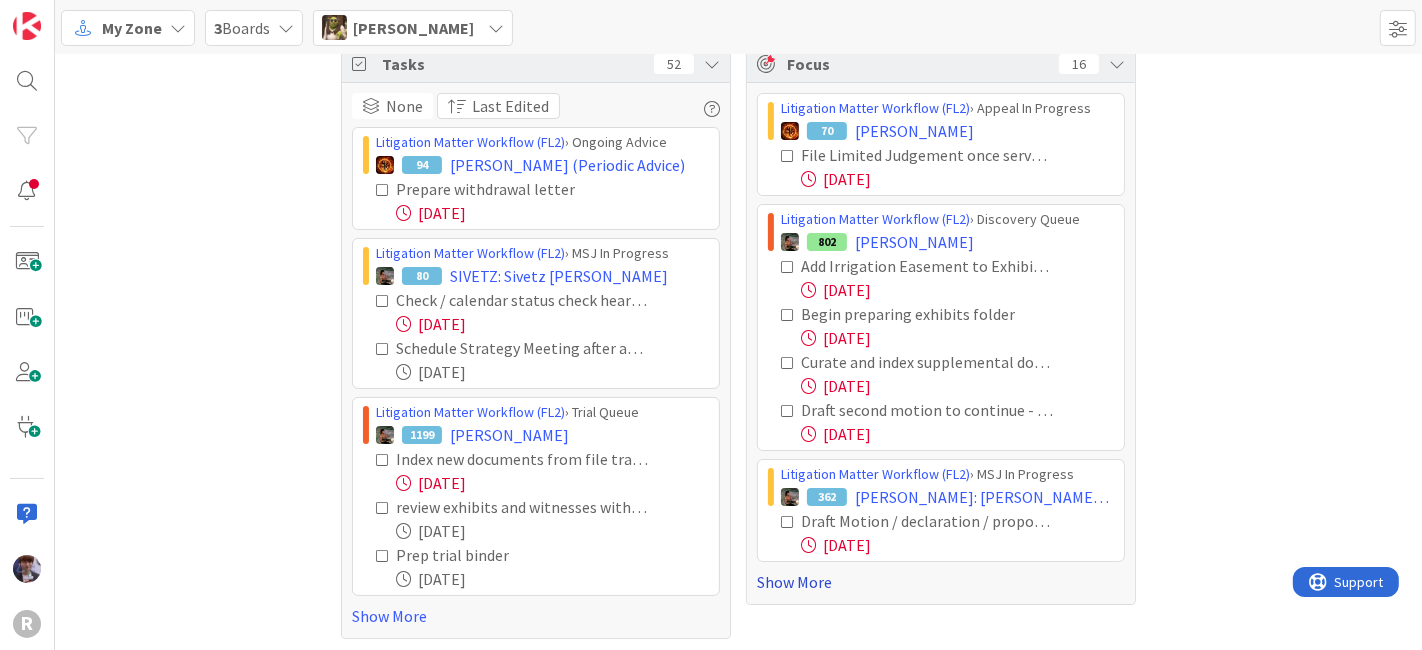 click on "Show More" at bounding box center (941, 582) 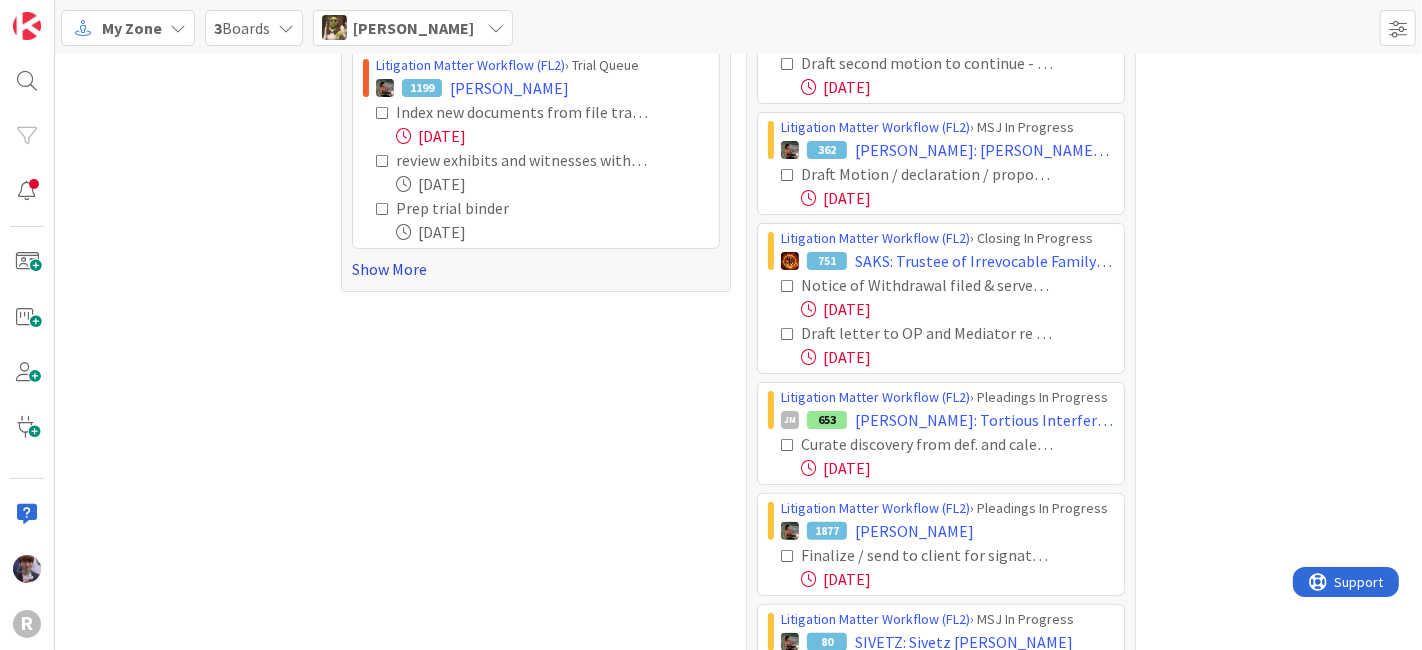 scroll, scrollTop: 373, scrollLeft: 0, axis: vertical 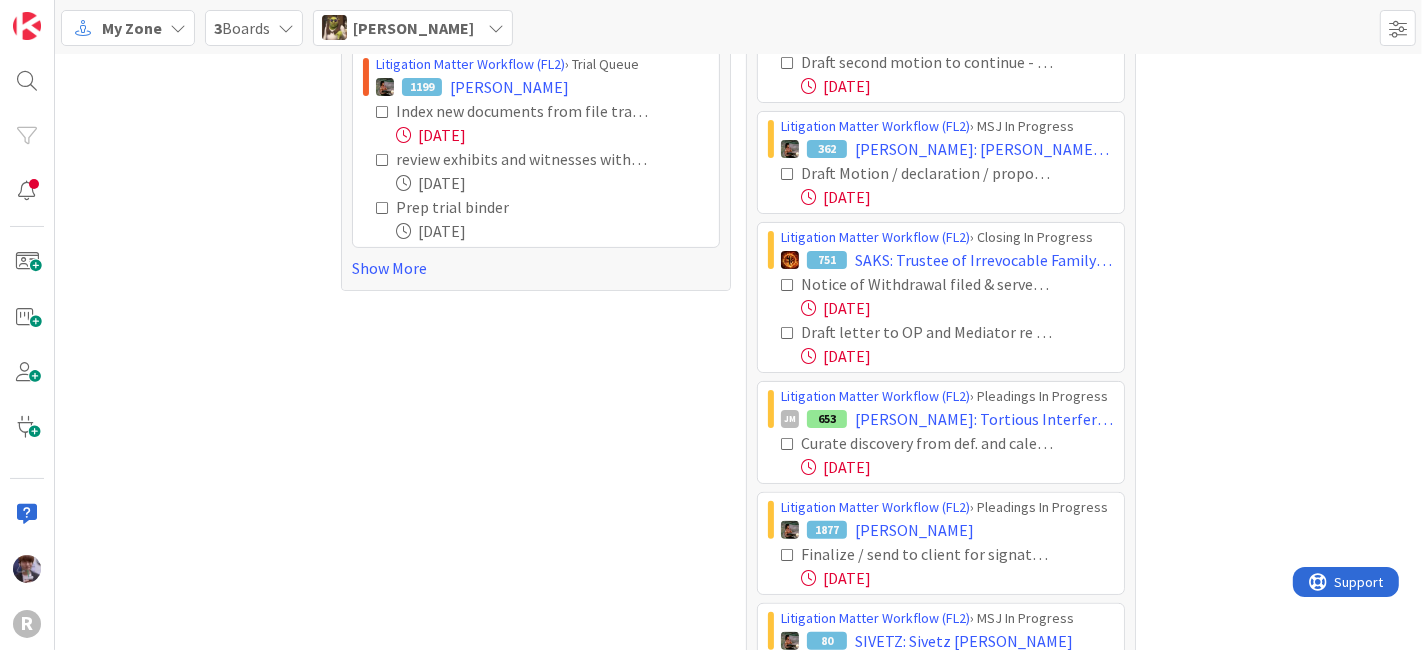 click at bounding box center (788, 174) 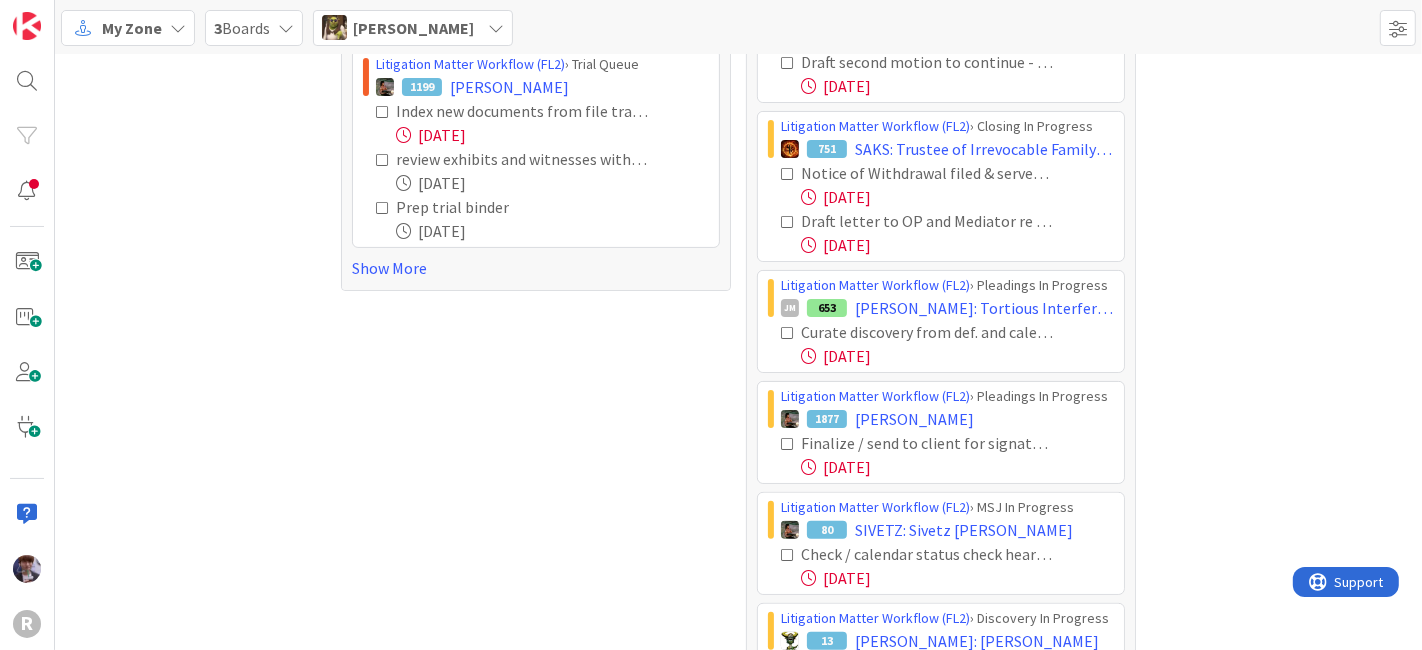 click at bounding box center [788, 174] 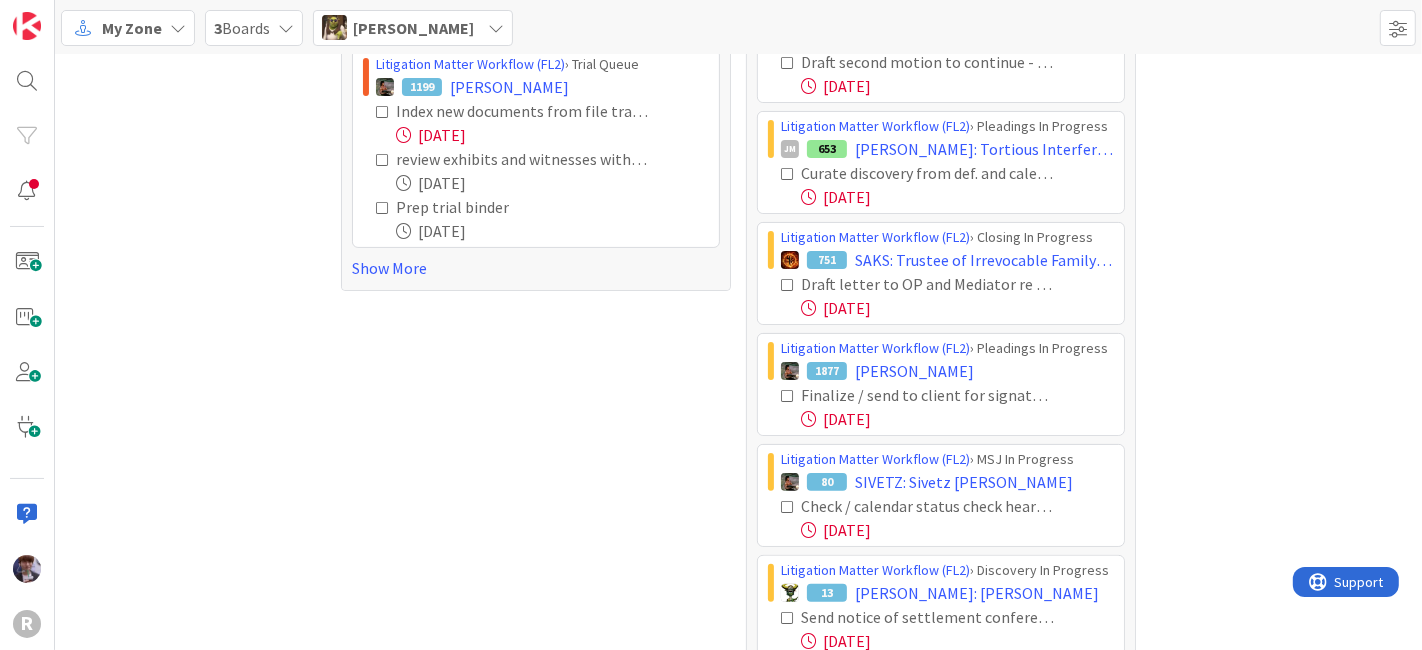 click at bounding box center [788, 285] 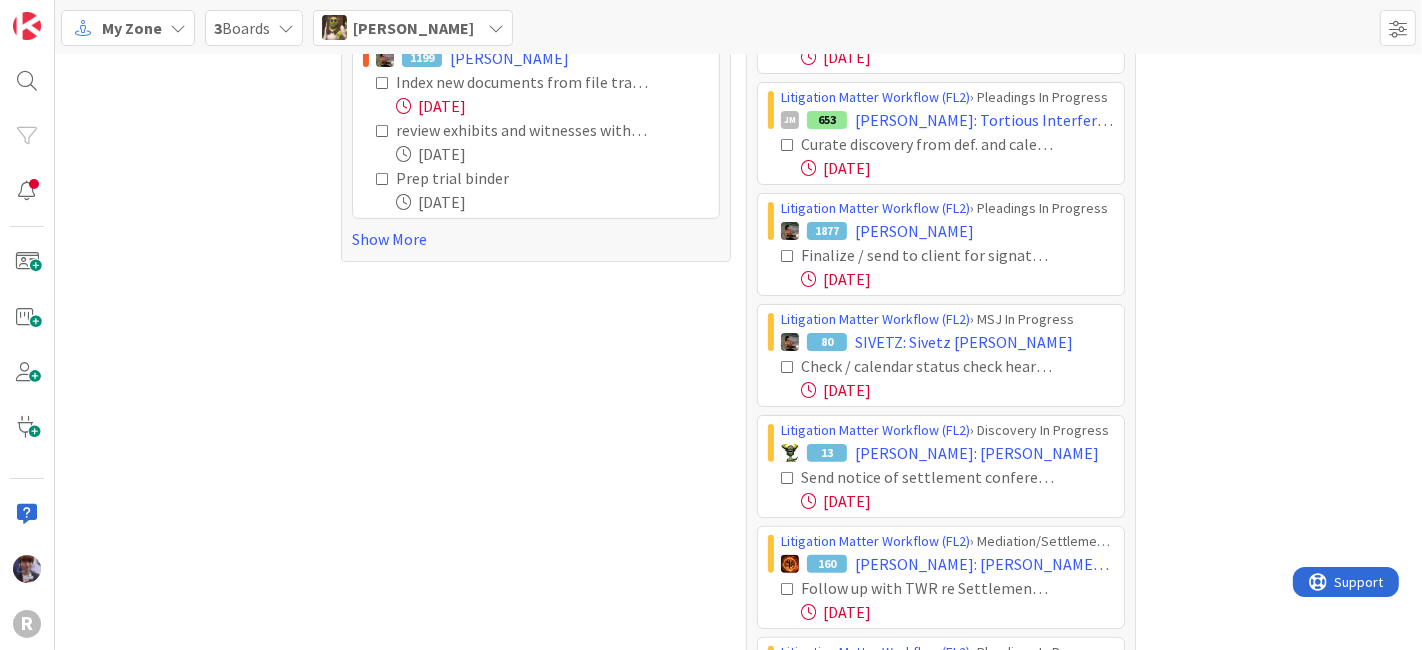 scroll, scrollTop: 484, scrollLeft: 0, axis: vertical 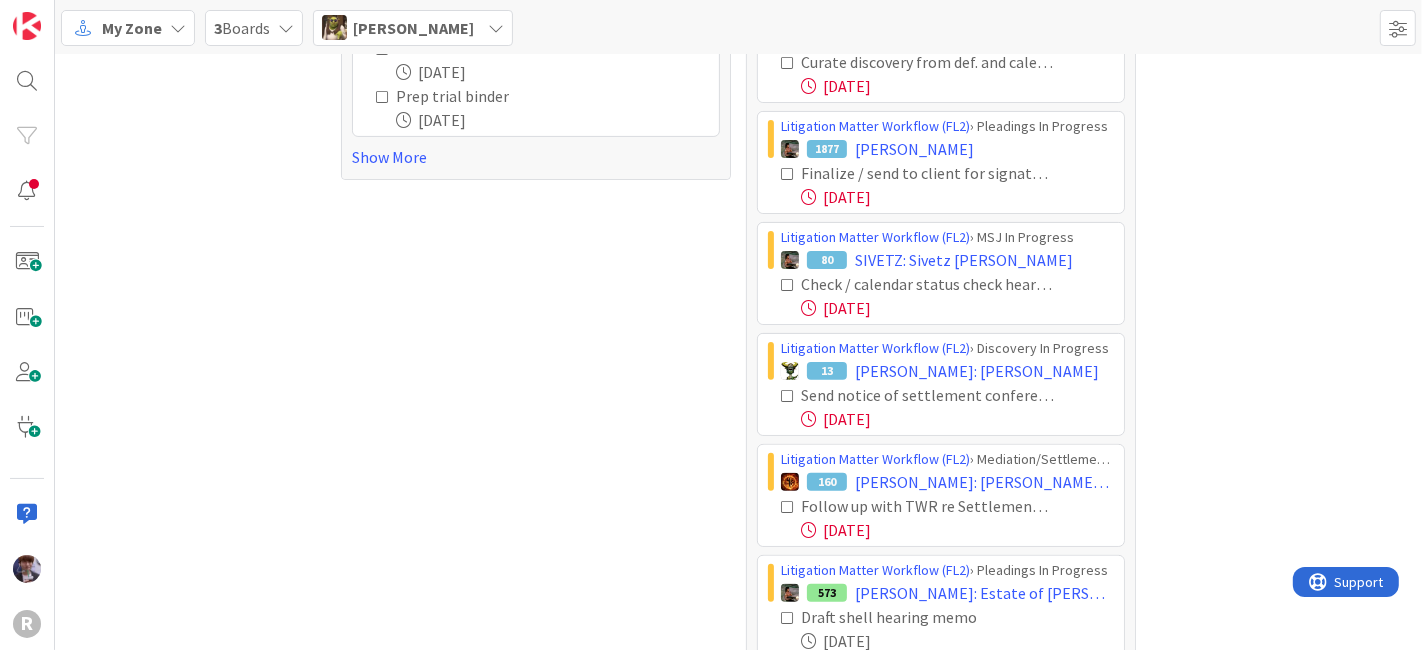 click at bounding box center [788, 285] 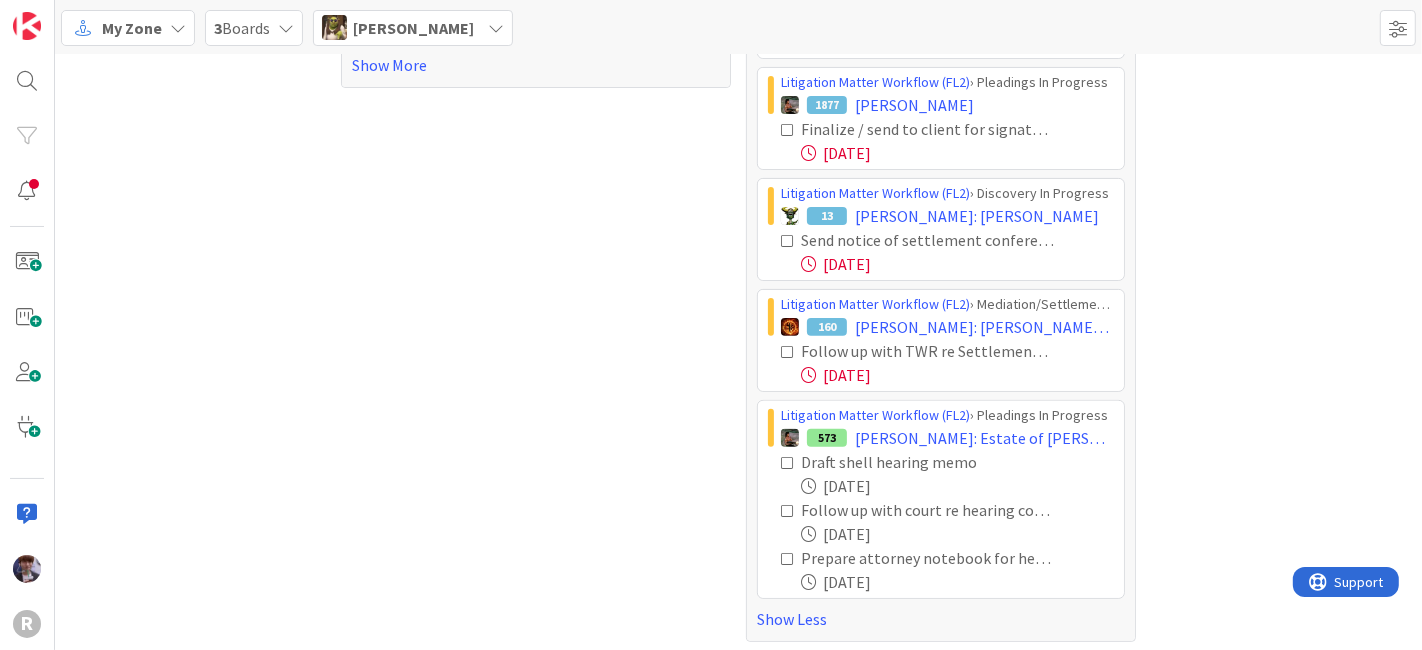 scroll, scrollTop: 529, scrollLeft: 0, axis: vertical 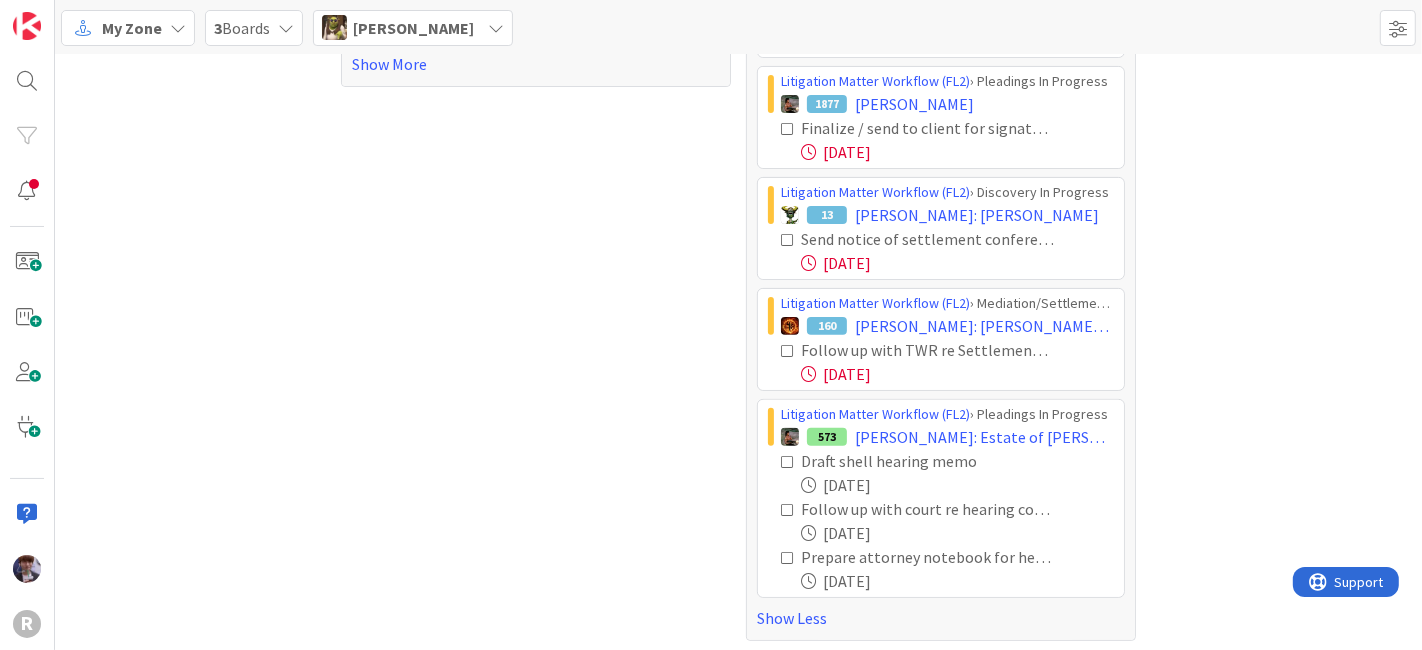 click at bounding box center (788, 240) 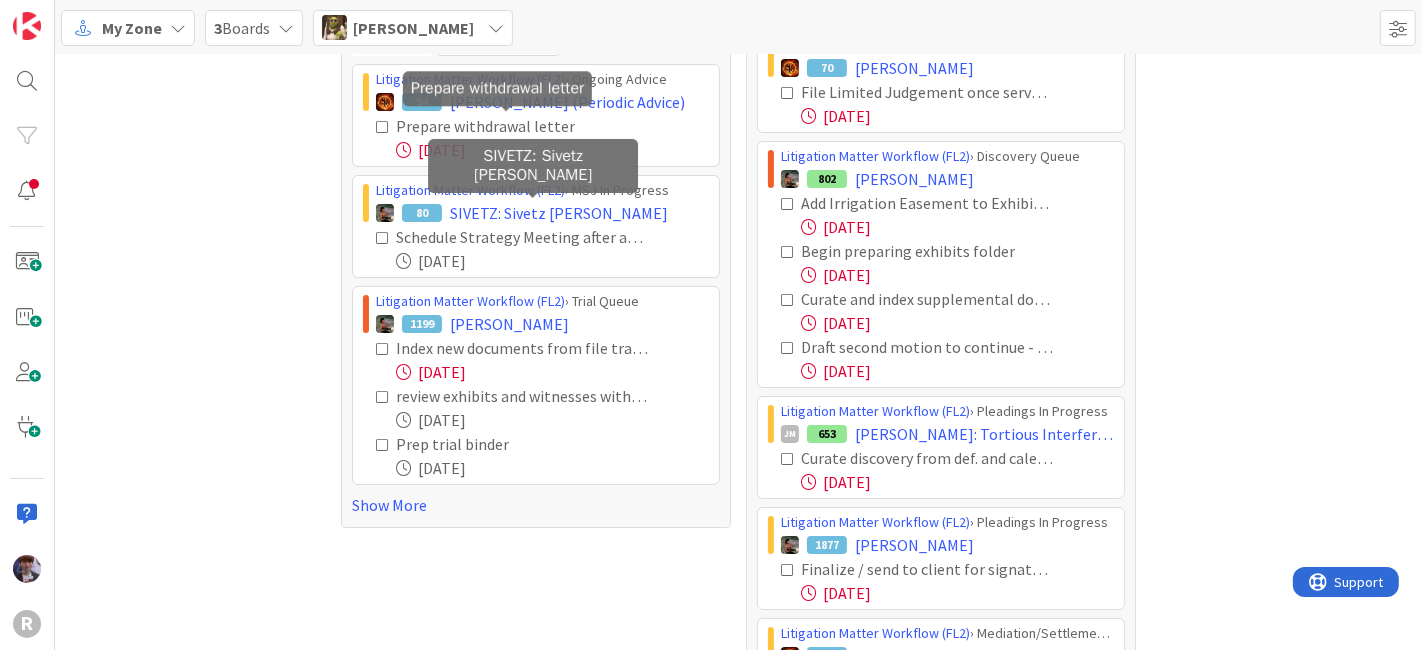 scroll, scrollTop: 88, scrollLeft: 0, axis: vertical 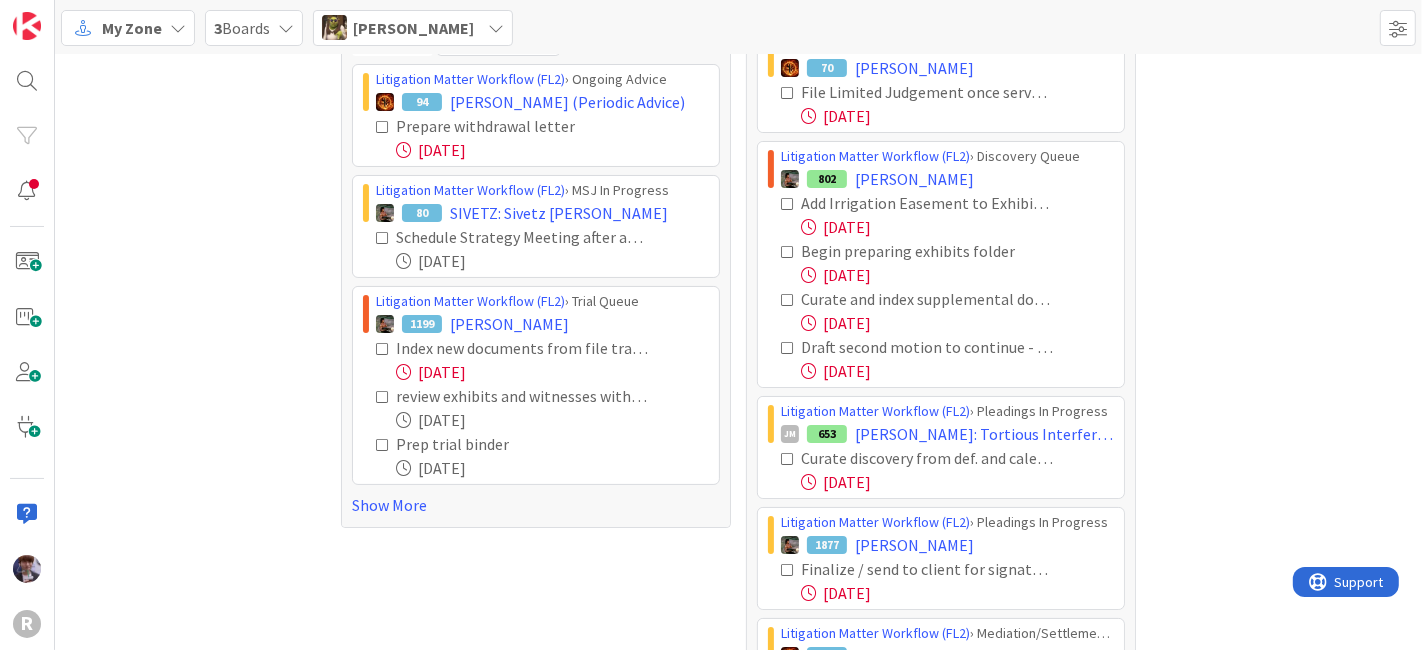 click on "Devine Gines" at bounding box center [413, 28] 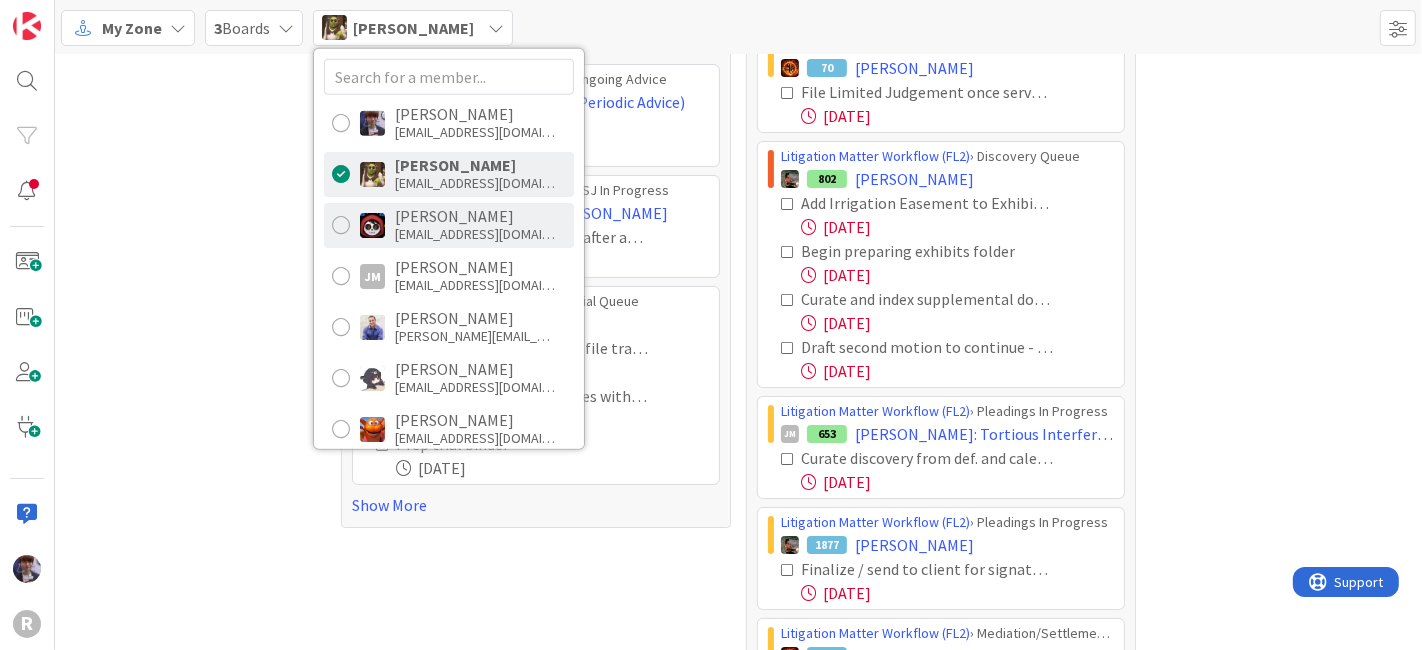 click on "jsanchez@reutercorbett.com" at bounding box center [475, 234] 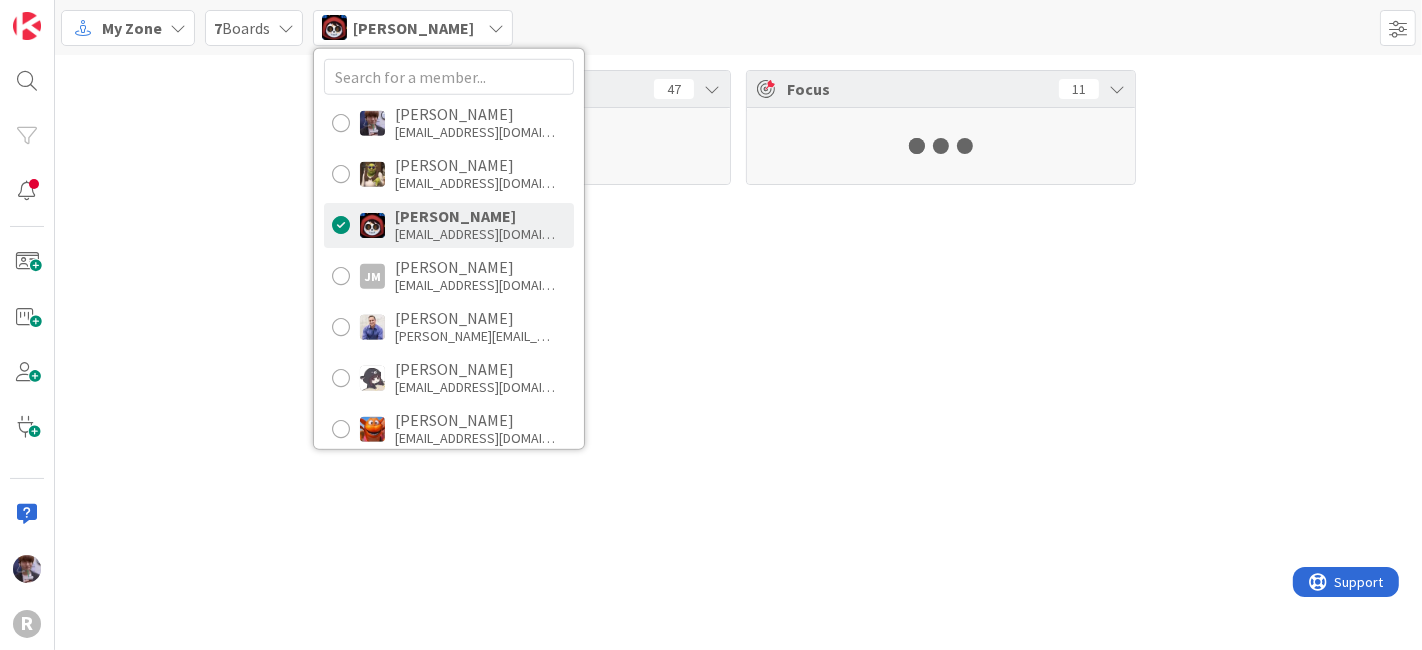 scroll, scrollTop: 0, scrollLeft: 0, axis: both 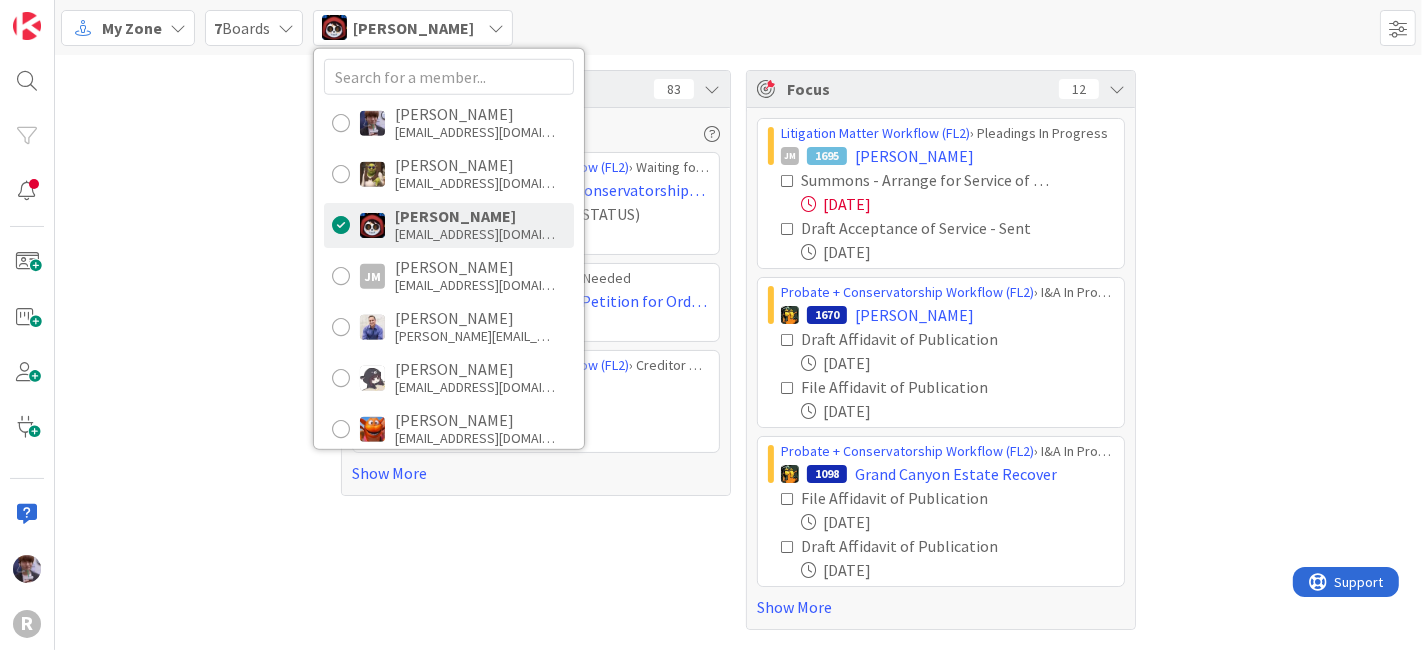 click on "Tasks 83 None Last Edited Probate + Conservatorship Workflow (FL2)  › Waiting for Hearing / Order 125 KILLEN: Conservatorship/Probate [keep eye on] Check in on a weekly basis (STATUS) 07/14/2025 Deliverables Desk (FL1)  › Revisions Needed 233 KENNEDY - Petition for Order for Surrender of Assets Filed Memorandum Probate + Conservatorship Workflow (FL2)  › Creditor Claim Waiting Period 65 Adam Breazeale Check case every 30 days 07/25/2025 Show More Focus 12 Litigation Matter Workflow (FL2)  › Pleadings In Progress JM 1695 GODINEZ, Luisa Summons - Arrange for Service of Complaint. 07/09/2025 Draft Acceptance of Service - Sent 07/16/2025 Probate + Conservatorship Workflow (FL2)  › I&A In Progress 1670 SHIPP, Janet Draft Affidavit of Publication 07/16/2025 File Affidavit of Publication 07/16/2025 Probate + Conservatorship Workflow (FL2)  › I&A In Progress 1098 Grand Canyon Estate Recover File Affidavit of Publication 07/16/2025 Draft Affidavit of Publication 07/16/2025 Show More" at bounding box center [738, 350] 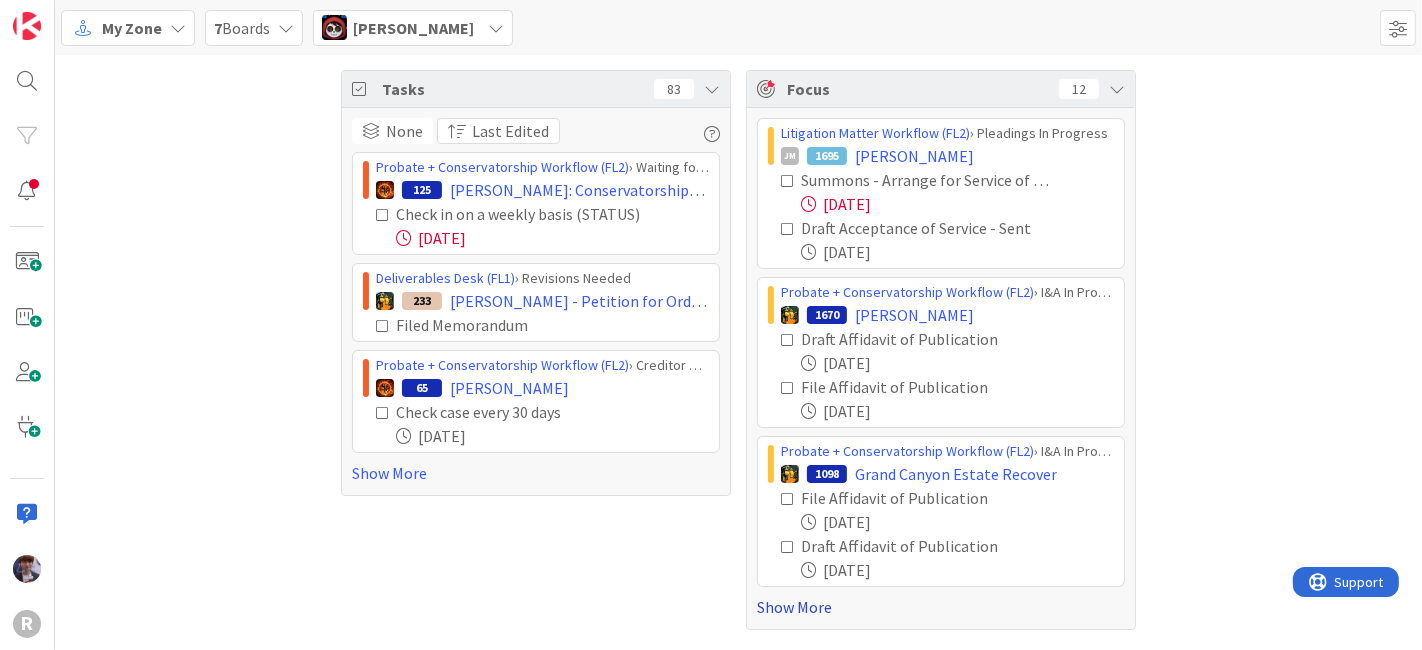 click on "Show More" at bounding box center [941, 607] 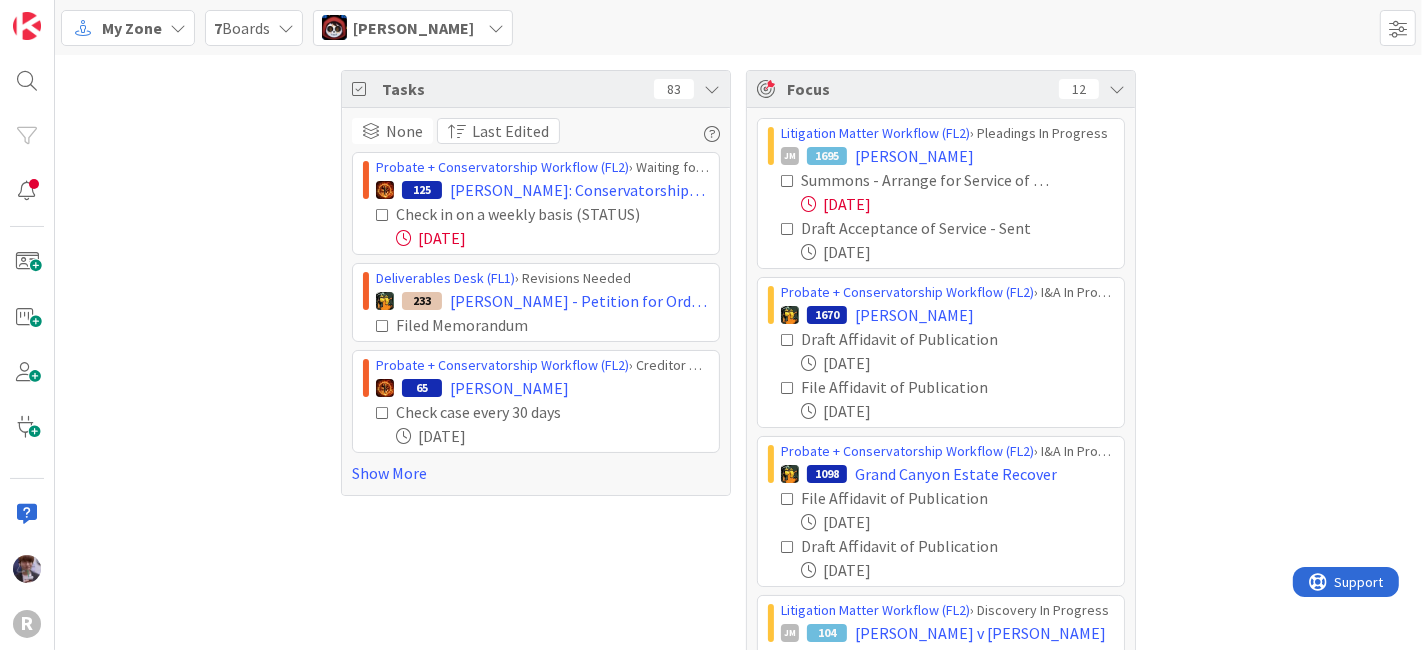click on "Tasks 83 None Last Edited Probate + Conservatorship Workflow (FL2)  › Waiting for Hearing / Order 125 KILLEN: Conservatorship/Probate [keep eye on] Check in on a weekly basis (STATUS) 07/14/2025 Deliverables Desk (FL1)  › Revisions Needed 233 KENNEDY - Petition for Order for Surrender of Assets Filed Memorandum Probate + Conservatorship Workflow (FL2)  › Creditor Claim Waiting Period 65 Adam Breazeale Check case every 30 days 07/25/2025 Show More" at bounding box center [536, 620] 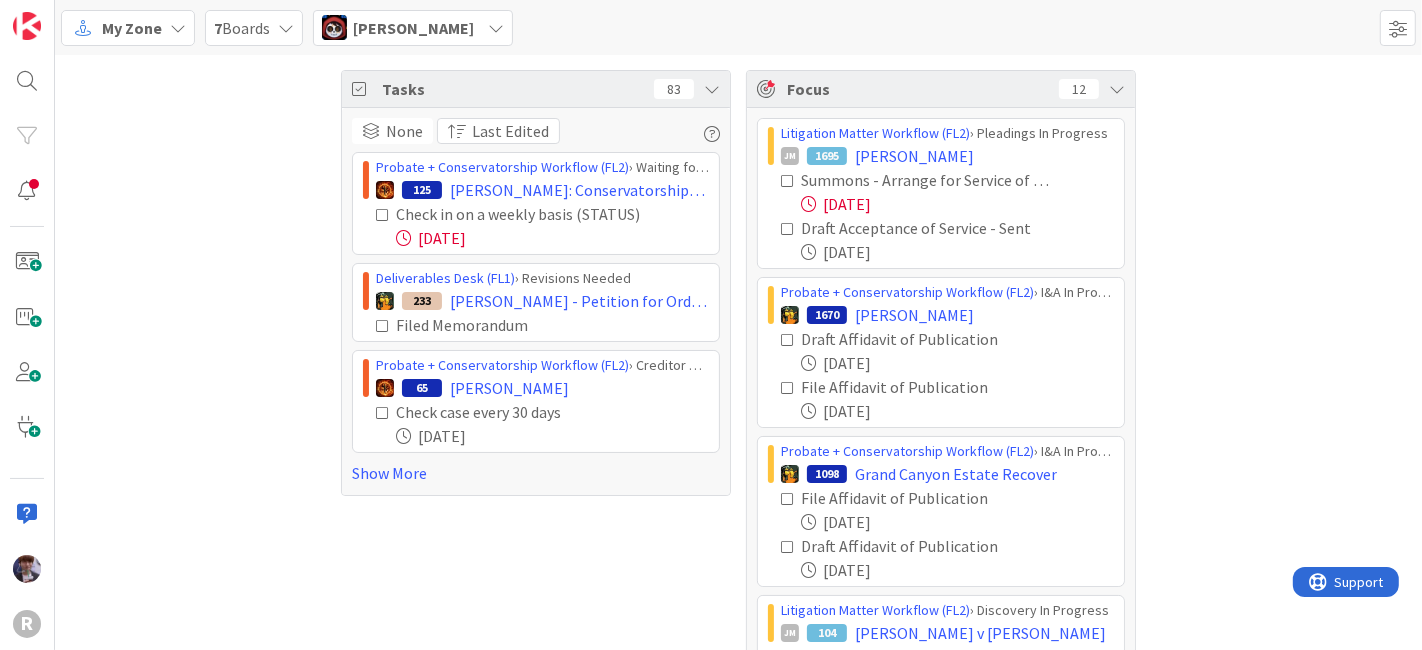 click on "Tasks 83 None Last Edited Probate + Conservatorship Workflow (FL2)  › Waiting for Hearing / Order 125 KILLEN: Conservatorship/Probate [keep eye on] Check in on a weekly basis (STATUS) 07/14/2025 Deliverables Desk (FL1)  › Revisions Needed 233 KENNEDY - Petition for Order for Surrender of Assets Filed Memorandum Probate + Conservatorship Workflow (FL2)  › Creditor Claim Waiting Period 65 Adam Breazeale Check case every 30 days 07/25/2025 Show More Focus 12 Litigation Matter Workflow (FL2)  › Pleadings In Progress JM 1695 GODINEZ, Luisa Summons - Arrange for Service of Complaint. 07/09/2025 Draft Acceptance of Service - Sent 07/16/2025 Probate + Conservatorship Workflow (FL2)  › I&A In Progress 1670 SHIPP, Janet Draft Affidavit of Publication 07/16/2025 File Affidavit of Publication 07/16/2025 Probate + Conservatorship Workflow (FL2)  › I&A In Progress 1098 Grand Canyon Estate Recover File Affidavit of Publication 07/16/2025 Draft Affidavit of Publication 07/16/2025 Litigation Matter Workflow (FL2)" at bounding box center (738, 620) 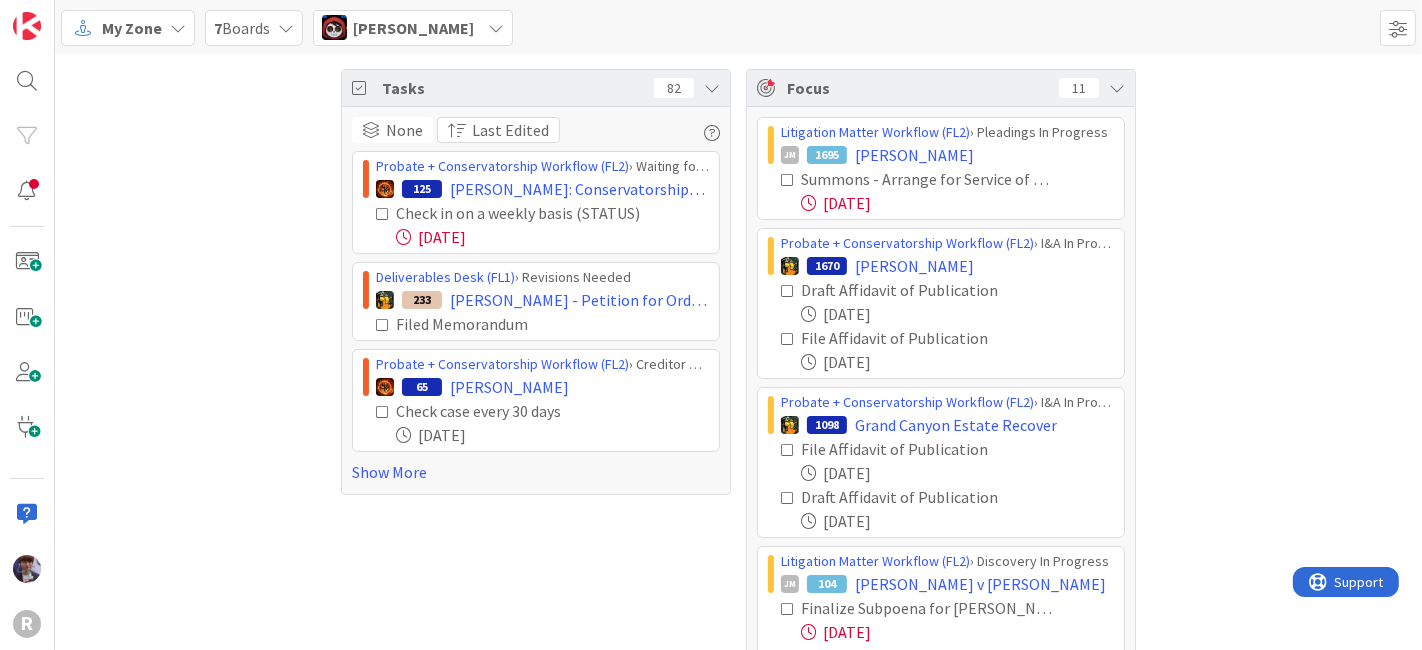scroll, scrollTop: 0, scrollLeft: 0, axis: both 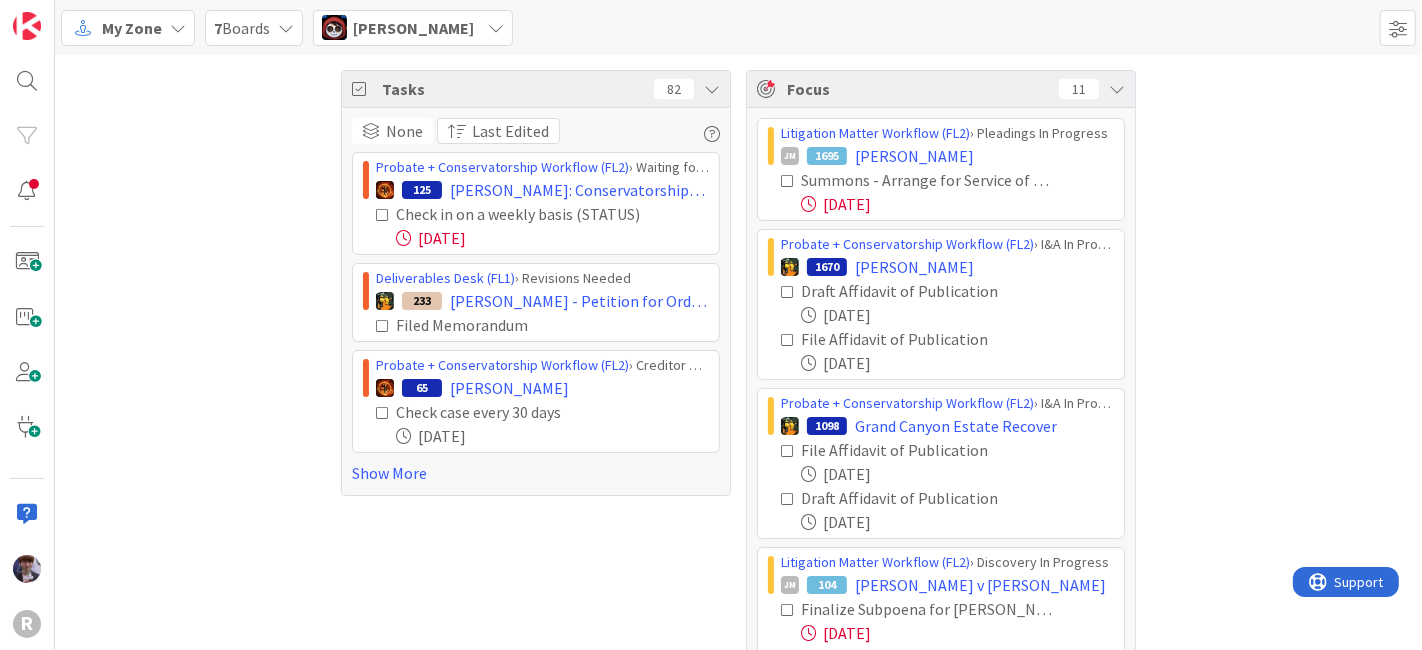 click at bounding box center (788, 292) 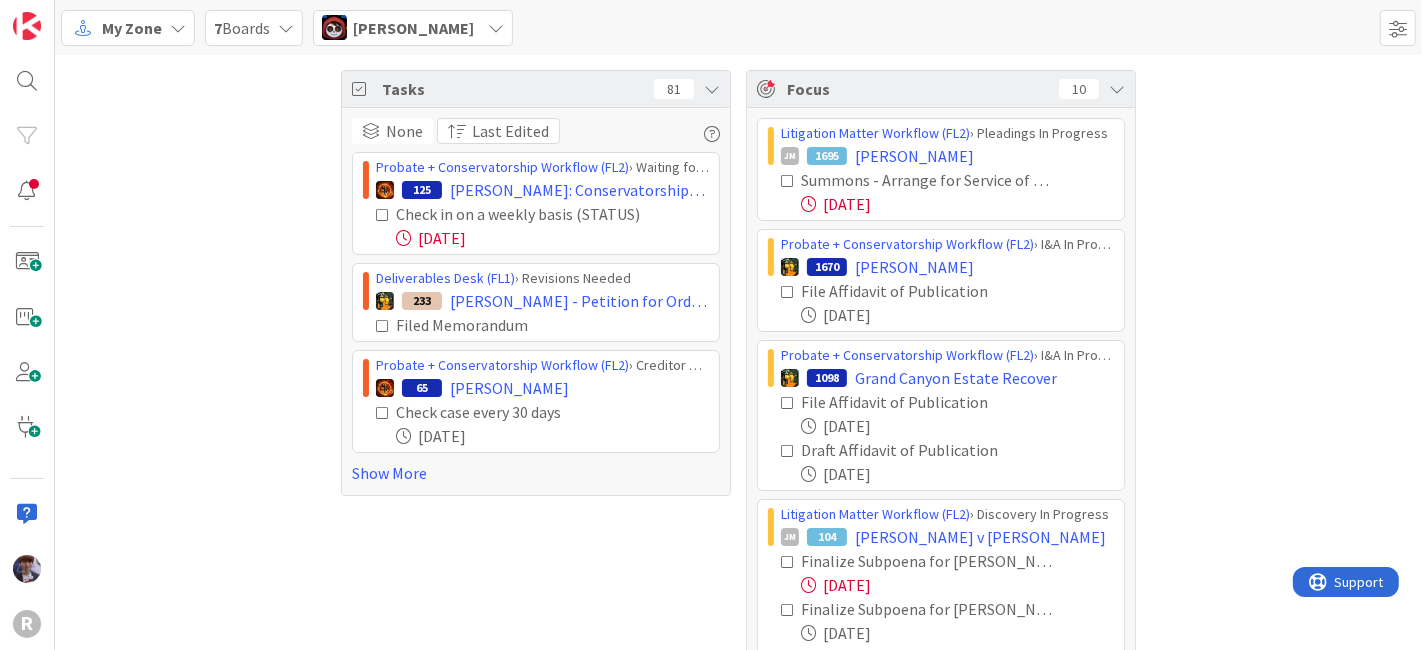 click at bounding box center (788, 292) 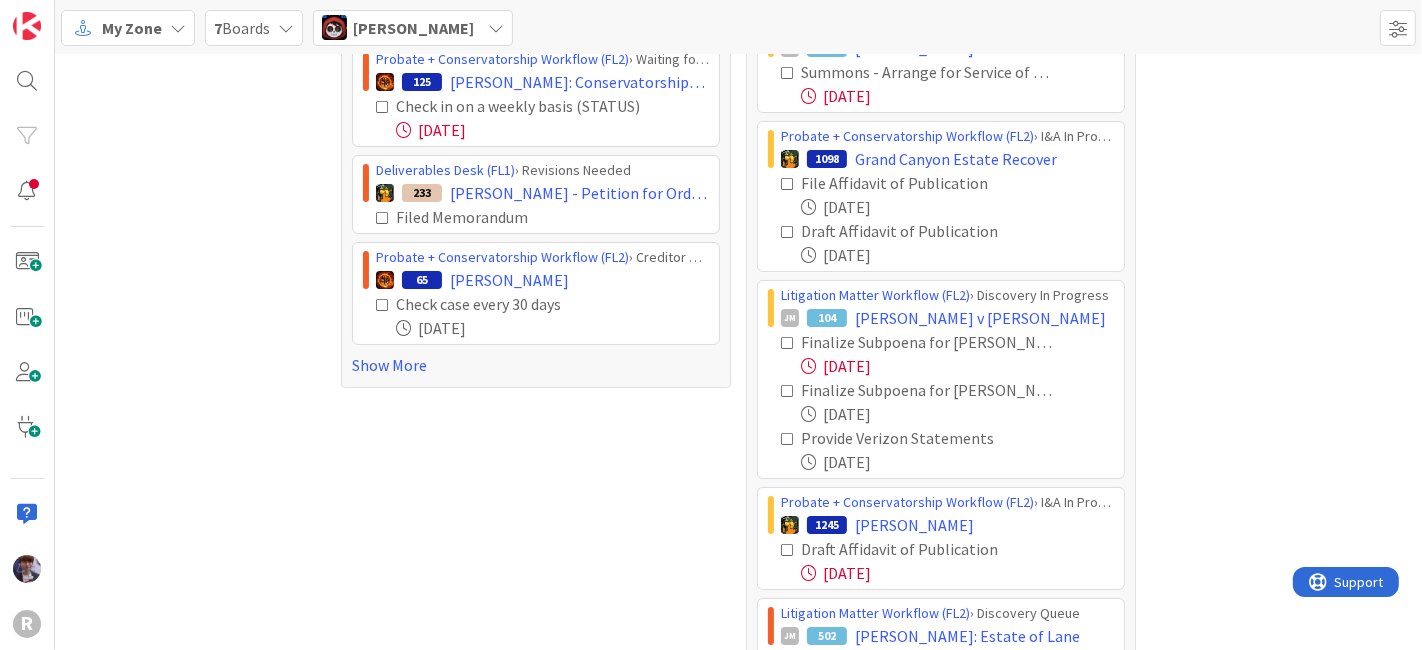 scroll, scrollTop: 109, scrollLeft: 0, axis: vertical 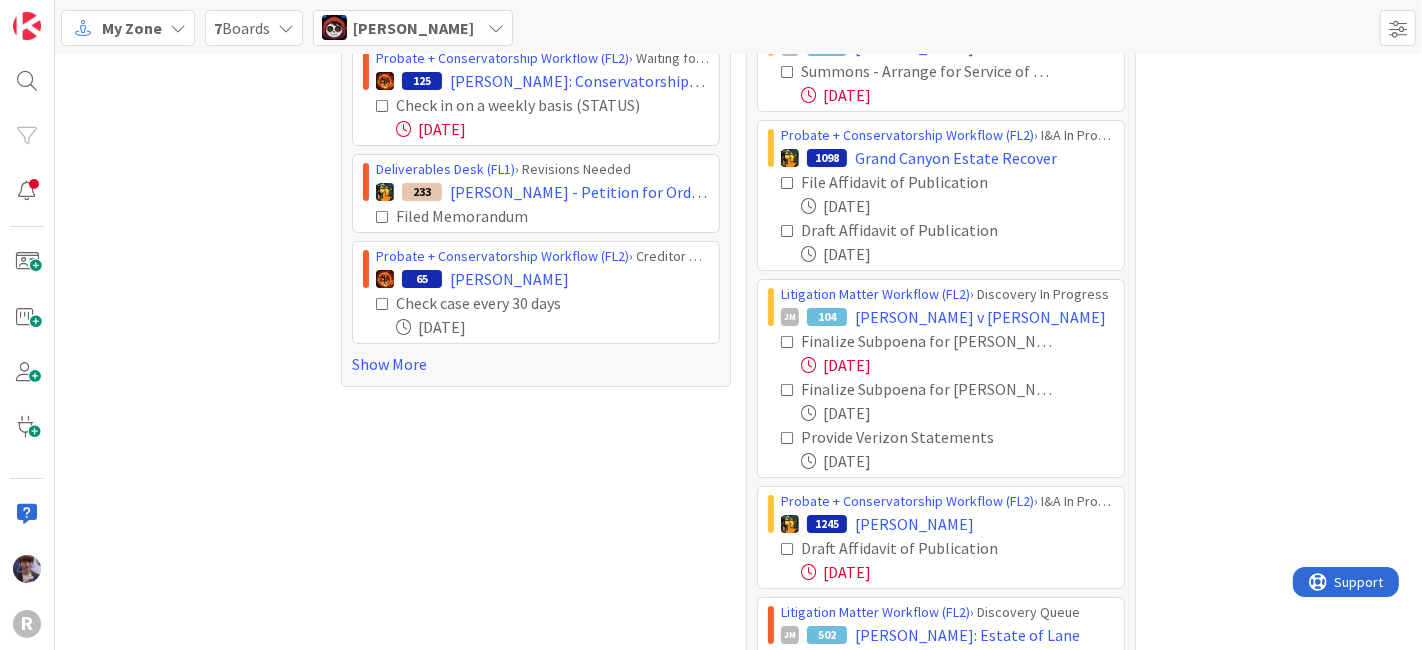 click at bounding box center (788, 183) 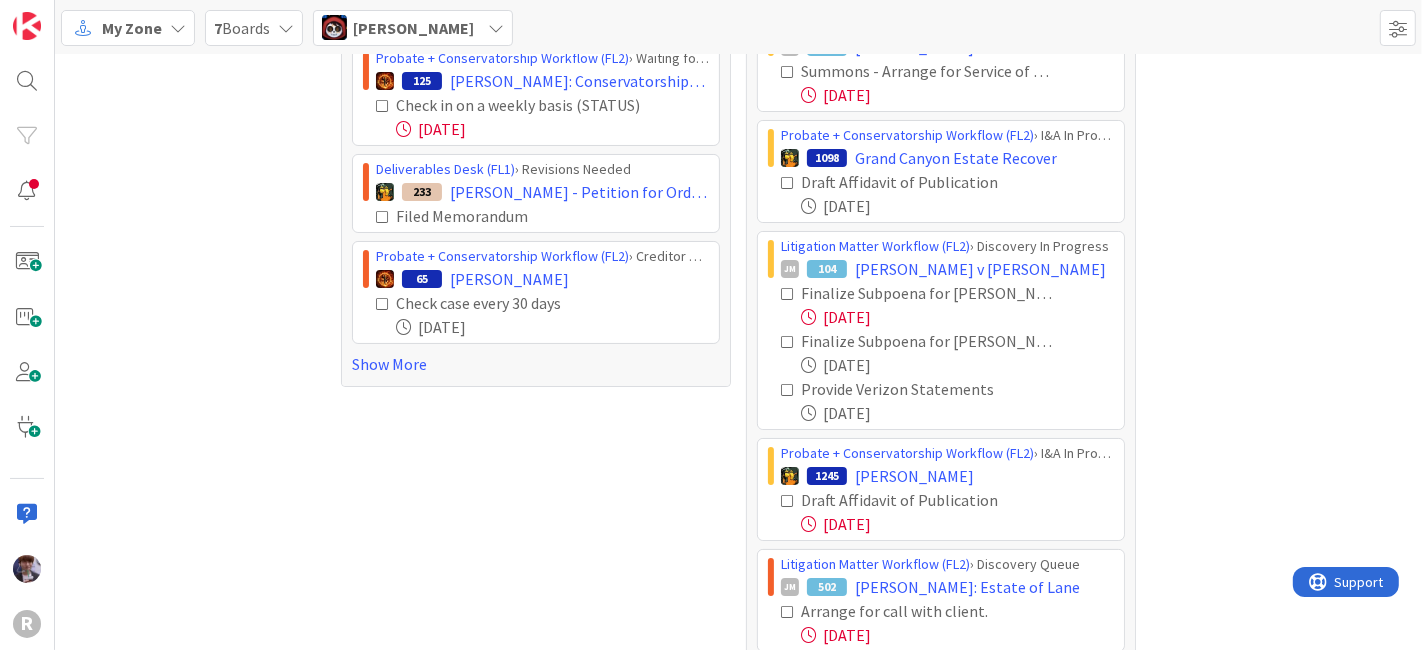 click at bounding box center [788, 183] 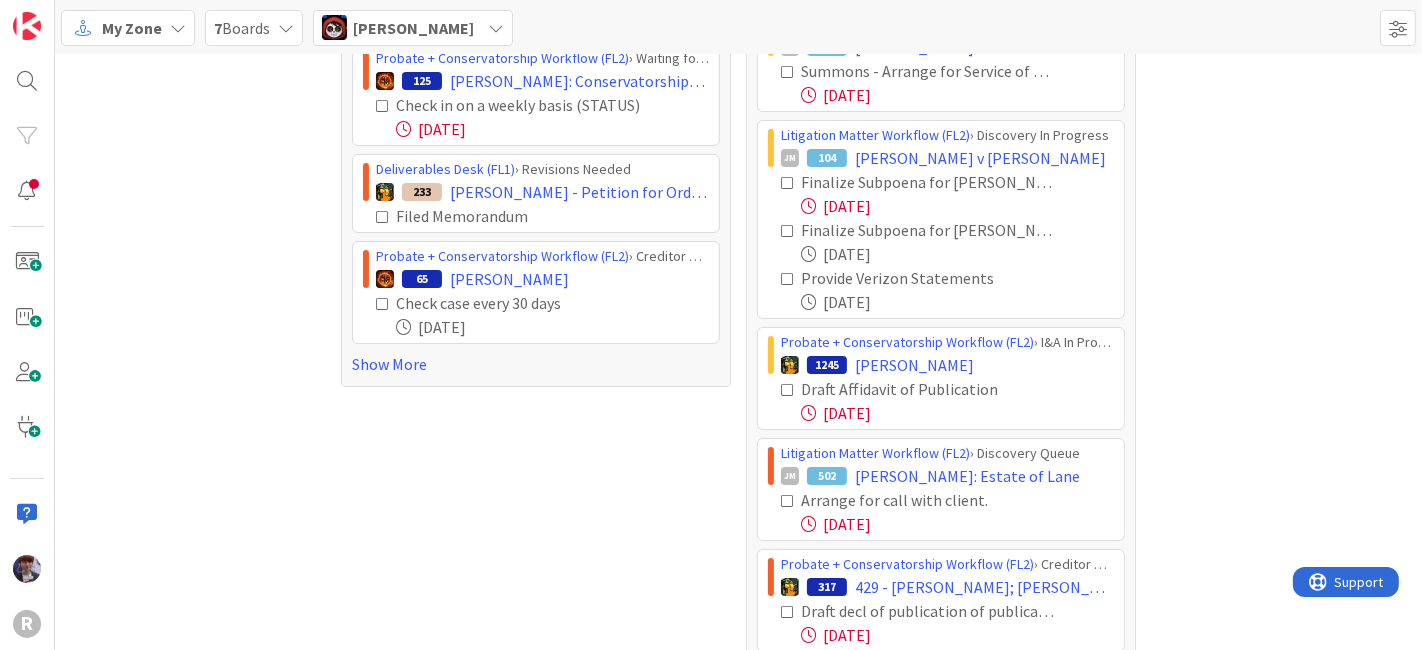 click at bounding box center (788, 183) 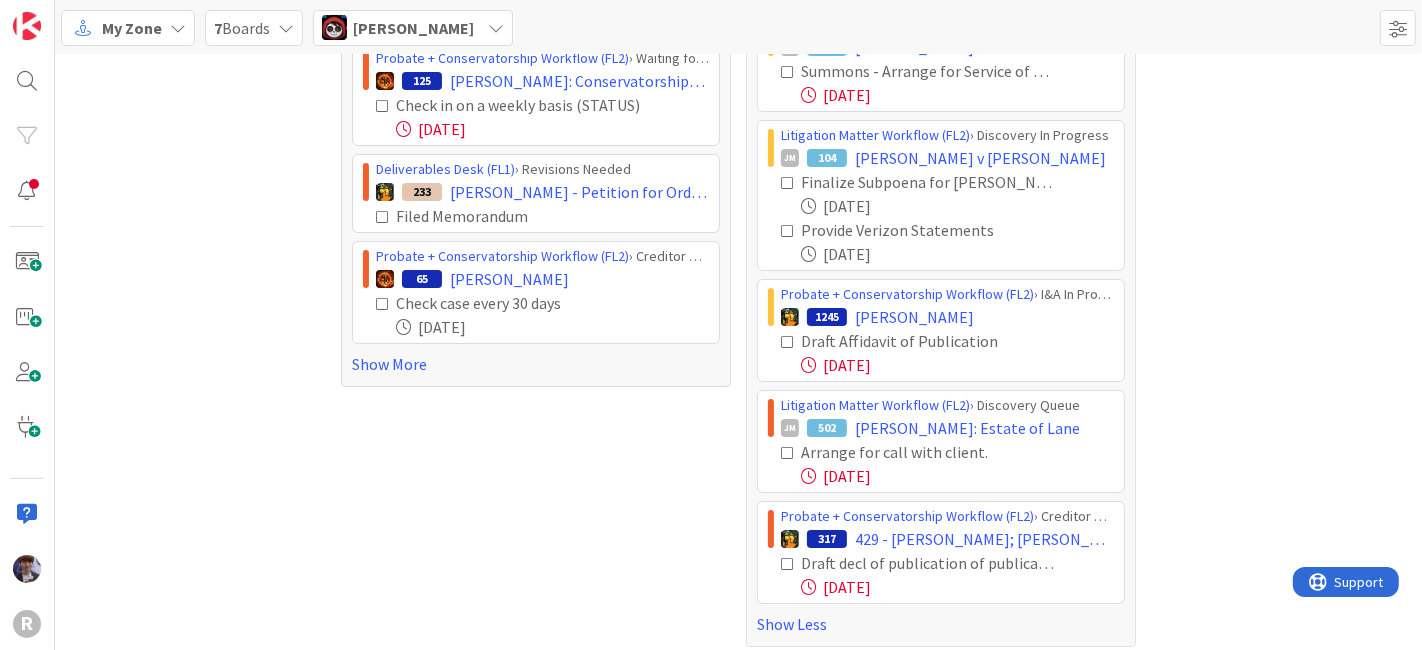 click at bounding box center [788, 183] 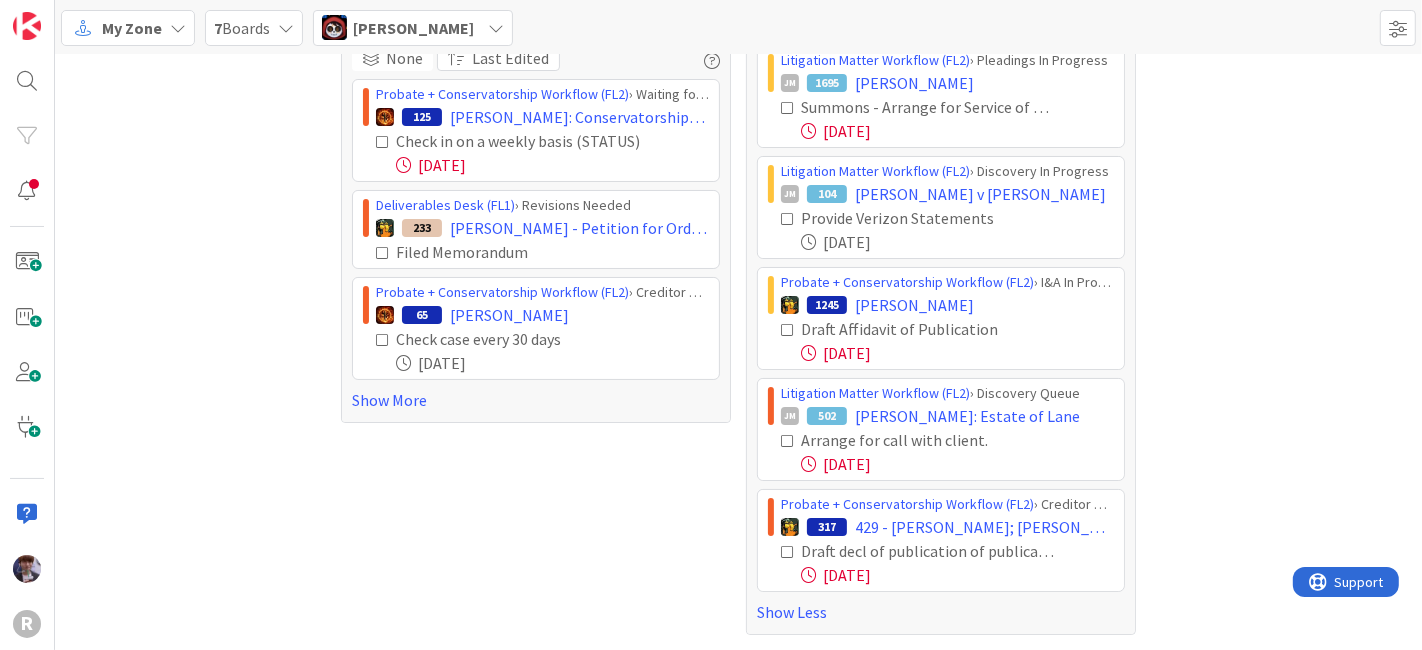 scroll, scrollTop: 68, scrollLeft: 0, axis: vertical 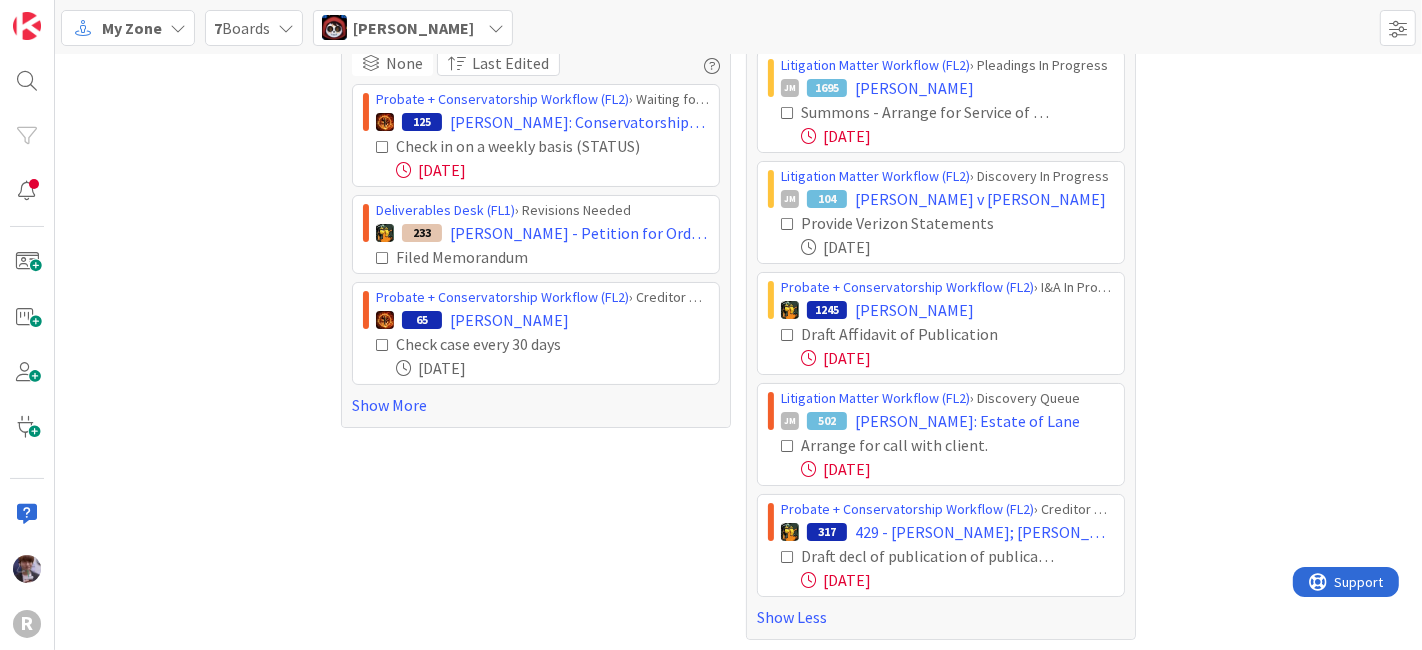 click at bounding box center (788, 224) 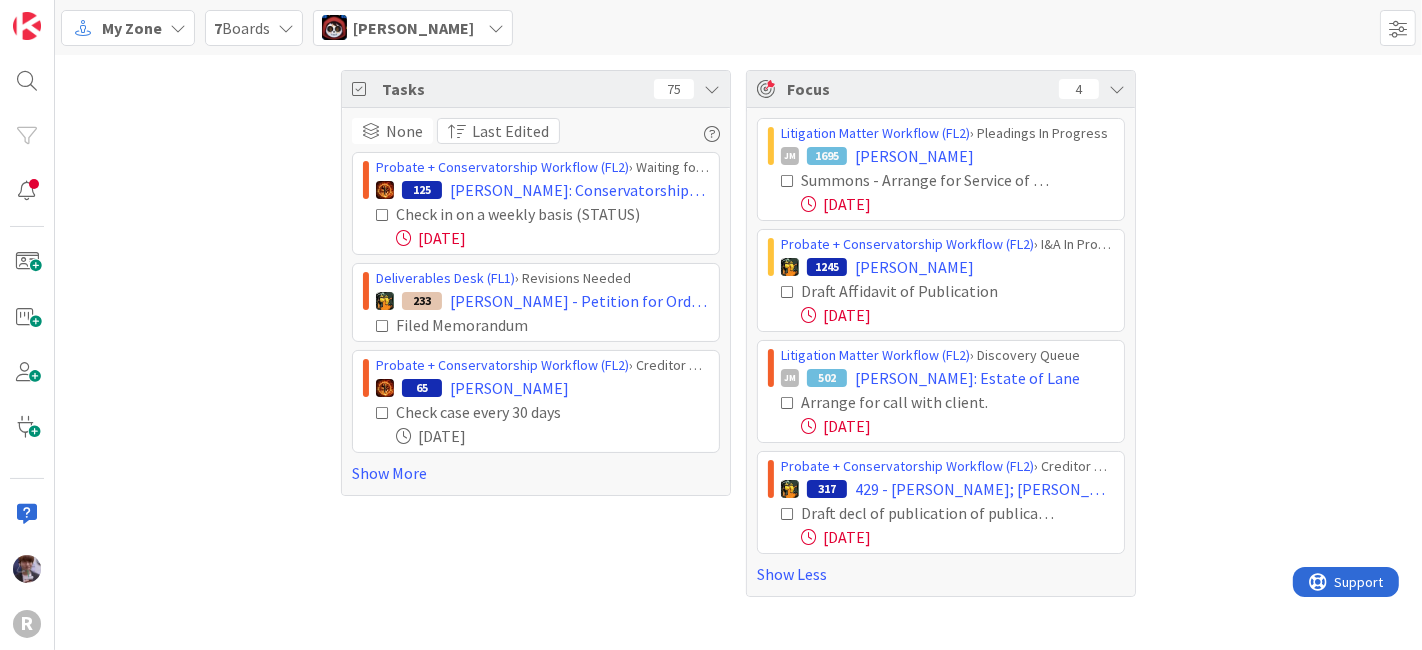 scroll, scrollTop: 0, scrollLeft: 0, axis: both 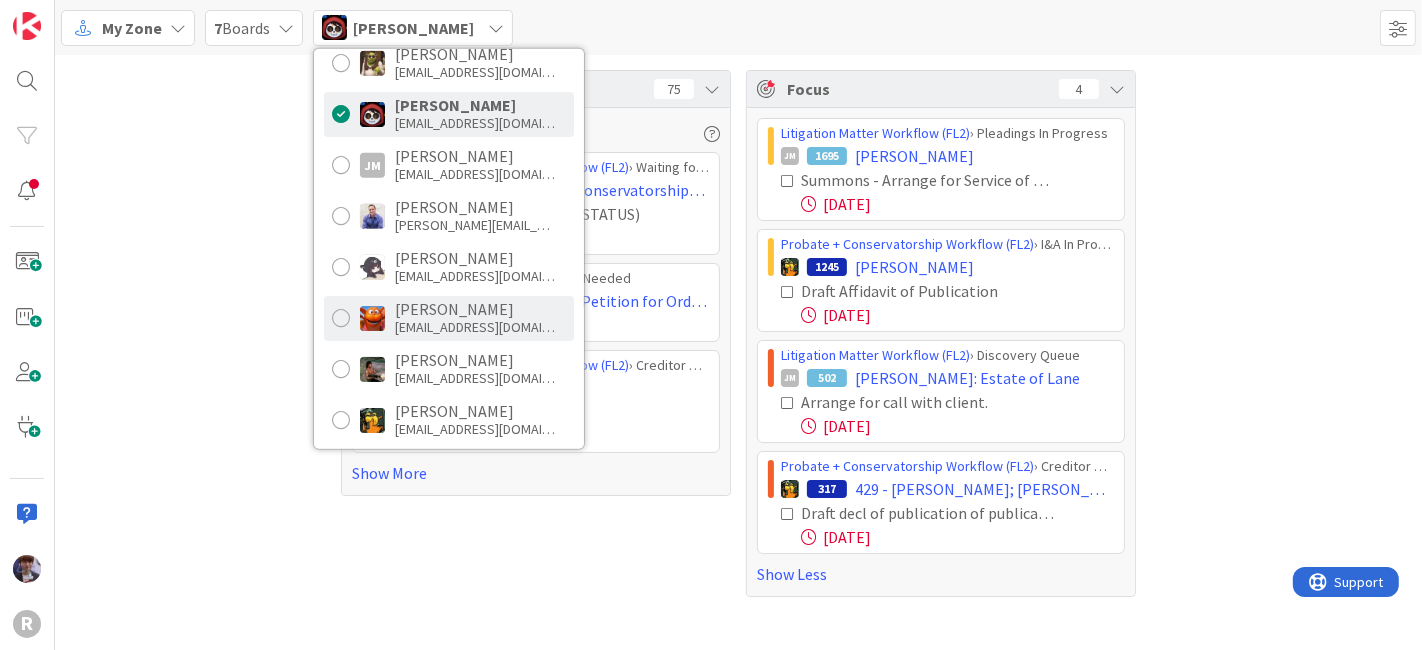 click on "kadams@reutercorbett.com" at bounding box center [475, 327] 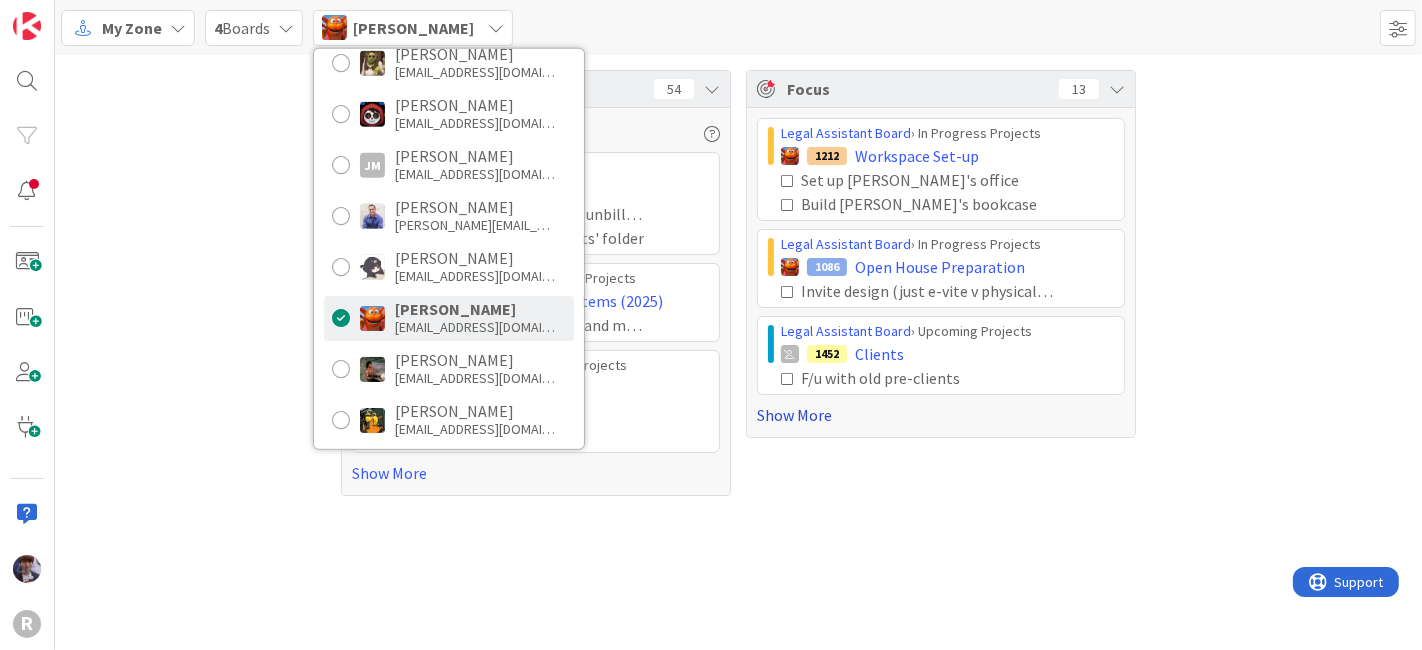 click on "Show More" at bounding box center (941, 415) 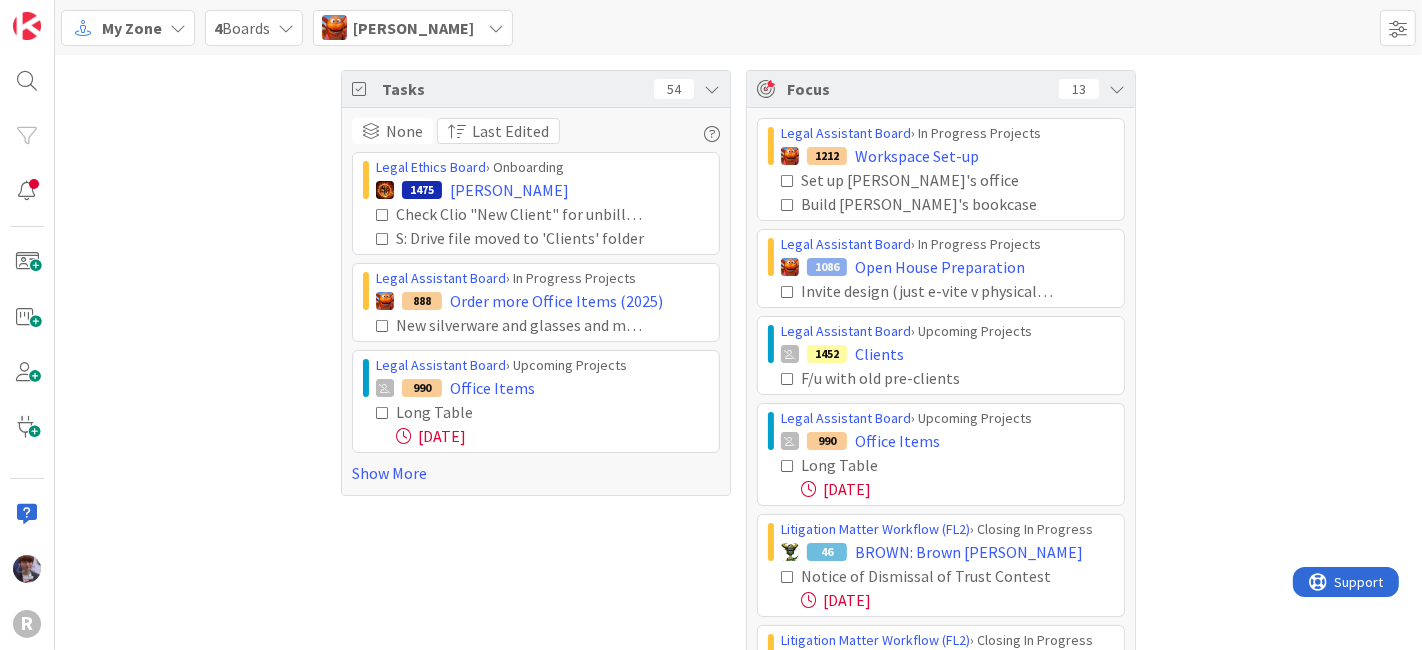 click on "Tasks 54 None Last Edited Legal Ethics Board  › Onboarding  1475 ROSE, Adam Check Clio "New Client" for unbilled time that needs to be moved over to the client file and billed S: Drive file moved to 'Clients' folder Legal Assistant Board  › In Progress Projects 888 Order more Office Items (2025) New silverware and glasses and mugs Legal Assistant Board  › Upcoming Projects 990 Office Items Long Table 06/10/2025 Show More Focus 13 Legal Assistant Board  › In Progress Projects 1212 Workspace Set-up Set up Stacey's office Build Jeff's bookcase Legal Assistant Board  › In Progress Projects 1086 Open House Preparation Invite design (just e-vite v physical invites) Legal Assistant Board  › Upcoming Projects 1452 Clients F/u with old pre-clients Legal Assistant Board  › Upcoming Projects 990 Office Items Long Table 06/10/2025 Litigation Matter Workflow (FL2)  › Closing In Progress 46 BROWN:  Brown v. Duncan Notice of Dismissal of Trust Contest 07/15/2025 Litigation Matter Workflow (FL2) 751 44 JM" at bounding box center (738, 683) 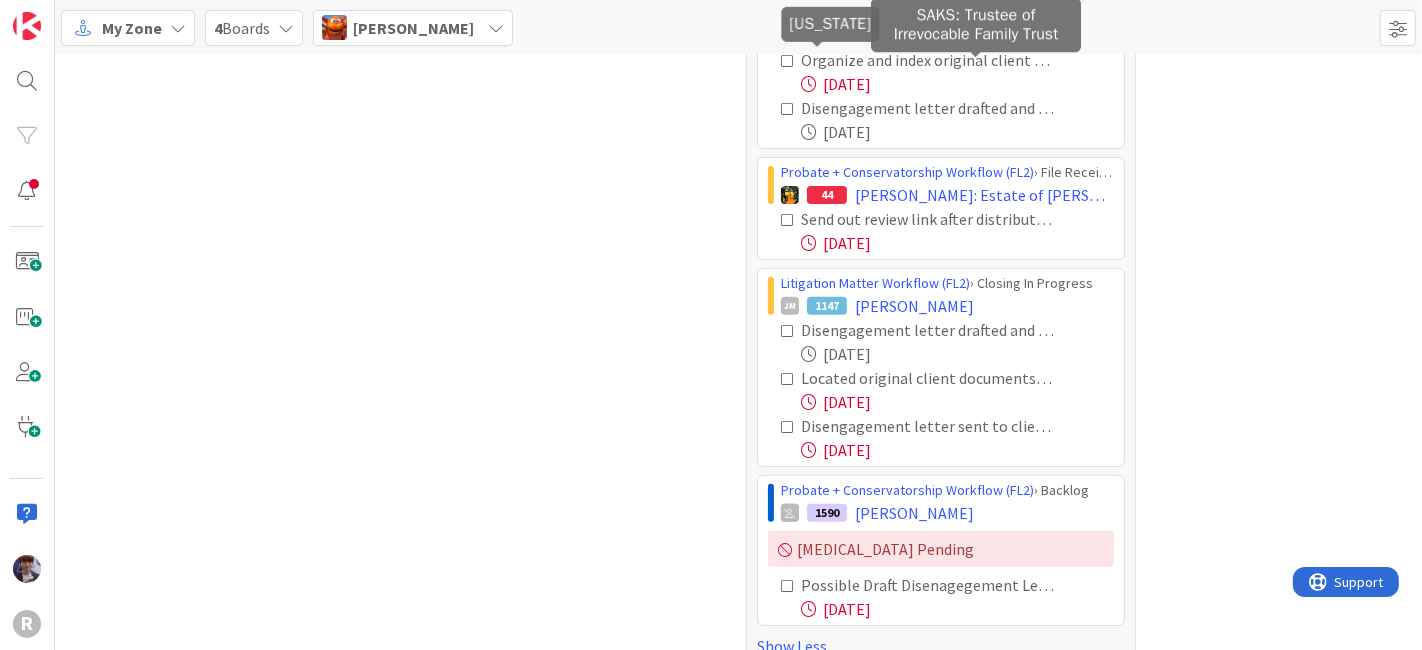 scroll, scrollTop: 654, scrollLeft: 0, axis: vertical 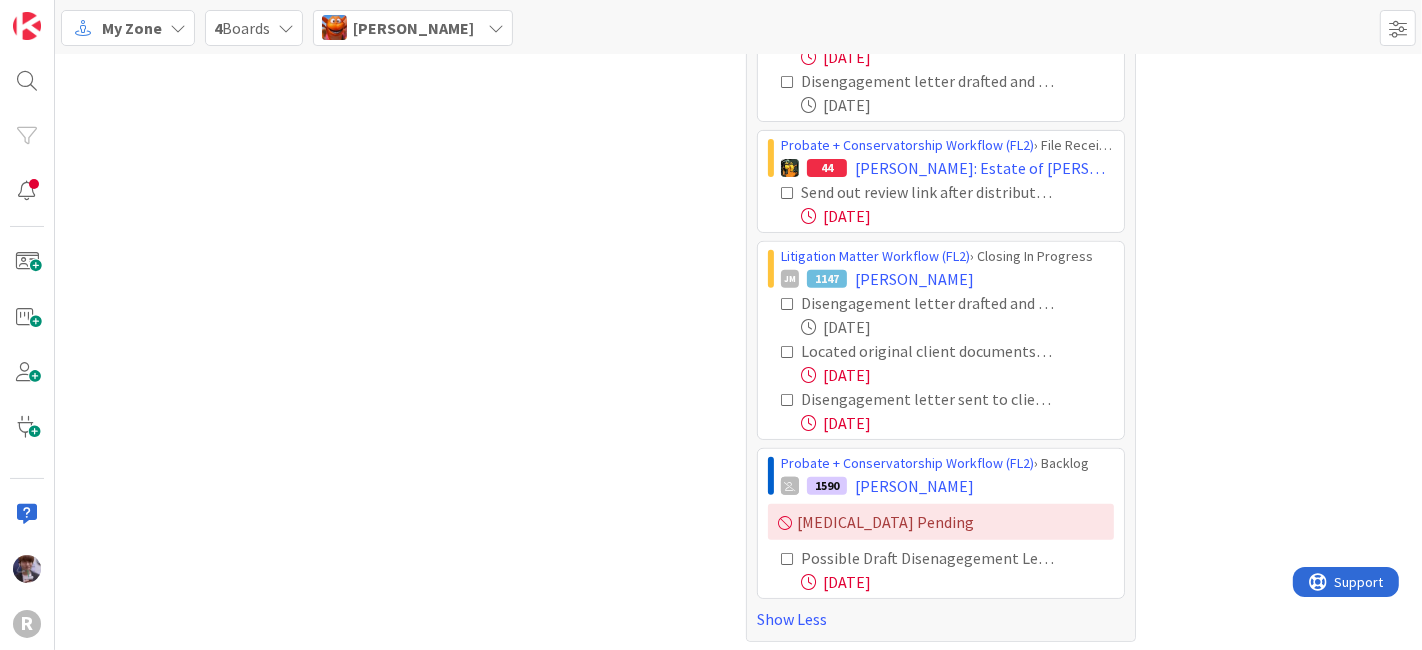 click on "Kiara Adams" at bounding box center [413, 28] 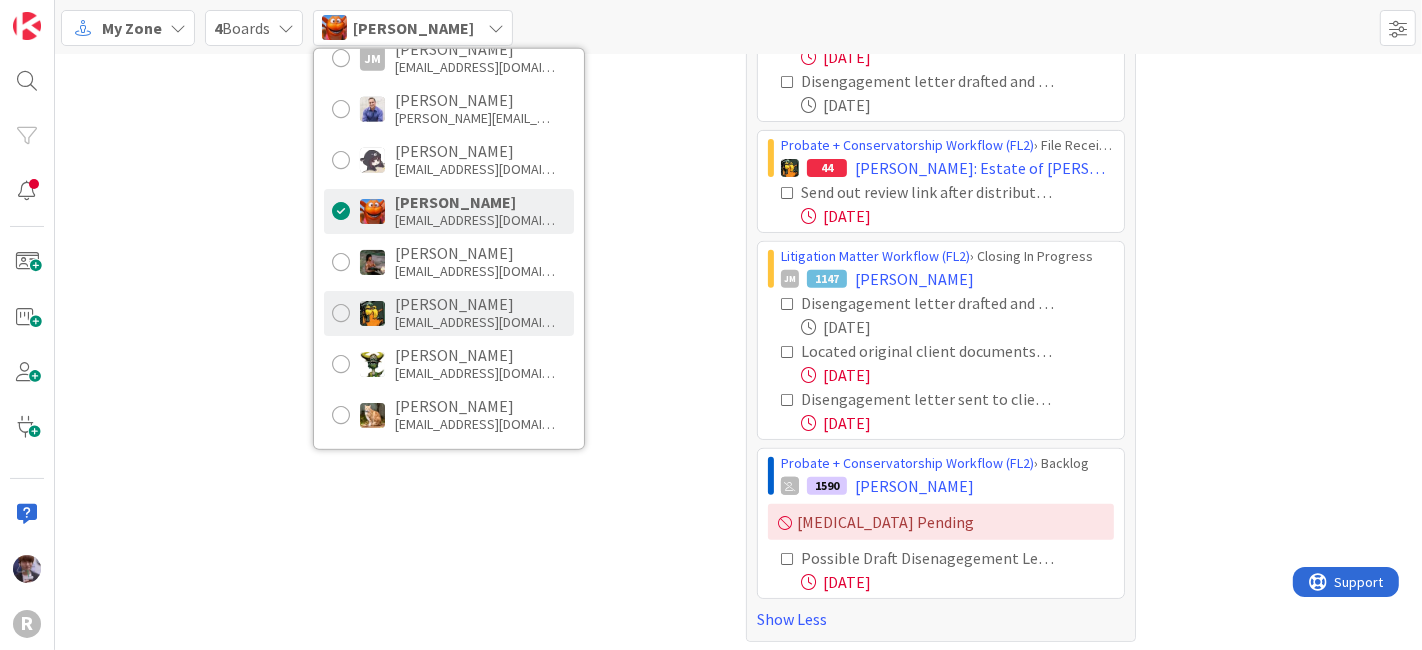 click on "Michael Robb mrobb@reutercorbett.com" at bounding box center [449, 312] 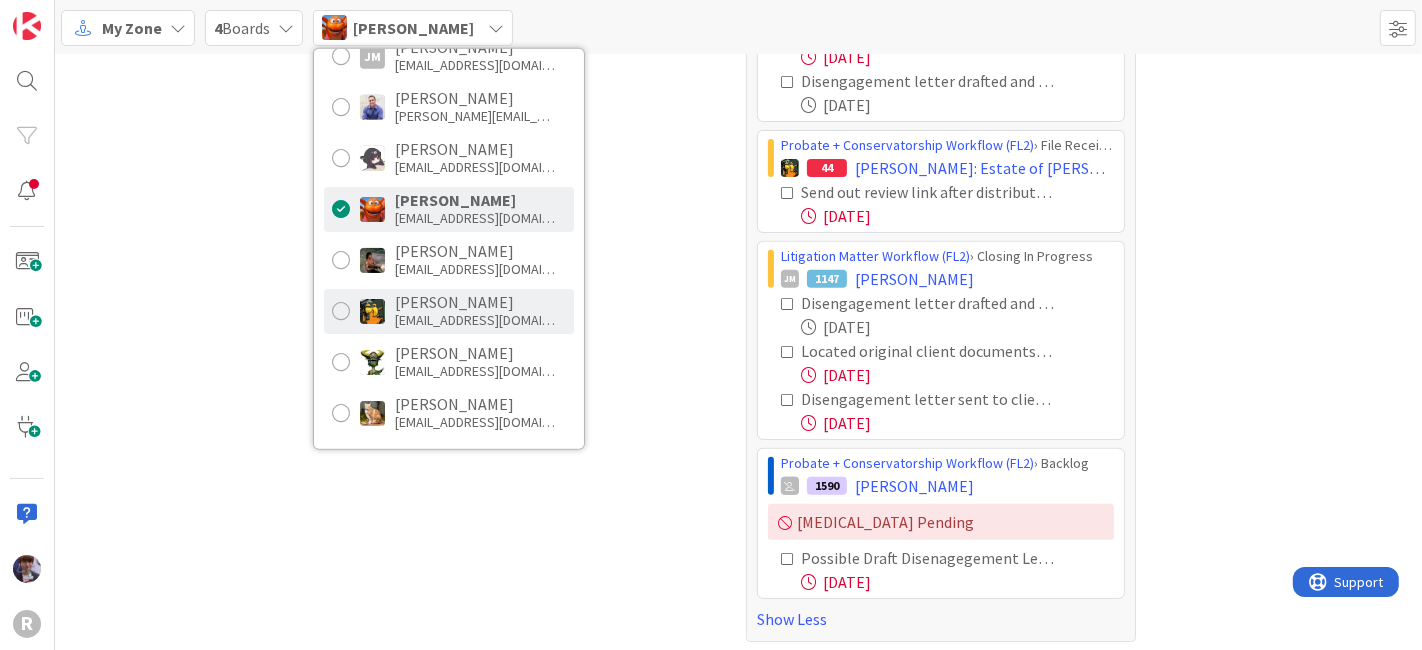 scroll, scrollTop: 0, scrollLeft: 0, axis: both 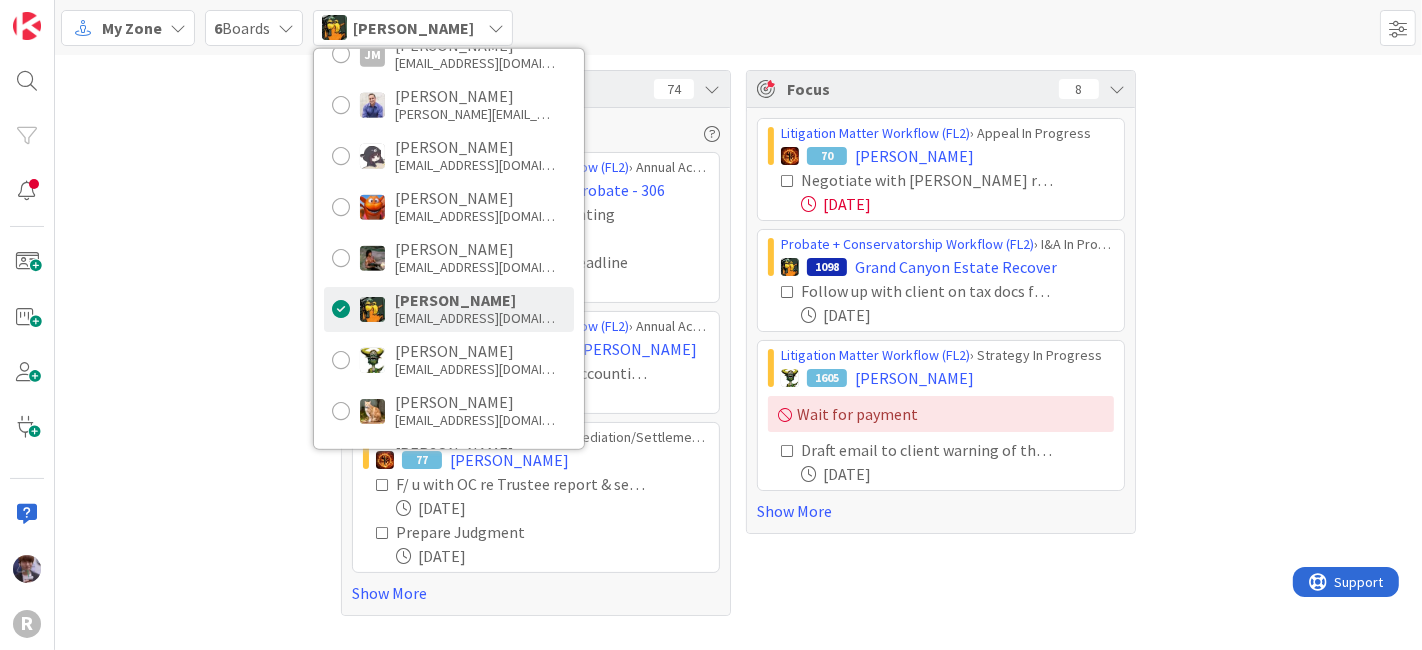 click on "Tasks 74 None Last Edited Probate + Conservatorship Workflow (FL2)  › Annual  Accounting Queue 153 LEMKE, Dorothy Probate - 306 DRAFT Third Annual Accounting 01/16/2026 Third Annual Accounting Deadline 02/19/2026 Probate + Conservatorship Workflow (FL2)  › Annual  Accounting Queue 62 Alan Lemke/ Gerhard Lemke Begin assigning tasks for accounting due 8/2/2025 07/02/2025 Litigation Matter Workflow (FL2)  › Mediation/Settlement in Progress 77 MCWHIRTER, Deborah F/ u with OC re Trustee report & settlement agreement 07/22/2025 Prepare Judgment 07/22/2025 Show More Focus 8 Litigation Matter Workflow (FL2)  › Appeal In Progress 70 DURKEE, Judy Negotiate with Obert regarding Objection 07/15/2025 Probate + Conservatorship Workflow (FL2)  › I&A In Progress 1098 Grand Canyon Estate Recover Follow up with client on tax docs from AZ for OR estate Taxes 07/17/2025 Litigation Matter Workflow (FL2)  › Strategy In Progress 1605 SOWINSKI, Peter Wait for payment 07/16/2025 Show More" at bounding box center [738, 343] 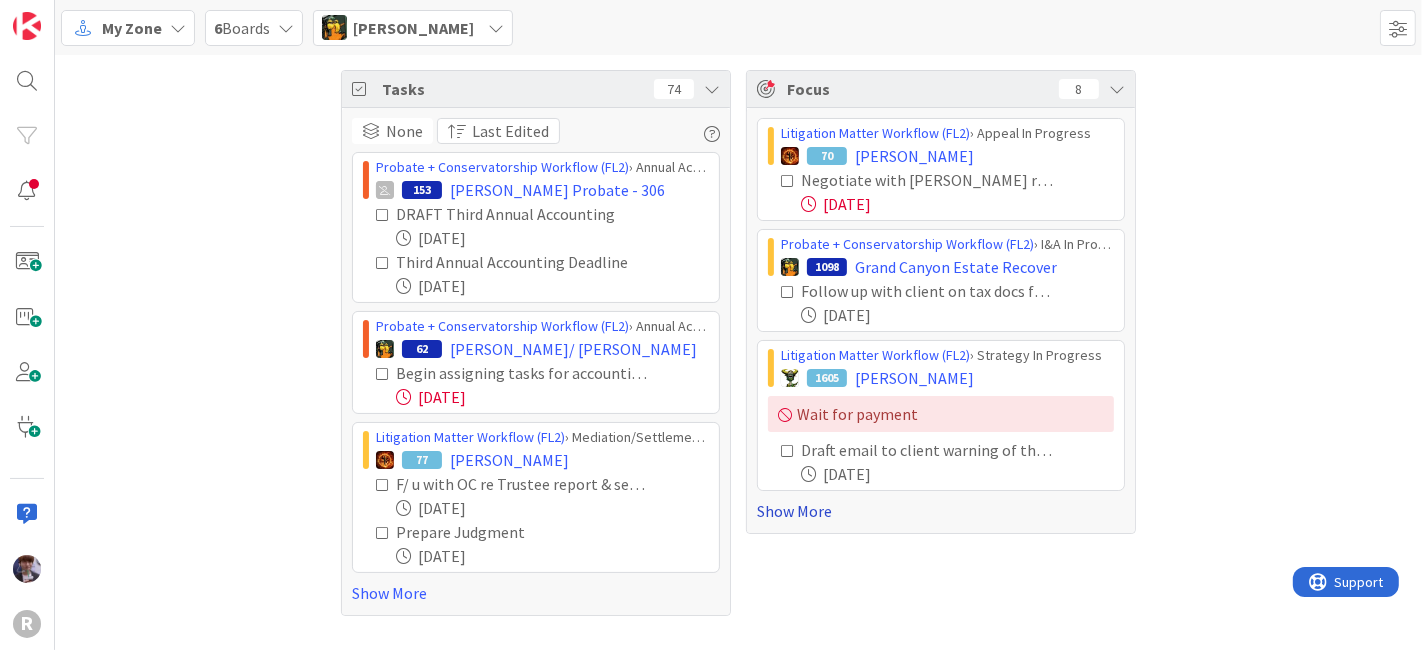 click on "Show More" at bounding box center (941, 511) 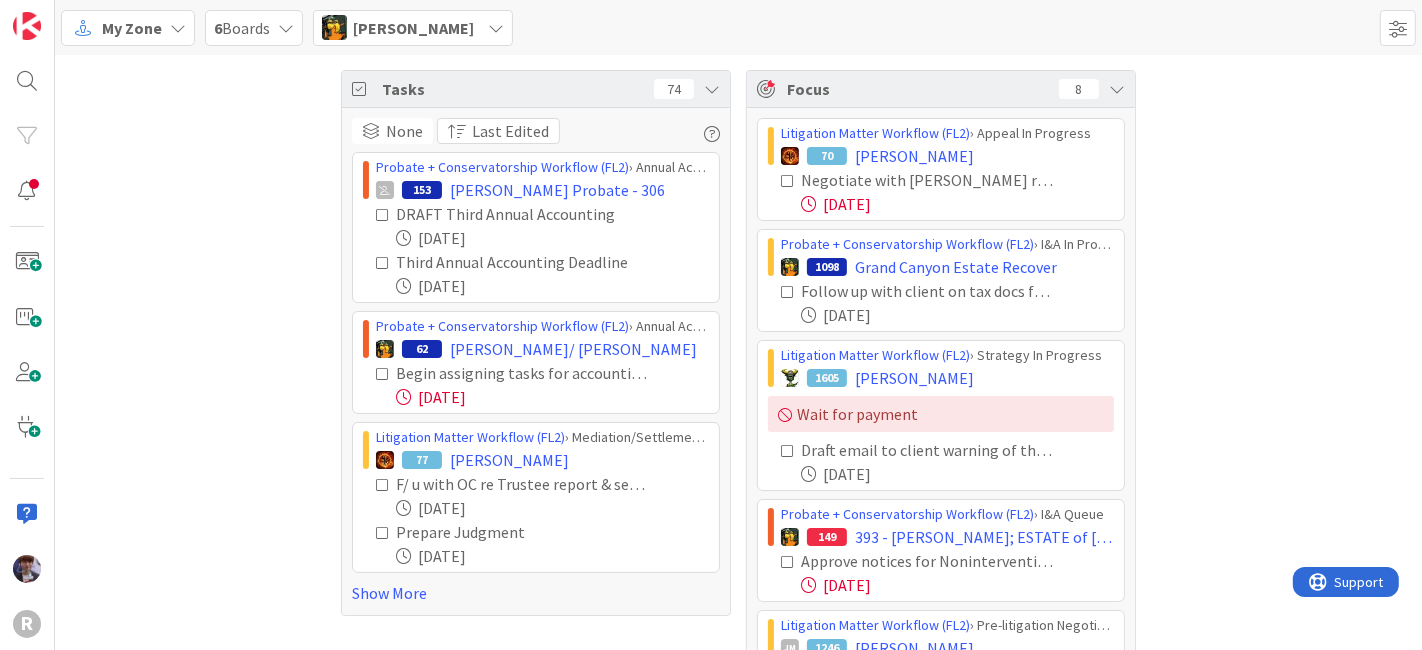 click on "Tasks 74 None Last Edited Probate + Conservatorship Workflow (FL2)  › Annual  Accounting Queue 153 LEMKE, Dorothy Probate - 306 DRAFT Third Annual Accounting 01/16/2026 Third Annual Accounting Deadline 02/19/2026 Probate + Conservatorship Workflow (FL2)  › Annual  Accounting Queue 62 Alan Lemke/ Gerhard Lemke Begin assigning tasks for accounting due 8/2/2025 07/02/2025 Litigation Matter Workflow (FL2)  › Mediation/Settlement in Progress 77 MCWHIRTER, Deborah F/ u with OC re Trustee report & settlement agreement 07/22/2025 Prepare Judgment 07/22/2025 Show More Focus 8 Litigation Matter Workflow (FL2)  › Appeal In Progress 70 DURKEE, Judy Negotiate with Obert regarding Objection 07/15/2025 Probate + Conservatorship Workflow (FL2)  › I&A In Progress 1098 Grand Canyon Estate Recover Follow up with client on tax docs from AZ for OR estate Taxes 07/17/2025 Litigation Matter Workflow (FL2)  › Strategy In Progress 1605 SOWINSKI, Peter Wait for payment 07/16/2025 Probate + Conservatorship Workflow (FL2) JM" at bounding box center (738, 579) 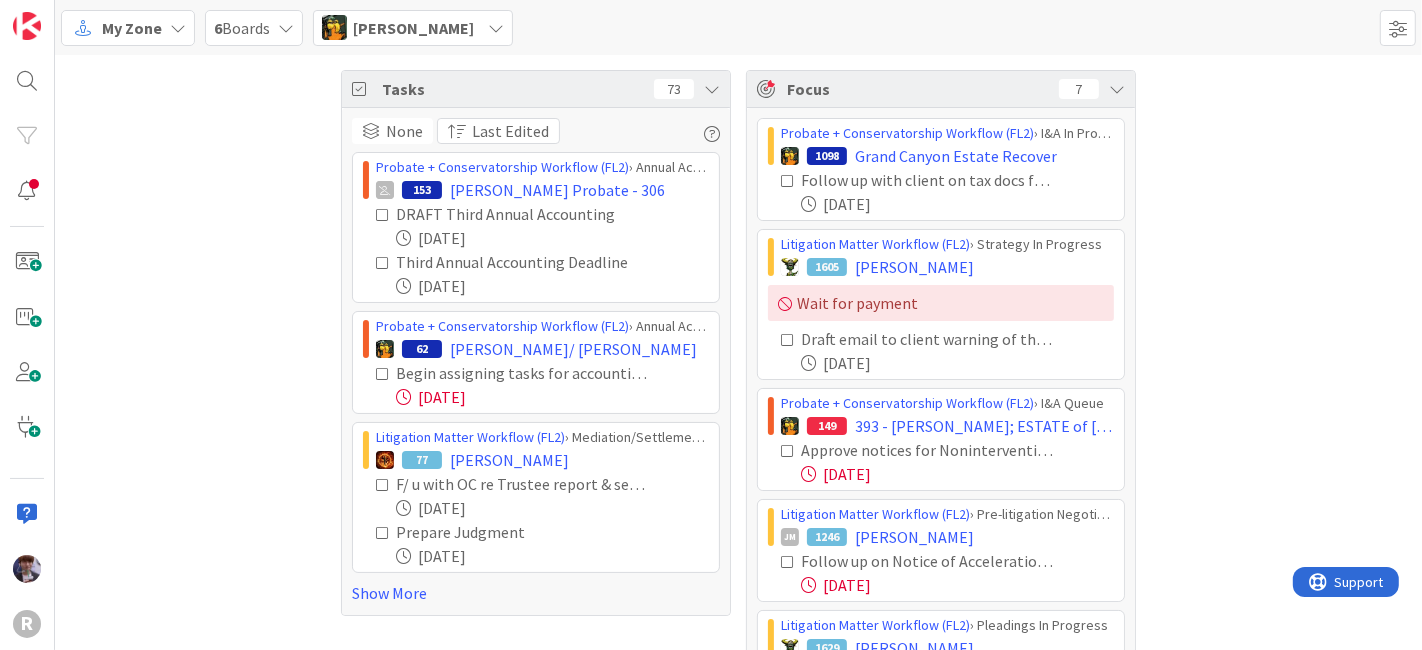 click at bounding box center [788, 181] 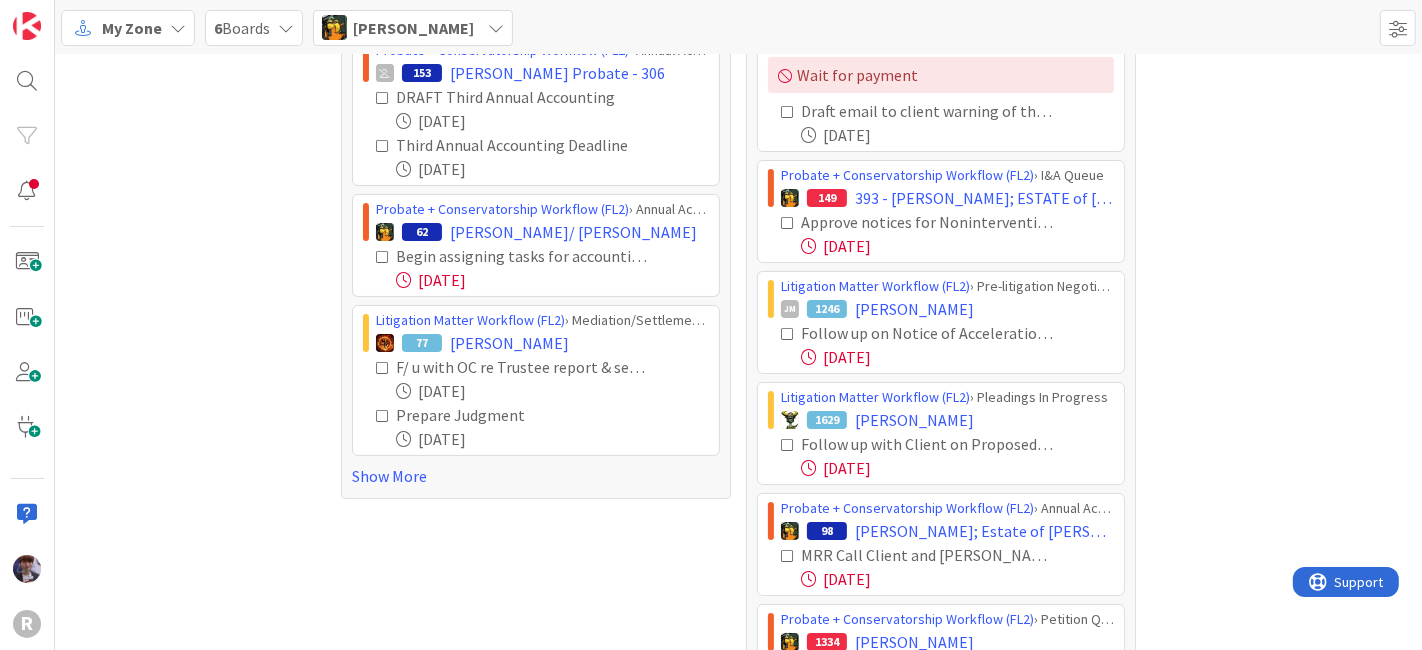 scroll, scrollTop: 117, scrollLeft: 0, axis: vertical 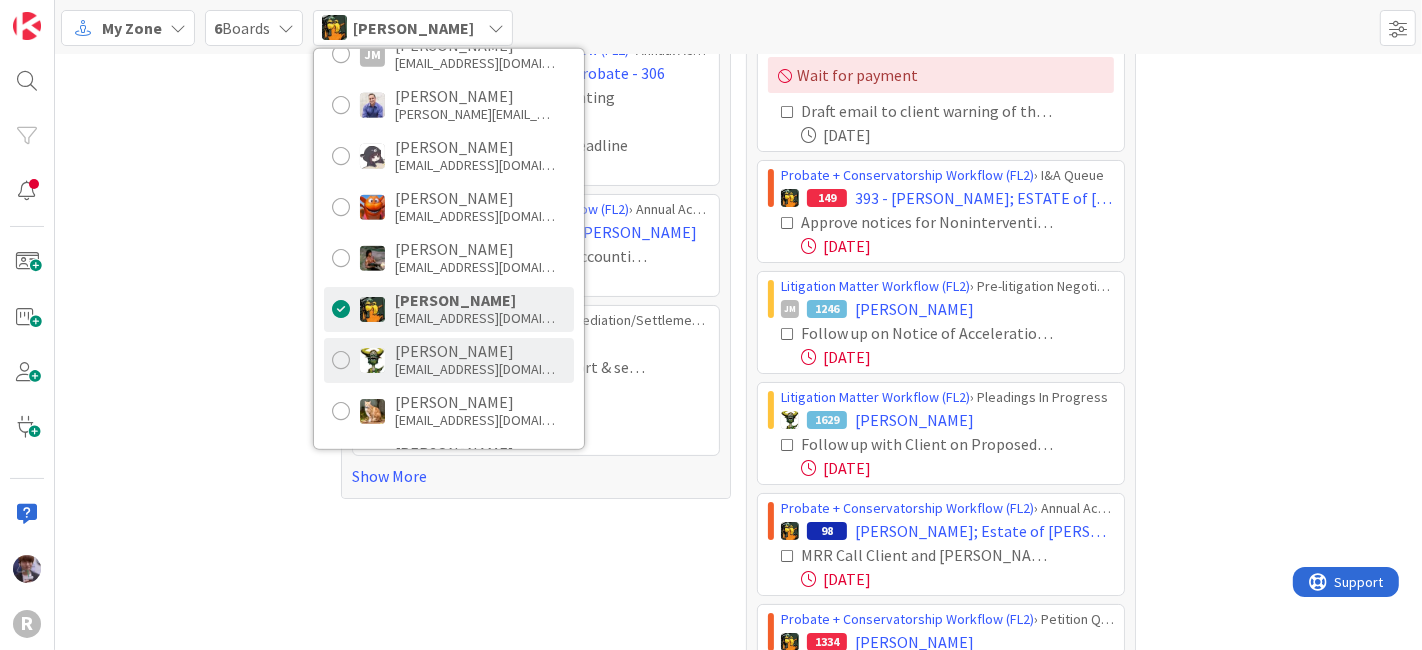 click on "Nic Corbett" at bounding box center (475, 351) 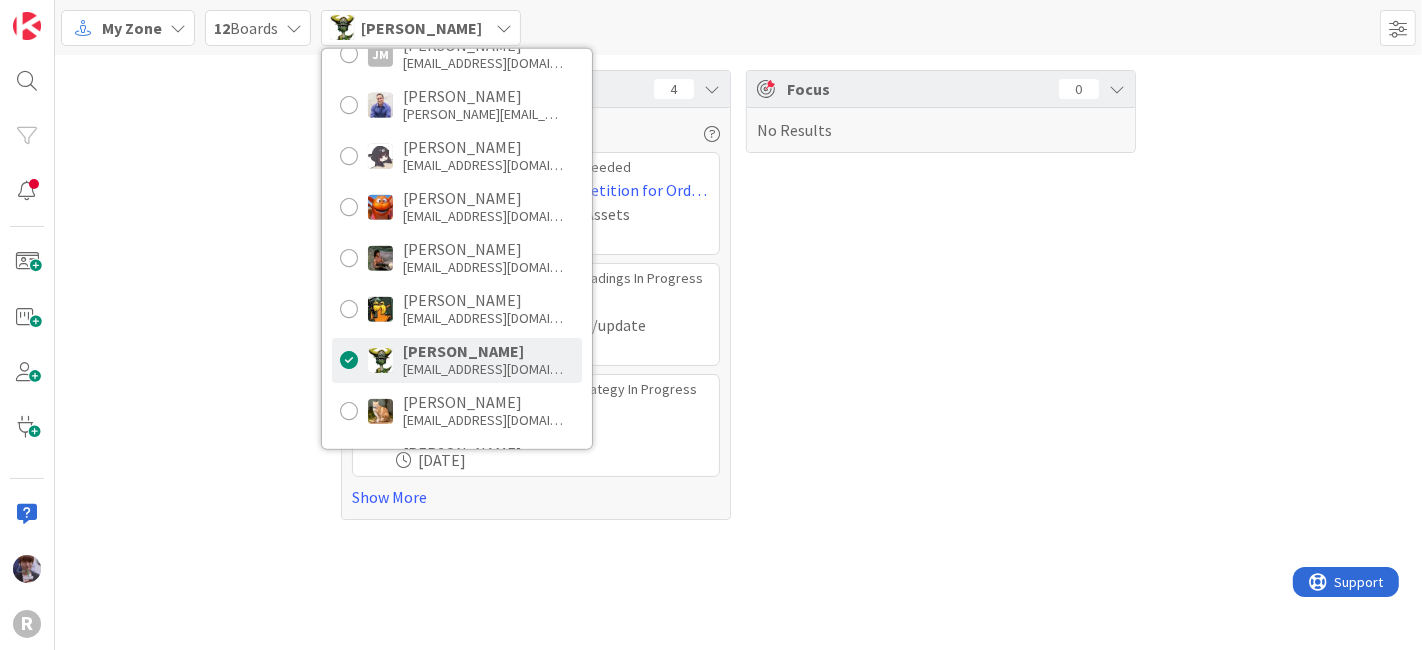 click on "Focus 0 No Results" at bounding box center [941, 295] 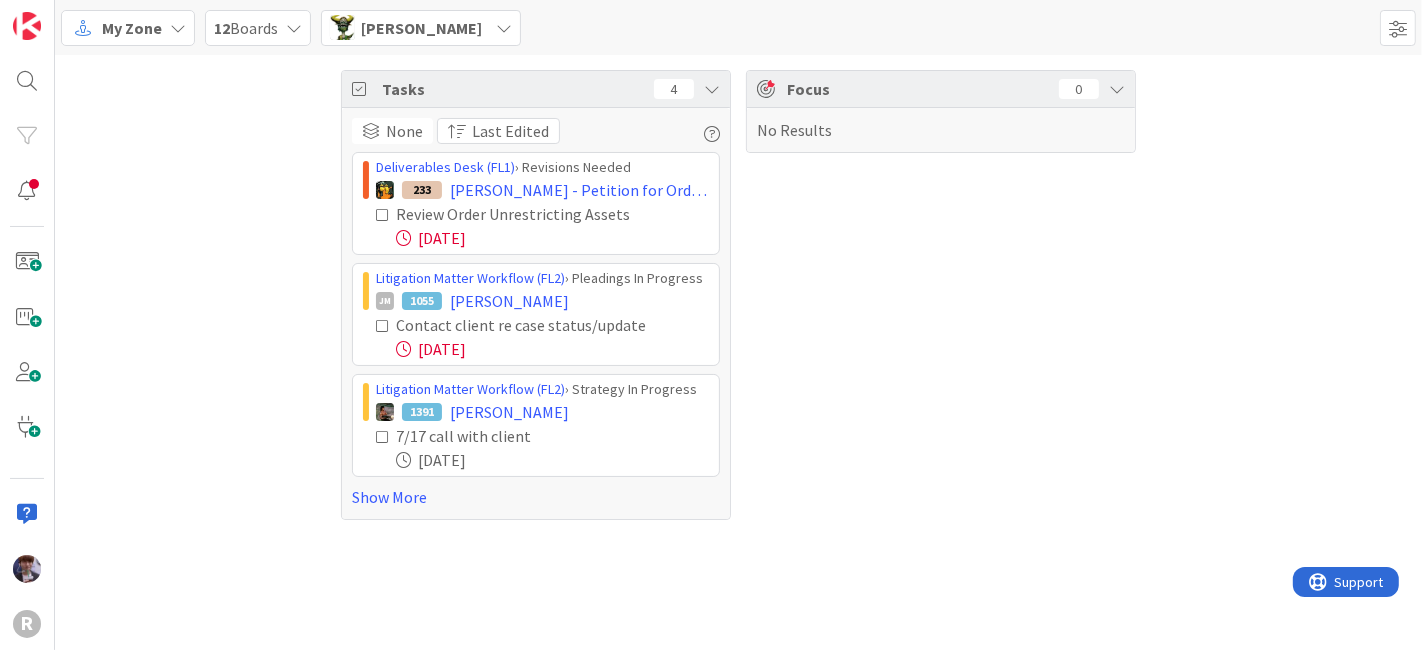 click on "Focus 0 No Results" at bounding box center [941, 295] 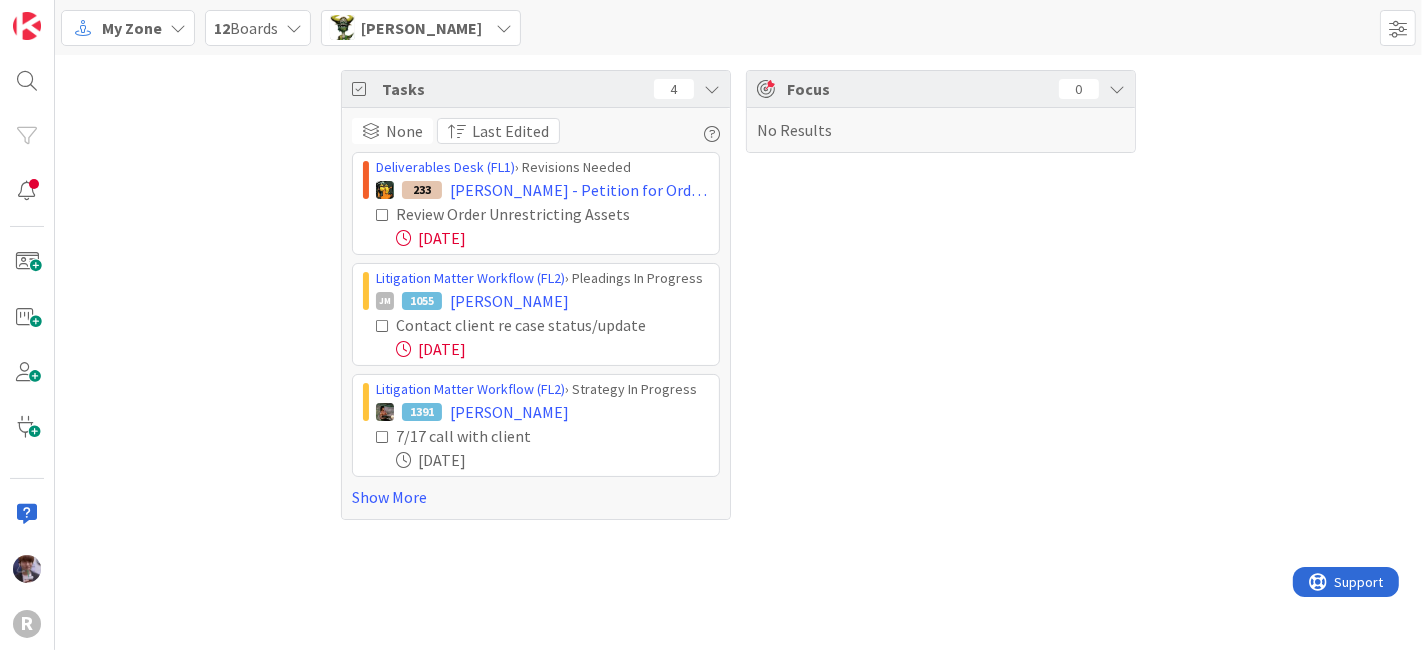 click on "Focus 0 No Results" at bounding box center (941, 295) 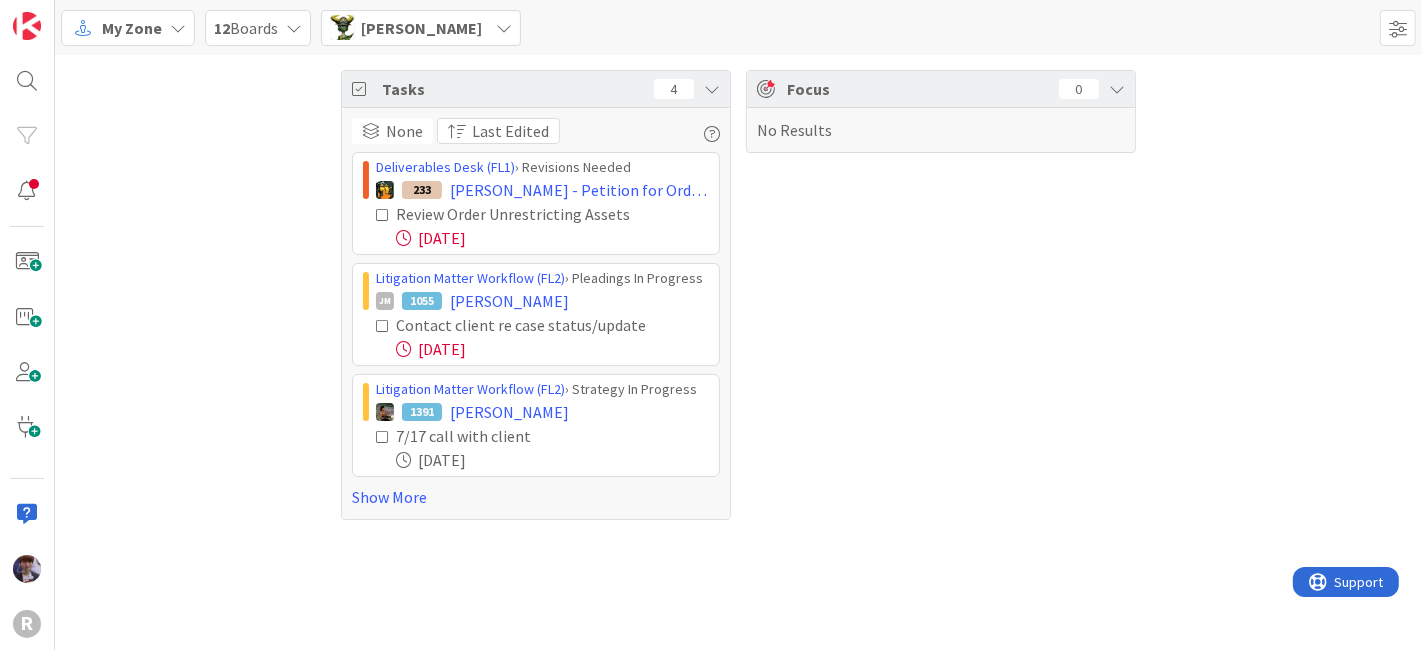 click on "Focus 0 No Results" at bounding box center (941, 295) 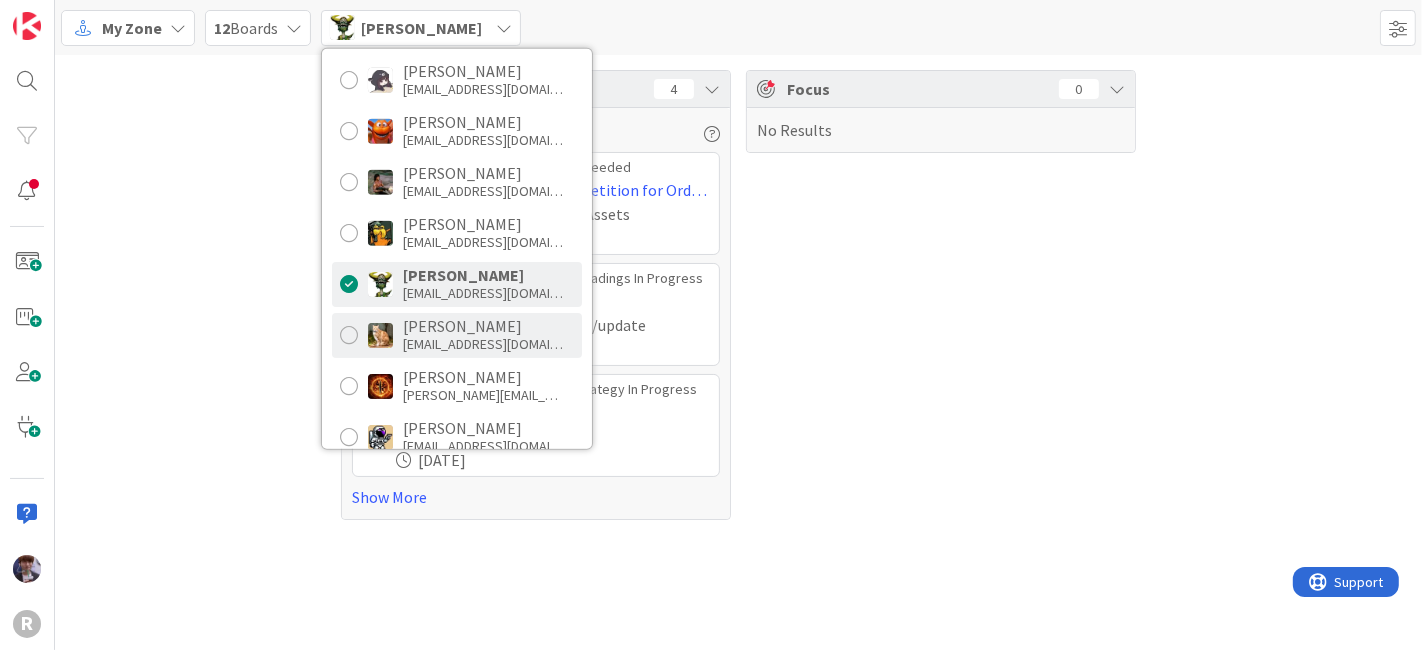scroll, scrollTop: 299, scrollLeft: 0, axis: vertical 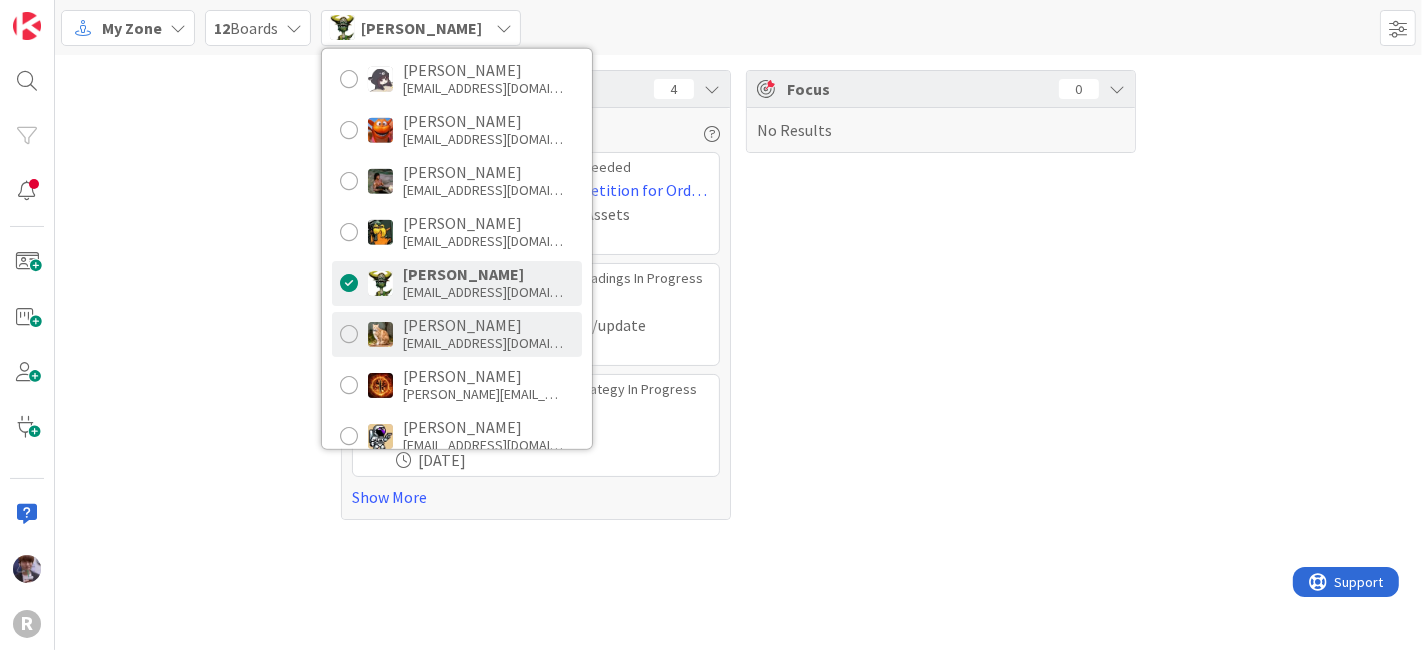 click on "sburzota@reutercorbett.com" at bounding box center [483, 343] 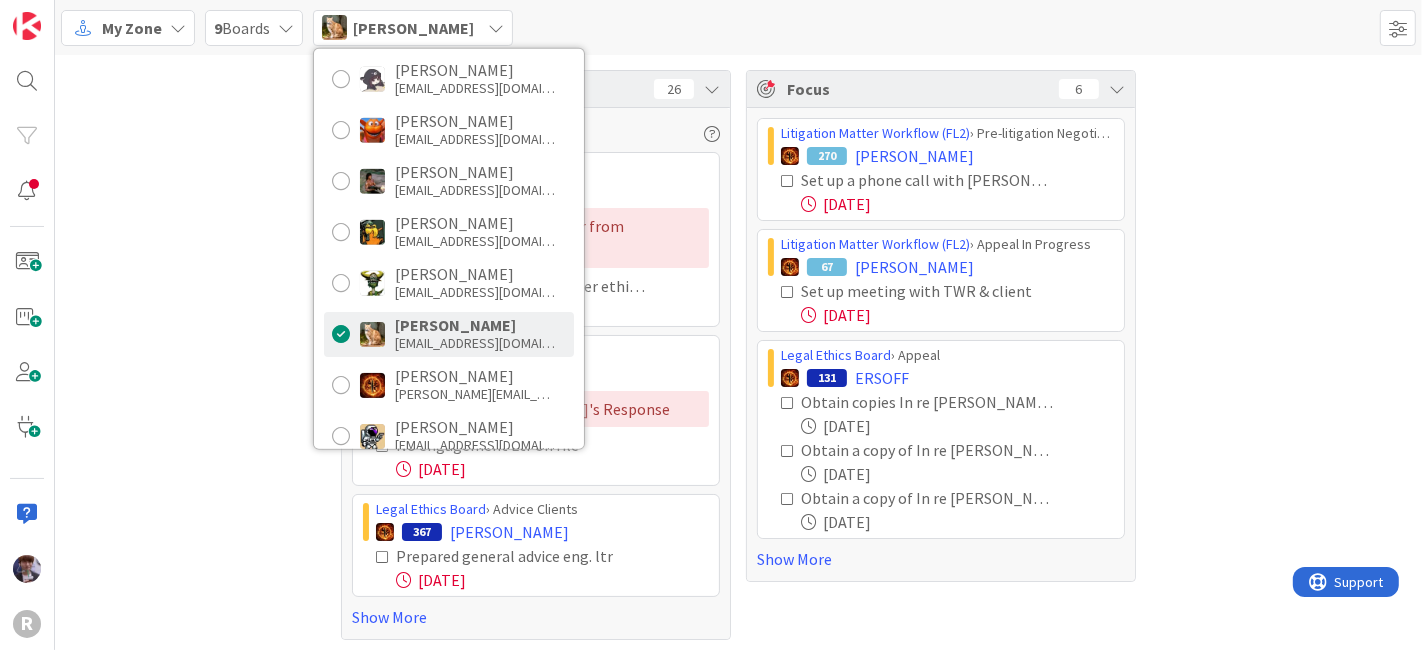 click on "Tasks 26 None Last Edited Legal Ethics Board  › DCO 137 HINMAN  Waiting on the Initial Letter from Stacey Owen Prepared engagement ltr per ethics template 06/10/2025 Legal Ethics Board  › CAO 152 KAHN Waiting on Susan's Response No engagement Ltr on file 07/02/2025 Legal Ethics Board  › Advice Clients 367 HEDRICK Prepared general advice eng. ltr 07/01/2025 Show More Focus 6 Litigation Matter Workflow (FL2)  › Pre-litigation Negotiation 270 SHERRIS, Lawrence Set up a phone call with Mr. Jones (Pacific Legal) once file is indexed and (make sure to not schedule during Lemke trial) 07/10/2025 Litigation Matter Workflow (FL2)  › Appeal In Progress 67 ASBRIDGE, Chris  Set up meeting with TWR & client 07/08/2025 Legal Ethics Board  › Appeal  131 ERSOFF 08/01/2025 08/01/2025 Obtain a copy of In re Boothe, 303 Or 643 and identify the analysis related to the attorney’s mental state. 08/01/2025 Show More" at bounding box center (738, 355) 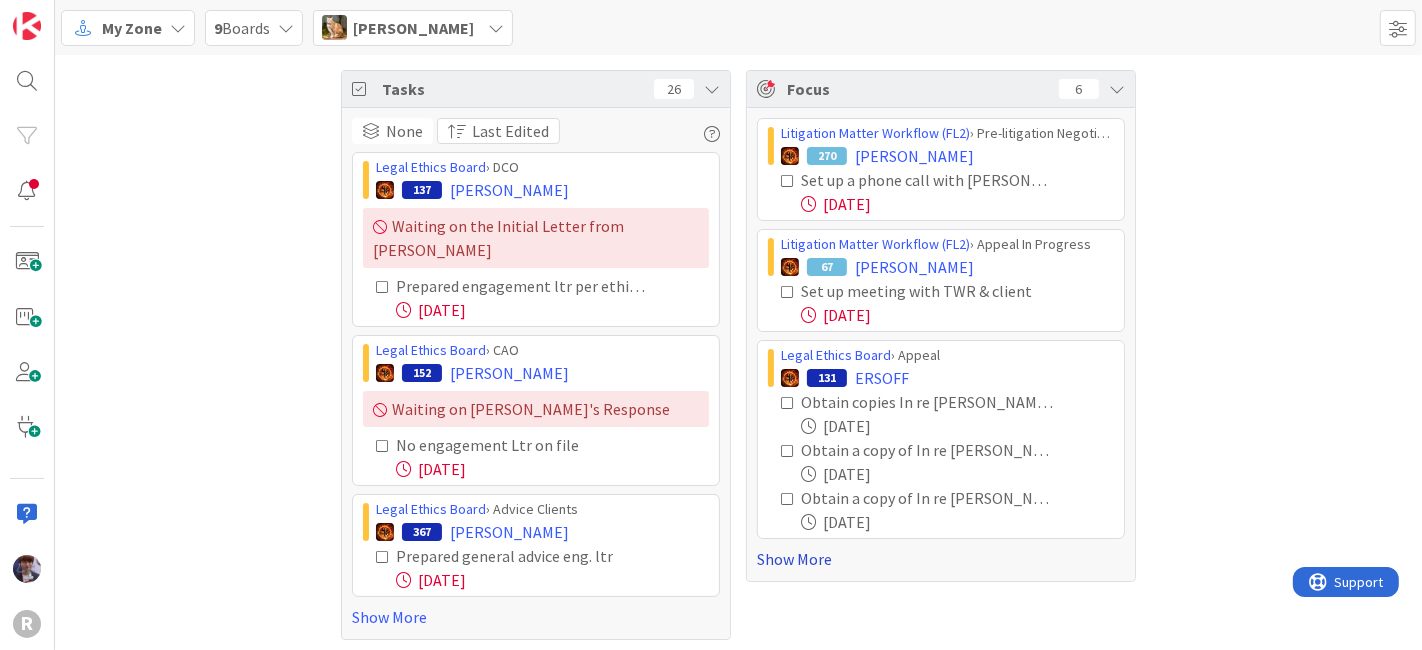 click on "Show More" at bounding box center [941, 559] 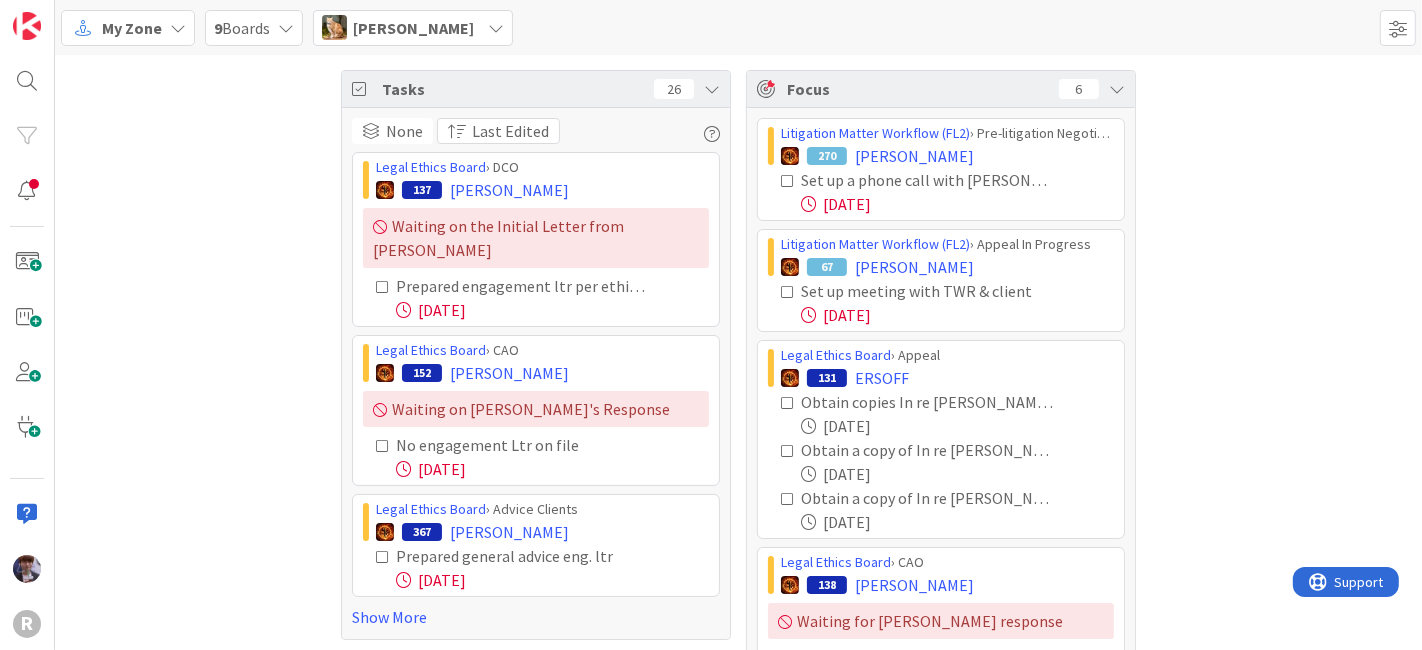 click on "Tasks 26 None Last Edited Legal Ethics Board  › DCO 137 HINMAN  Waiting on the Initial Letter from Stacey Owen Prepared engagement ltr per ethics template 06/10/2025 Legal Ethics Board  › CAO 152 KAHN Waiting on Susan's Response No engagement Ltr on file 07/02/2025 Legal Ethics Board  › Advice Clients 367 HEDRICK Prepared general advice eng. ltr 07/01/2025 Show More Focus 6 Litigation Matter Workflow (FL2)  › Pre-litigation Negotiation 270 SHERRIS, Lawrence Set up a phone call with Mr. Jones (Pacific Legal) once file is indexed and (make sure to not schedule during Lemke trial) 07/10/2025 Litigation Matter Workflow (FL2)  › Appeal In Progress 67 ASBRIDGE, Chris  Set up meeting with TWR & client 07/08/2025 Legal Ethics Board  › Appeal  131 ERSOFF 08/01/2025 08/01/2025 Obtain a copy of In re Boothe, 303 Or 643 and identify the analysis related to the attorney’s mental state. 08/01/2025 Legal Ethics Board  › CAO 138 OHLMANN Waiting for Linn Davis response 07/16/2025 Show Less" at bounding box center (738, 405) 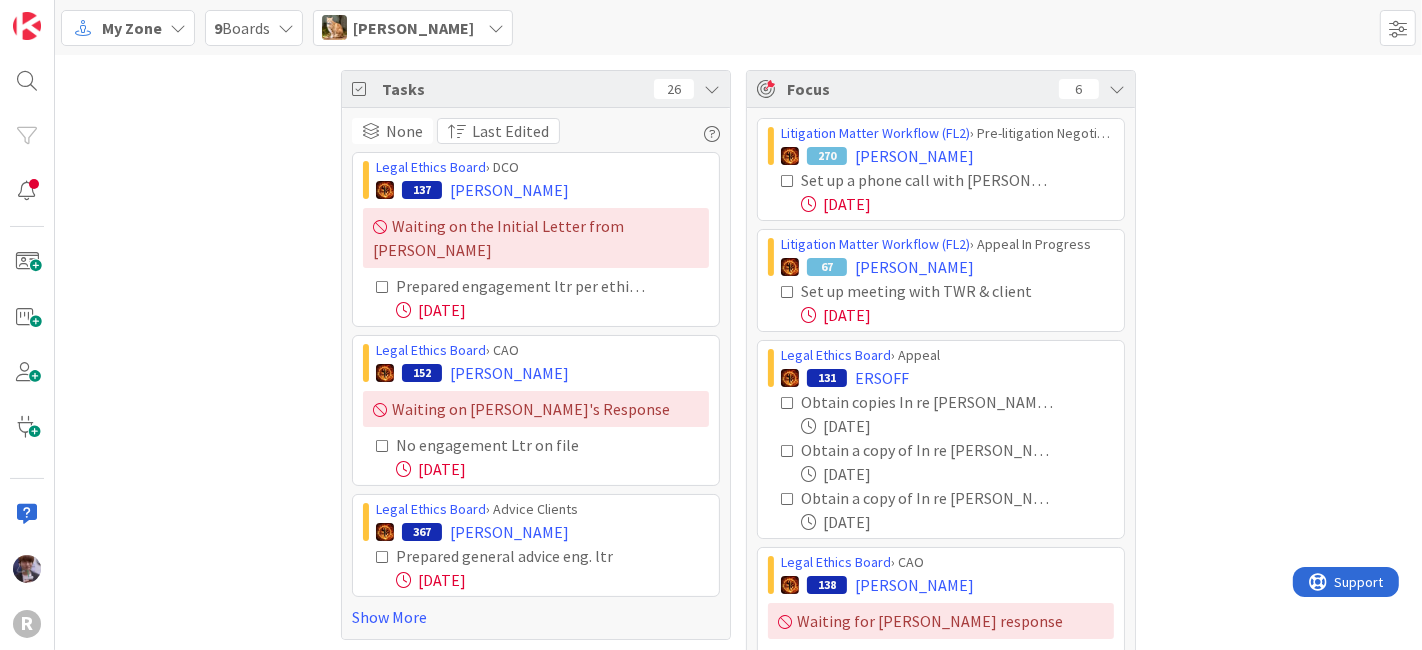 click on "Stacey Burzota" at bounding box center [413, 28] 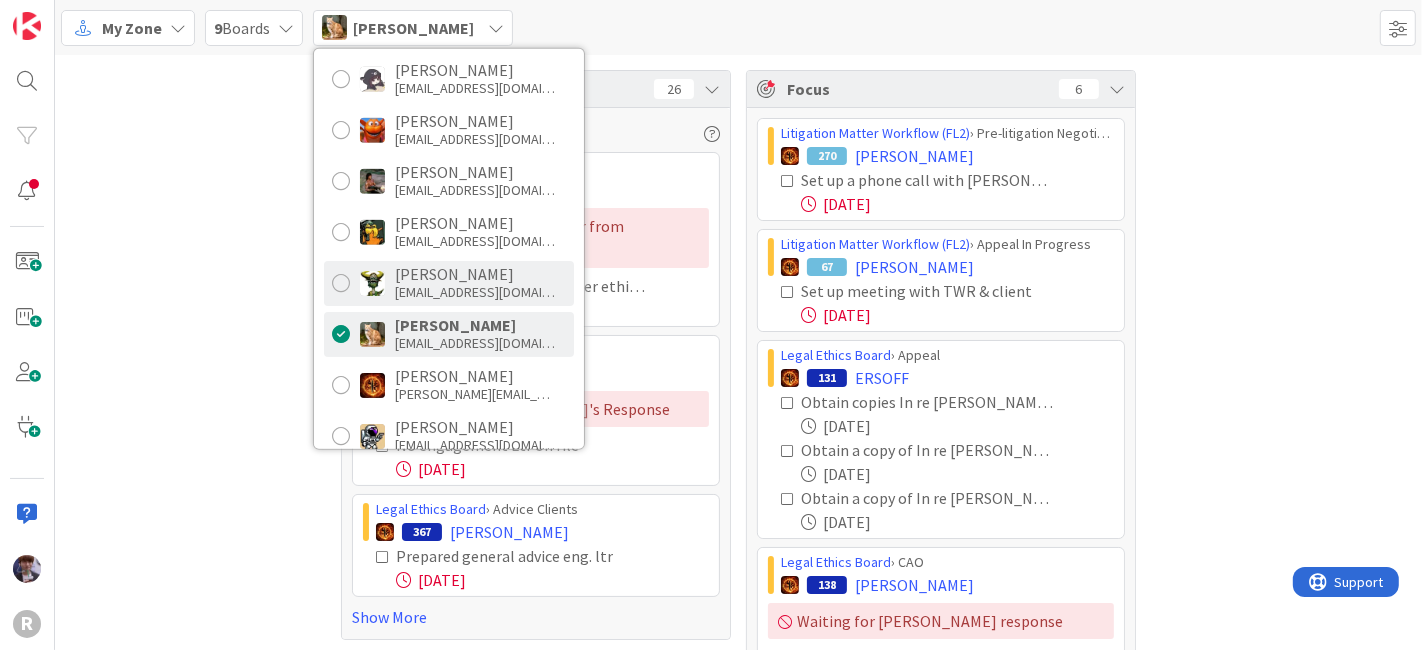 click on "ncorbett@reutercorbett.com" at bounding box center [475, 292] 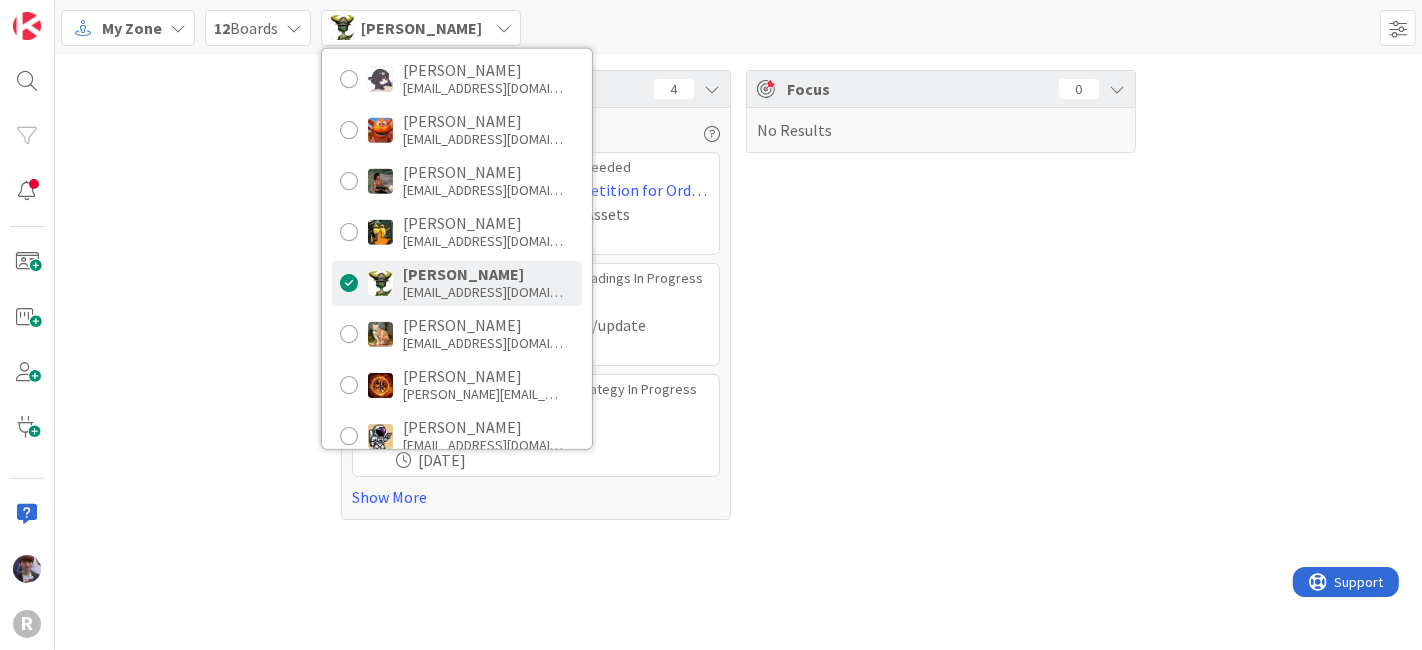 click on "Tasks 4 None Last Edited Deliverables Desk (FL1)  › Revisions Needed 233 KENNEDY - Petition for Order for Surrender of Assets Review Order Unrestricting Assets 03/03/2025 Litigation Matter Workflow (FL2)  › Pleadings In Progress JM 1055 WENZELL, Daniel Contact client re case status/update 07/15/2025 Litigation Matter Workflow (FL2)  › Strategy In Progress 1391 FINAU, Crystal 7/17 call with client 07/17/2025 Show More Focus 0 No Results" at bounding box center (738, 295) 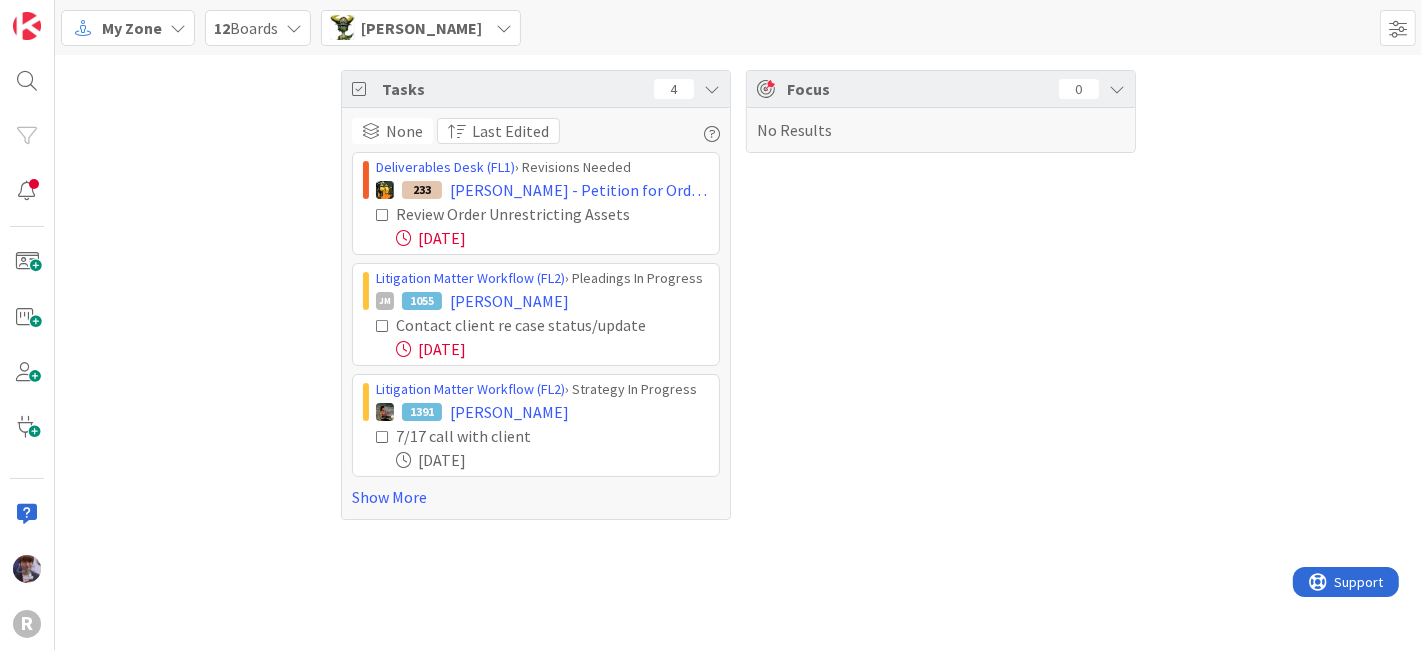 drag, startPoint x: 181, startPoint y: 290, endPoint x: 179, endPoint y: 278, distance: 12.165525 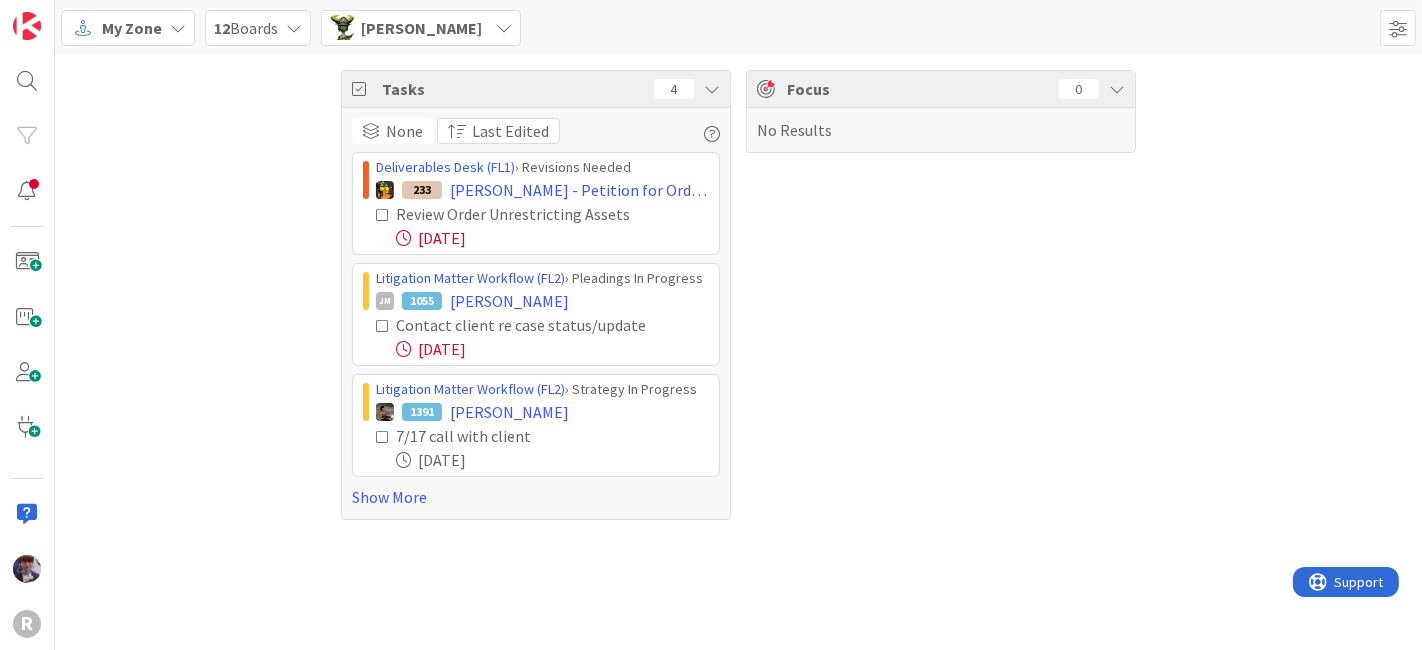 click on "Nic Corbett" at bounding box center (421, 28) 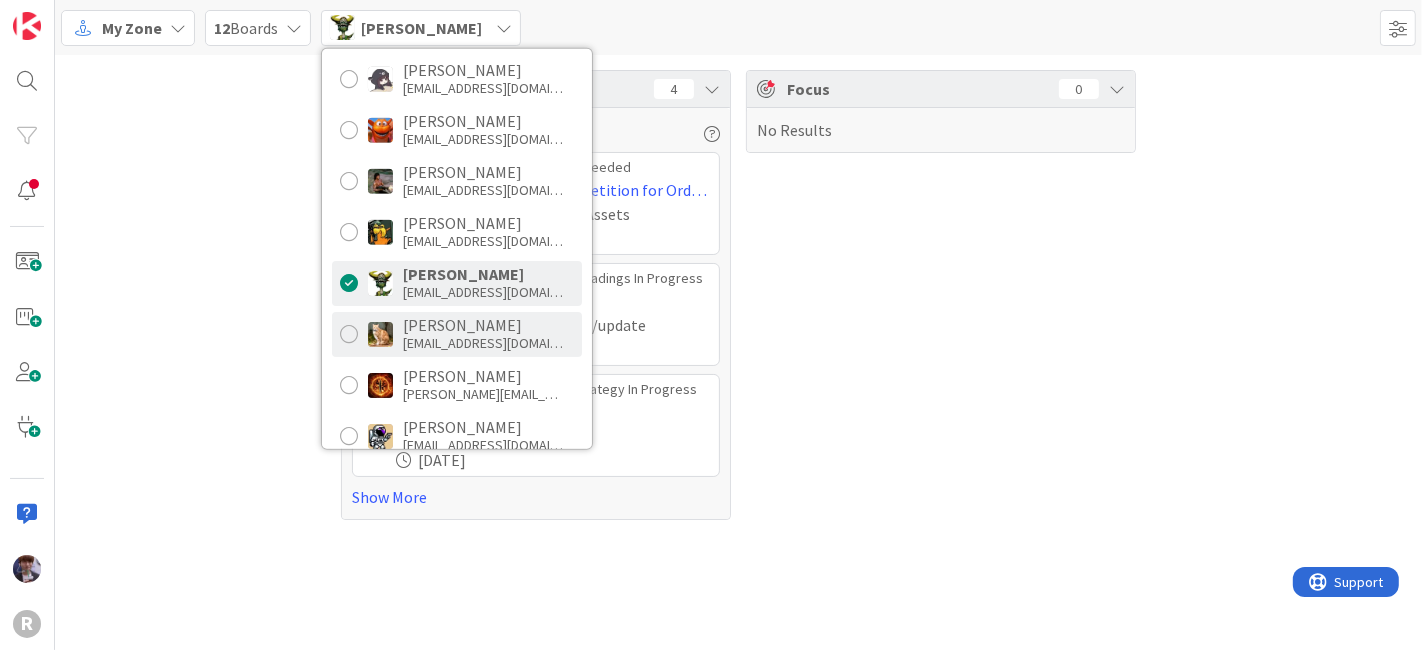 click on "sburzota@reutercorbett.com" at bounding box center (483, 343) 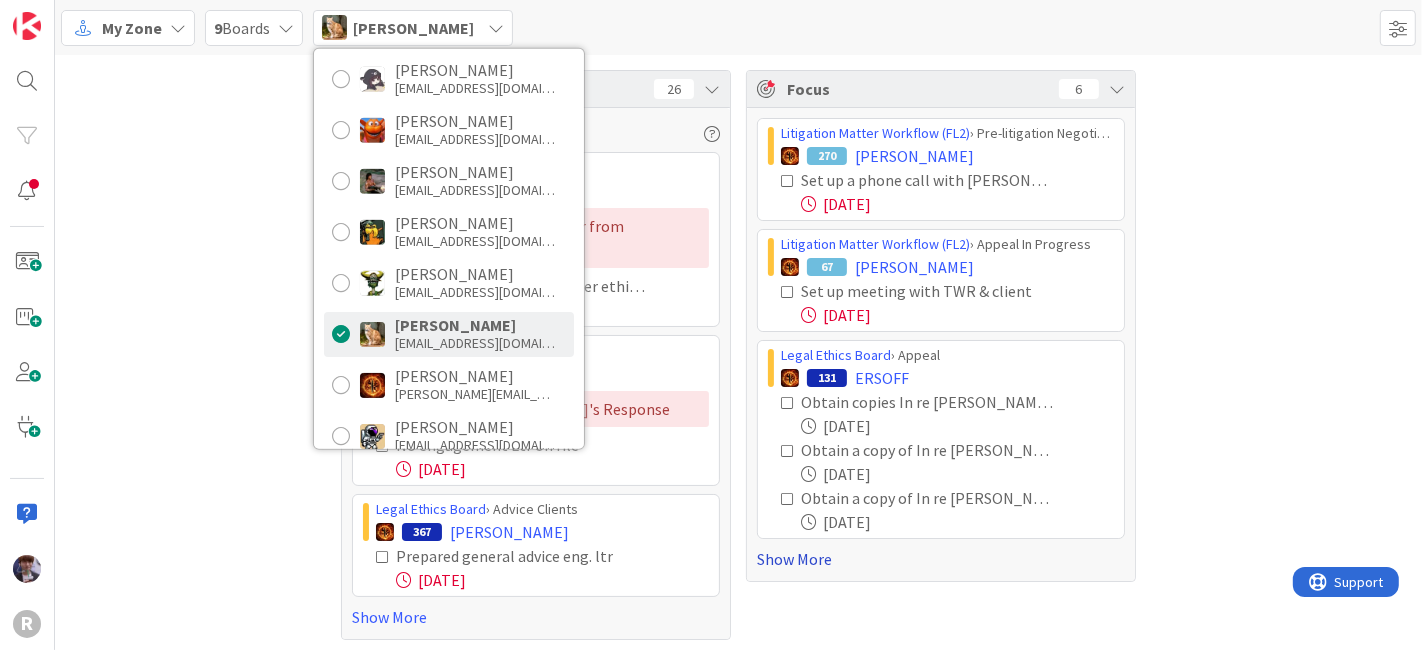 click on "Show More" at bounding box center [941, 559] 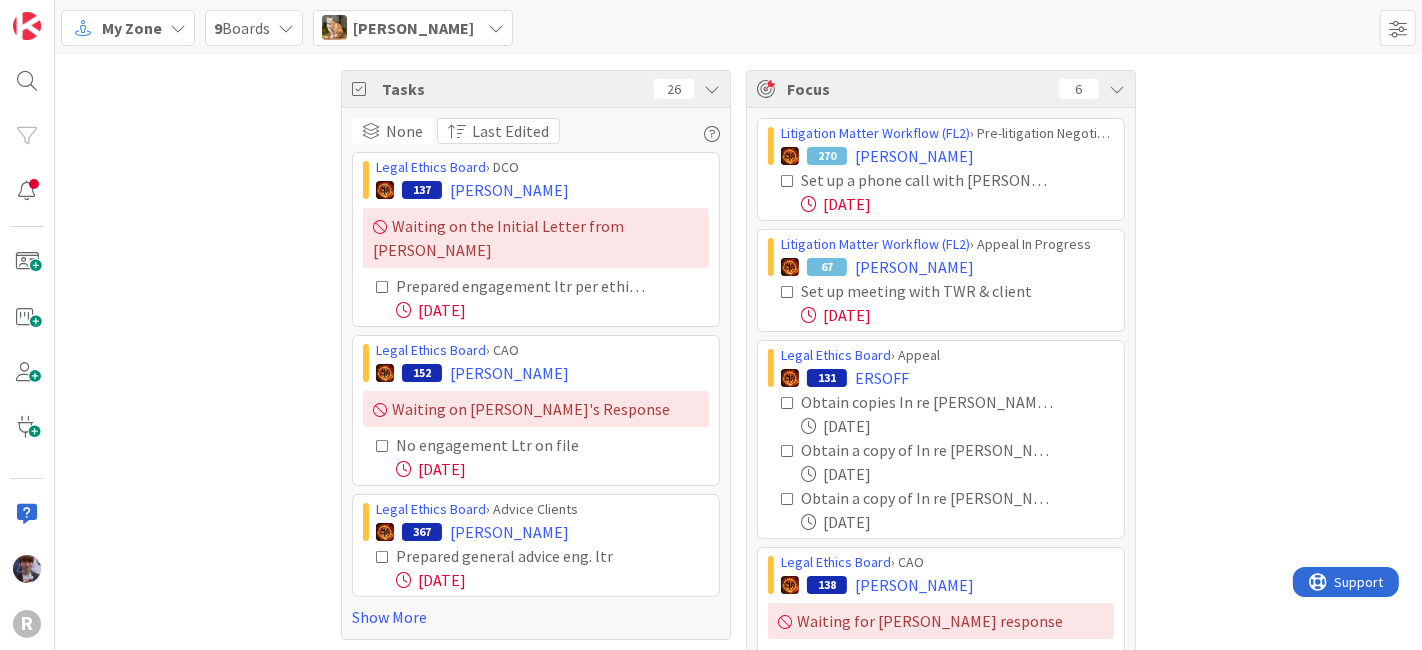 click on "Tasks 26 None Last Edited Legal Ethics Board  › DCO 137 HINMAN  Waiting on the Initial Letter from Stacey Owen Prepared engagement ltr per ethics template 06/10/2025 Legal Ethics Board  › CAO 152 KAHN Waiting on Susan's Response No engagement Ltr on file 07/02/2025 Legal Ethics Board  › Advice Clients 367 HEDRICK Prepared general advice eng. ltr 07/01/2025 Show More Focus 6 Litigation Matter Workflow (FL2)  › Pre-litigation Negotiation 270 SHERRIS, Lawrence Set up a phone call with Mr. Jones (Pacific Legal) once file is indexed and (make sure to not schedule during Lemke trial) 07/10/2025 Litigation Matter Workflow (FL2)  › Appeal In Progress 67 ASBRIDGE, Chris  Set up meeting with TWR & client 07/08/2025 Legal Ethics Board  › Appeal  131 ERSOFF 08/01/2025 08/01/2025 Obtain a copy of In re Boothe, 303 Or 643 and identify the analysis related to the attorney’s mental state. 08/01/2025 Legal Ethics Board  › CAO 138 OHLMANN Waiting for Linn Davis response 07/16/2025 Show Less" at bounding box center (738, 405) 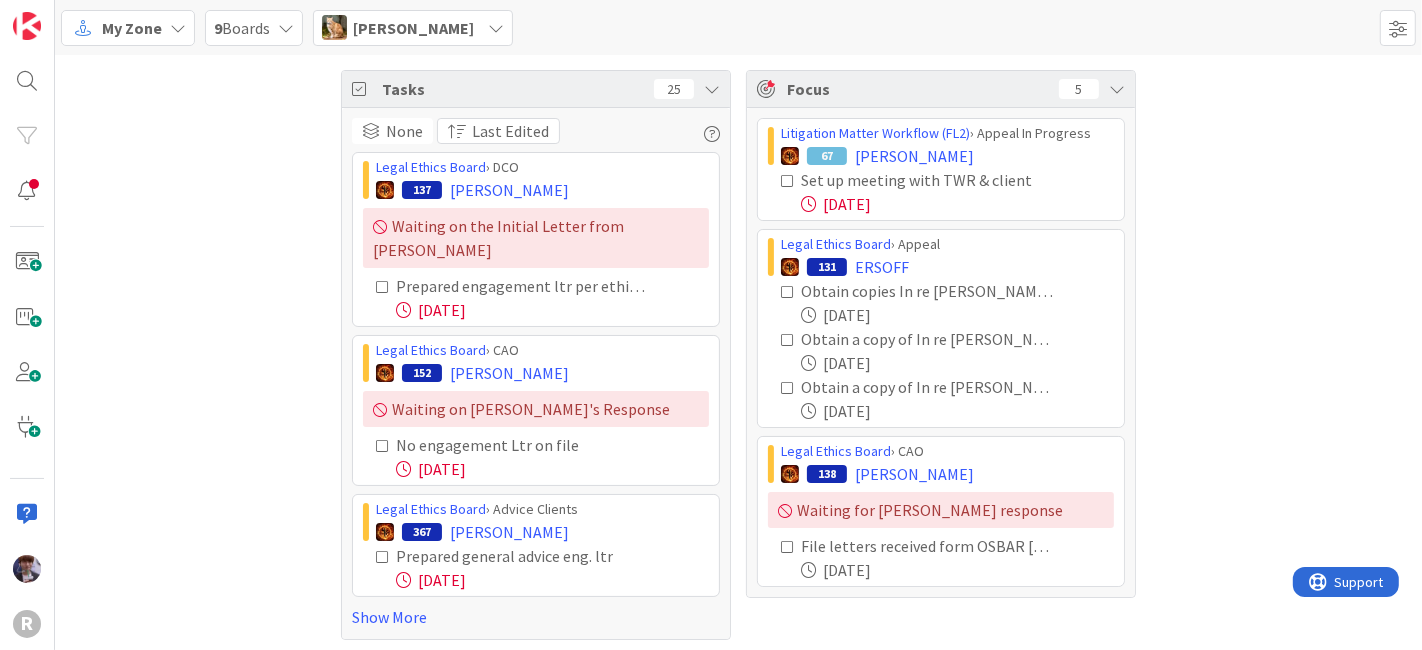 click at bounding box center [788, 181] 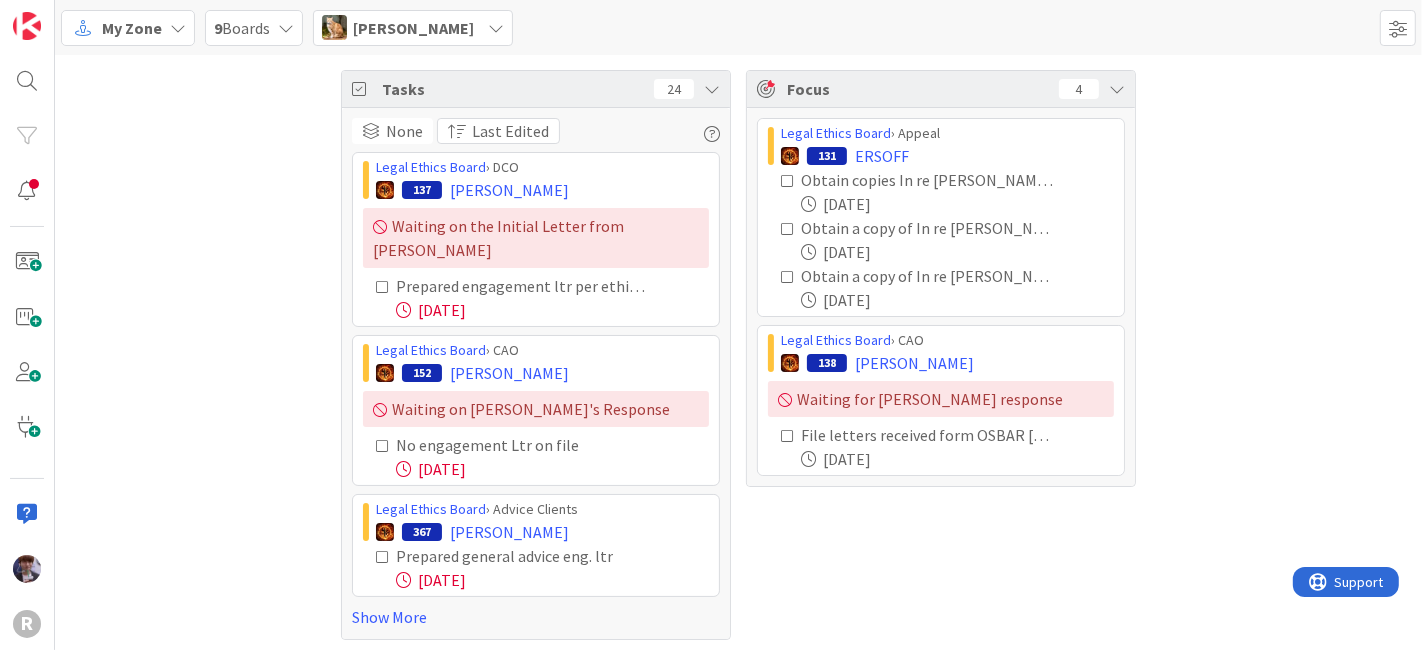 click at bounding box center (788, 436) 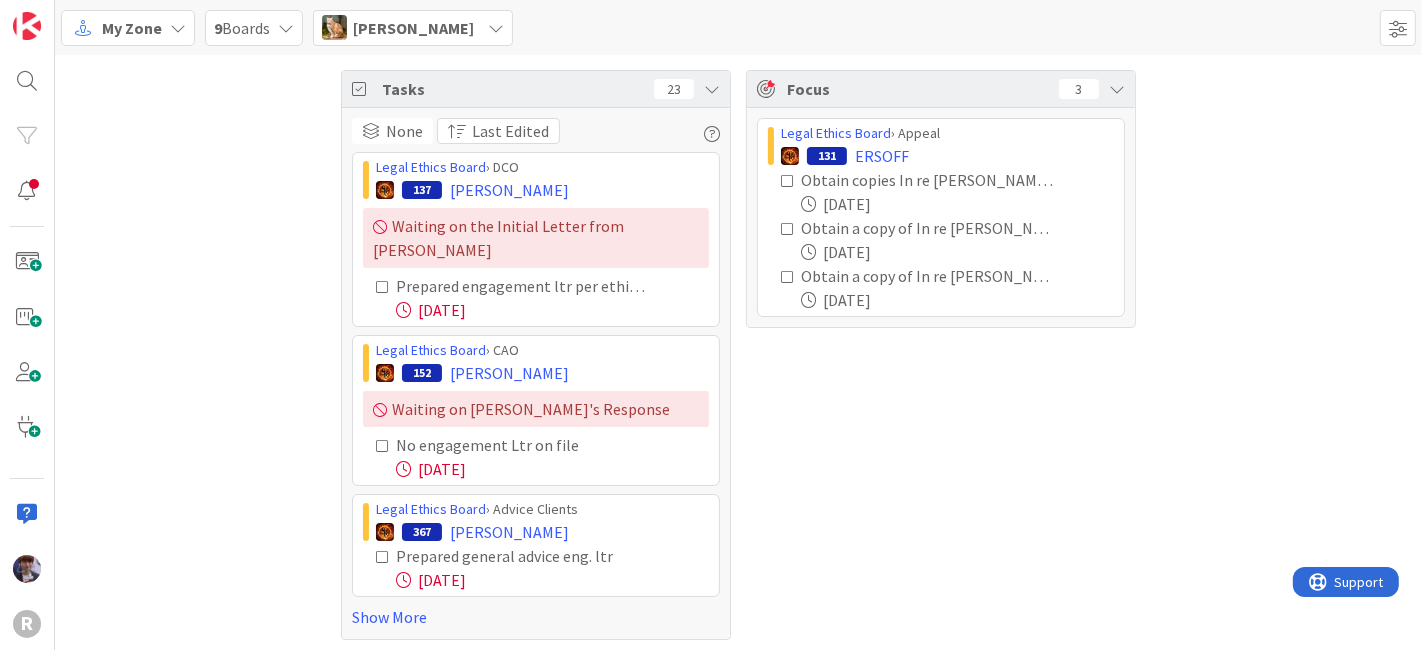 click on "Focus 3 Legal Ethics Board  › Appeal  131 ERSOFF Obtain copies In re Leuenberger, 337 Or 183; In re Claussen, 332 Or 466; and In re Leonhardt, 324 Or 498.   In relation to each of these cases, please identify the text of the court identifies the rule which required the disclosure of information or a knowing violation, the allegation of the Bar in relation to that rule, and the ruling of the court in relation to that ruling. 08/01/2025 Obtain a copy of In re Hedrick, 312 Or 448 and identify the section of the text in which the court rejected the trial panel’s credibility findings, in particular in relation to the attorney’s belief that he was not required to disclose a will to the court in his petition. 08/01/2025 Obtain a copy of In re Boothe, 303 Or 643 and identify the analysis related to the attorney’s mental state. 08/01/2025" at bounding box center [941, 355] 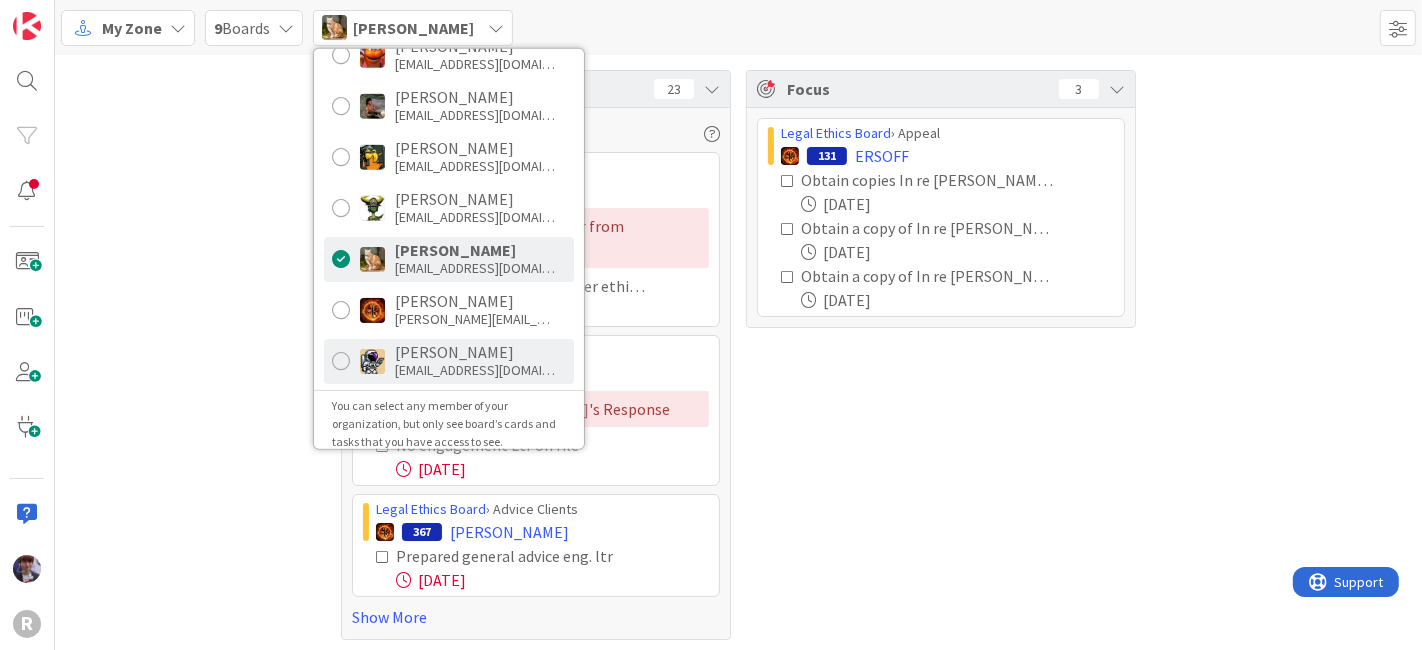 scroll, scrollTop: 385, scrollLeft: 0, axis: vertical 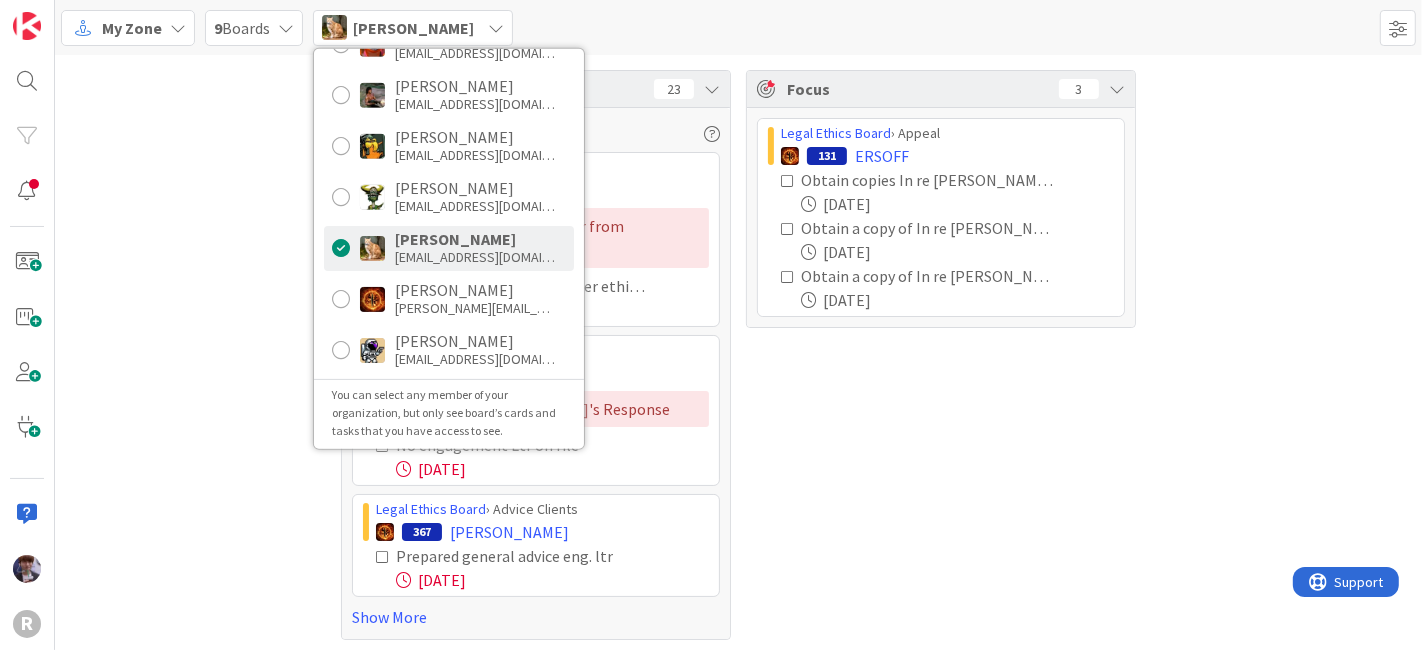 click on "Tasks 23 None Last Edited Legal Ethics Board  › DCO 137 HINMAN  Waiting on the Initial Letter from Stacey Owen Prepared engagement ltr per ethics template 06/10/2025 Legal Ethics Board  › CAO 152 KAHN Waiting on Susan's Response No engagement Ltr on file 07/02/2025 Legal Ethics Board  › Advice Clients 367 HEDRICK Prepared general advice eng. ltr 07/01/2025 Show More Focus 3 Legal Ethics Board  › Appeal  131 ERSOFF Obtain copies In re Leuenberger, 337 Or 183; In re Claussen, 332 Or 466; and In re Leonhardt, 324 Or 498.   In relation to each of these cases, please identify the text of the court identifies the rule which required the disclosure of information or a knowing violation, the allegation of the Bar in relation to that rule, and the ruling of the court in relation to that ruling. 08/01/2025 08/01/2025 Obtain a copy of In re Boothe, 303 Or 643 and identify the analysis related to the attorney’s mental state. 08/01/2025" at bounding box center (738, 355) 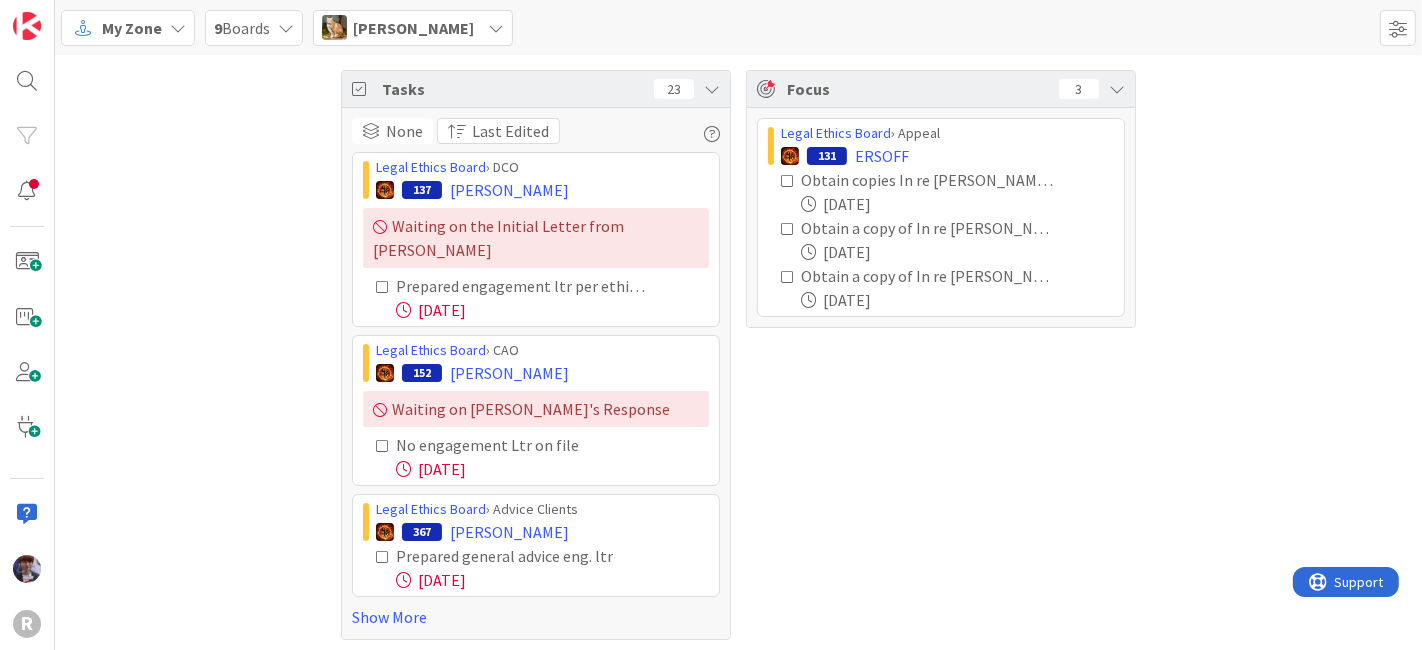 click on "Tasks 23 None Last Edited Legal Ethics Board  › DCO 137 HINMAN  Waiting on the Initial Letter from Stacey Owen Prepared engagement ltr per ethics template 06/10/2025 Legal Ethics Board  › CAO 152 KAHN Waiting on Susan's Response No engagement Ltr on file 07/02/2025 Legal Ethics Board  › Advice Clients 367 HEDRICK Prepared general advice eng. ltr 07/01/2025 Show More Focus 3 Legal Ethics Board  › Appeal  131 ERSOFF Obtain copies In re Leuenberger, 337 Or 183; In re Claussen, 332 Or 466; and In re Leonhardt, 324 Or 498.   In relation to each of these cases, please identify the text of the court identifies the rule which required the disclosure of information or a knowing violation, the allegation of the Bar in relation to that rule, and the ruling of the court in relation to that ruling. 08/01/2025 08/01/2025 Obtain a copy of In re Boothe, 303 Or 643 and identify the analysis related to the attorney’s mental state. 08/01/2025" at bounding box center (738, 355) 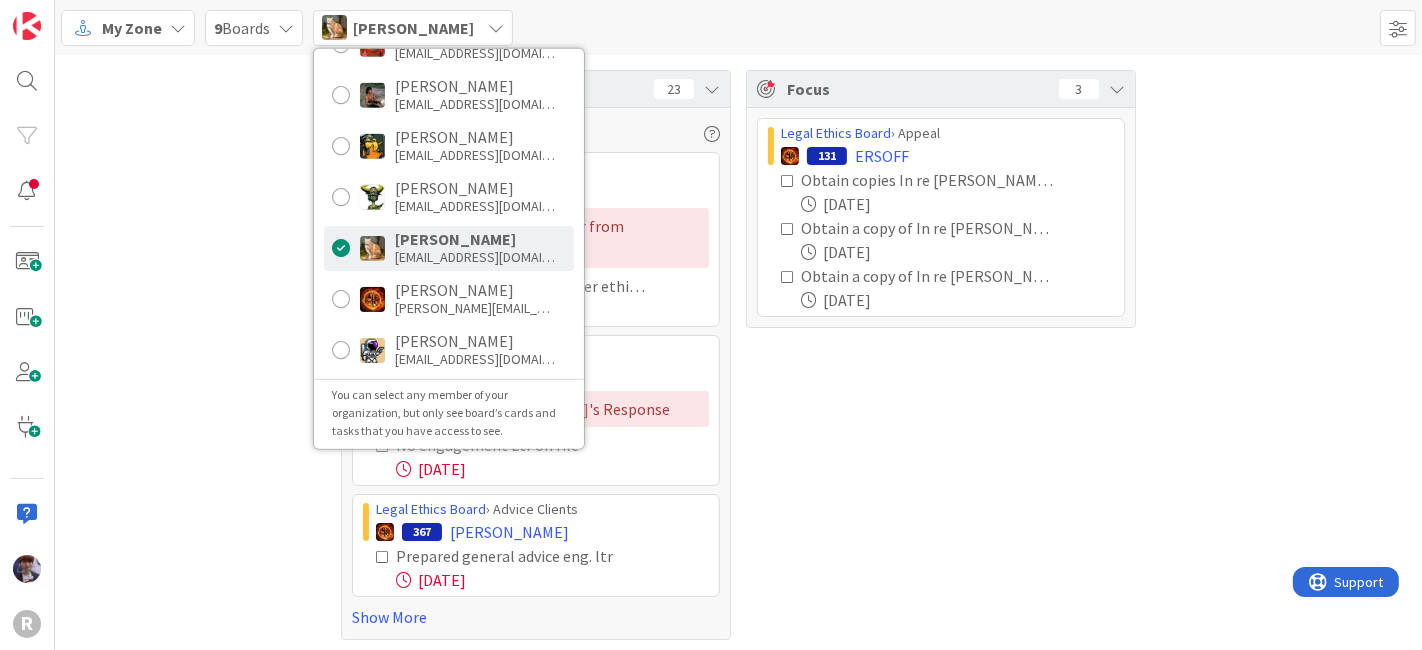 drag, startPoint x: 1128, startPoint y: 323, endPoint x: 609, endPoint y: 112, distance: 560.2517 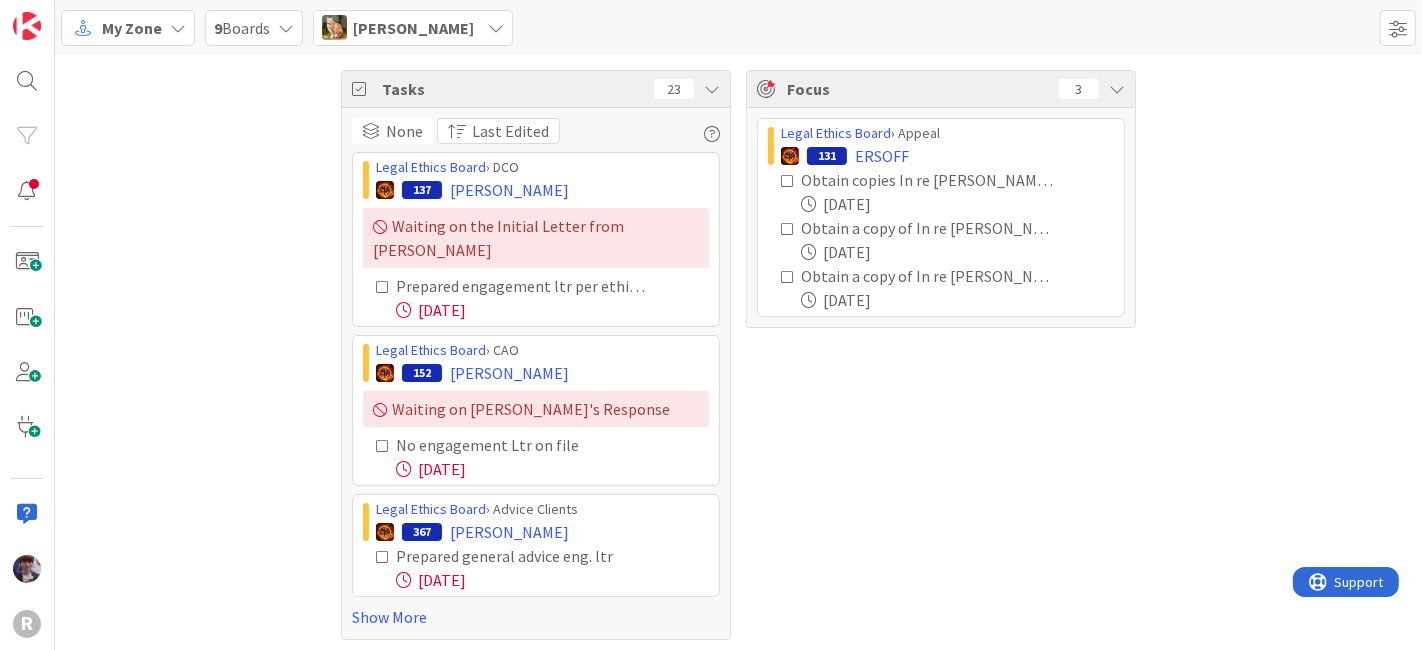 click on "Stacey Burzota" at bounding box center [413, 28] 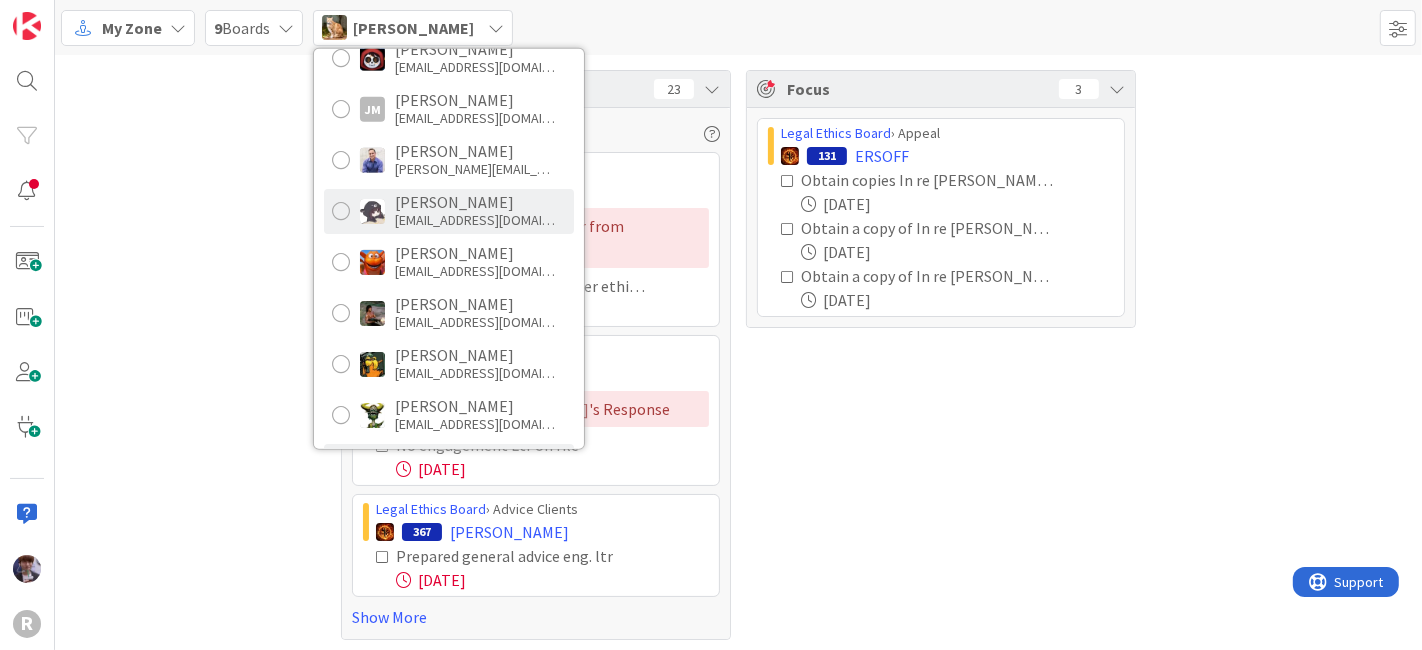 scroll, scrollTop: 165, scrollLeft: 0, axis: vertical 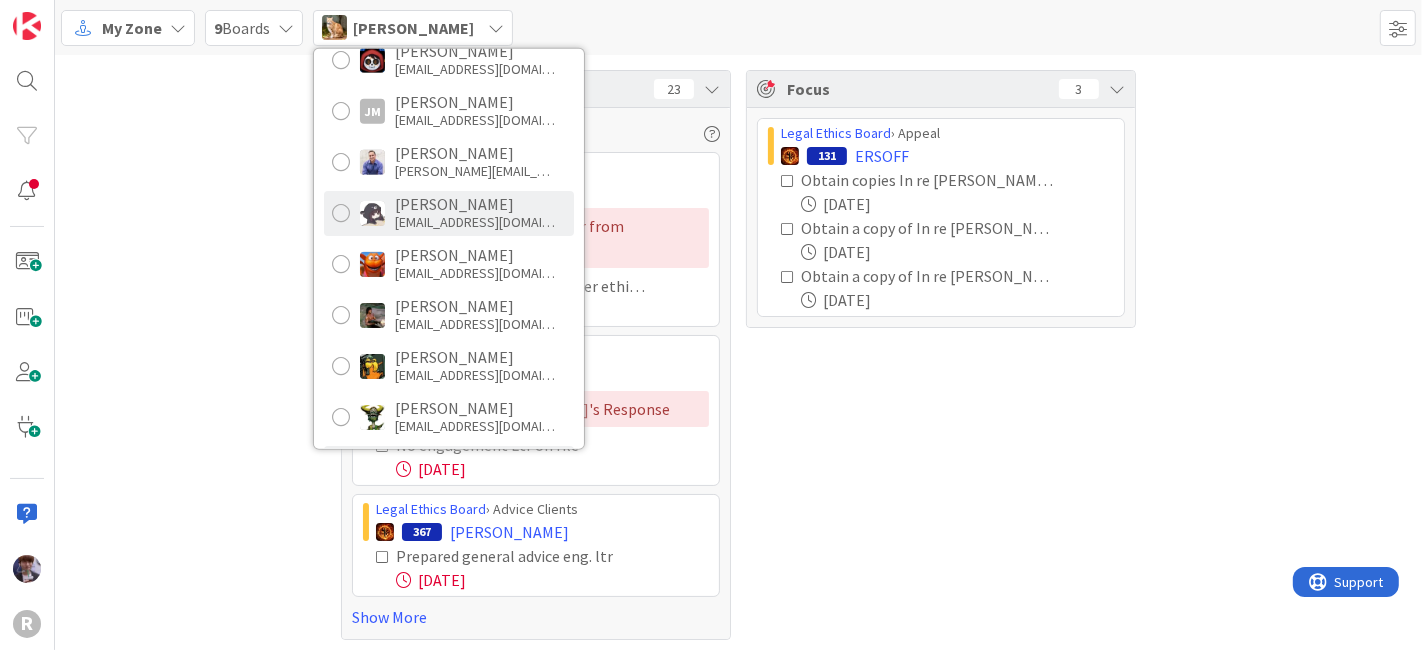 click on "Kelly Nguyen" at bounding box center (475, 204) 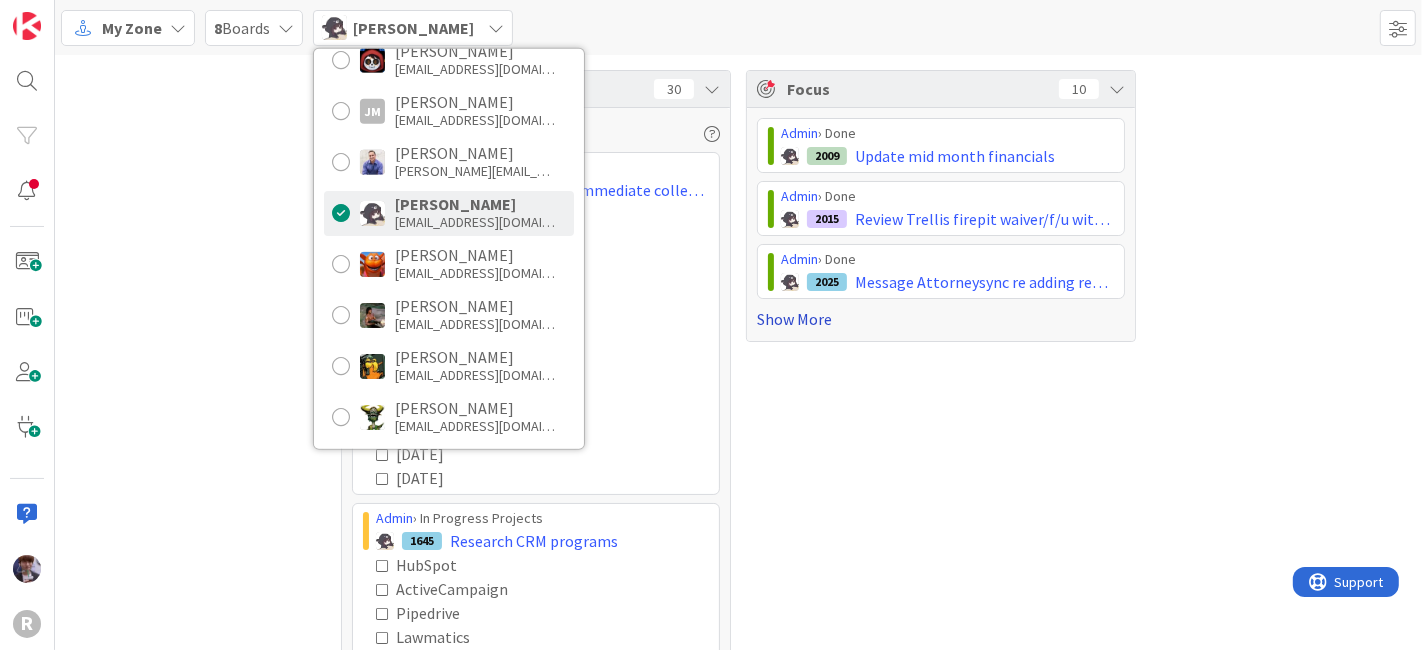 click on "Show More" at bounding box center (941, 319) 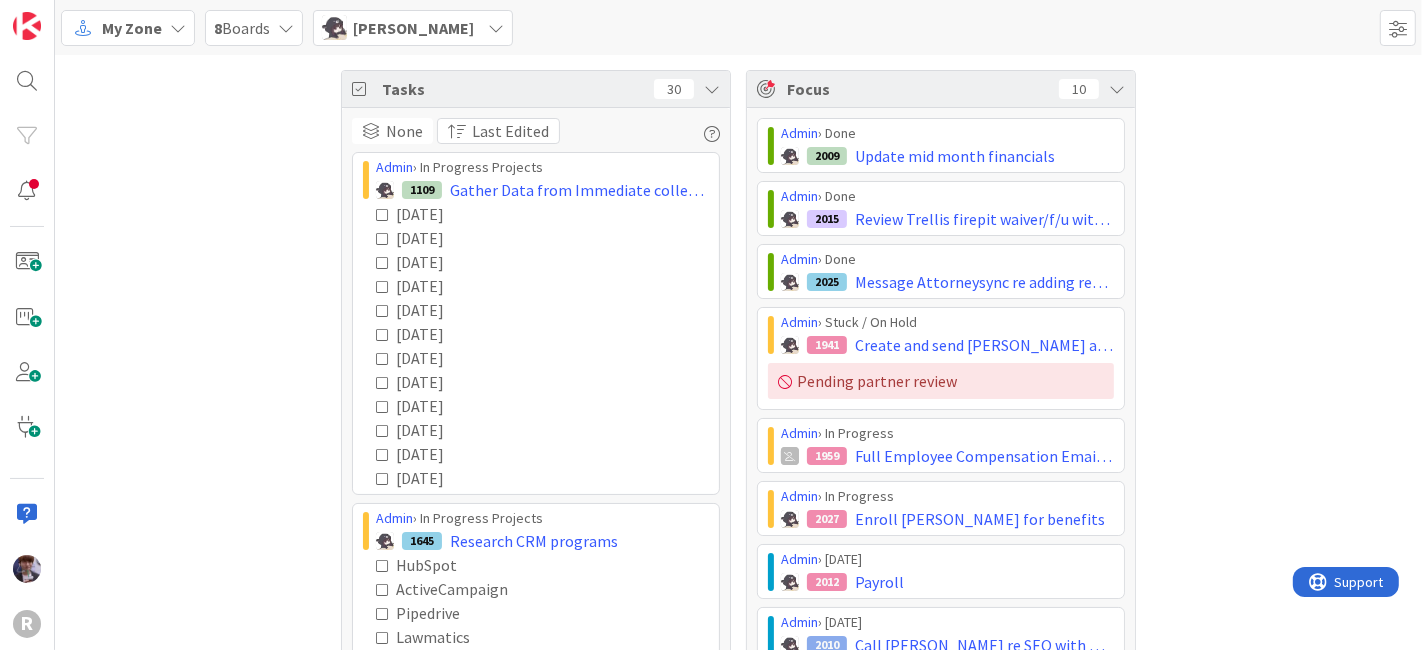 click on "Tasks 30 None Last Edited Admin  › In Progress Projects 1109 Gather Data from Immediate collections from retainers as far back as we can go January 2024 February 2024 March 2024 April 2024 May 2024 June 2024 July 2024 August 2024 September 2024 October 2024 November 2024 December 2024 Admin  › In Progress Projects 1645 Research CRM programs HubSpot ActiveCampaign Pipedrive Lawmatics 06/26/2025 Admin  › In Progress Projects 457 AI integration  Creating AI templates? Research employee usage instructions & circulate if necessary? 05/16/2025 Plaude enterprise possibilities - e.g. recordings for paralegals; privacy policy & cost implications? 05/27/2025 Show More Focus 10 Admin  › Done 2009 Update mid month financials  Admin  › Done 2015 Review Trellis firepit waiver/f/u with Kiara and Minka re picnic  Admin  › Done 2025 Message Attorneysync re adding requirements to payment page on website Admin  › Stuck / On Hold 1941 Create and send Teresa an org chart Pending partner review Admin  › In Progress" at bounding box center (738, 487) 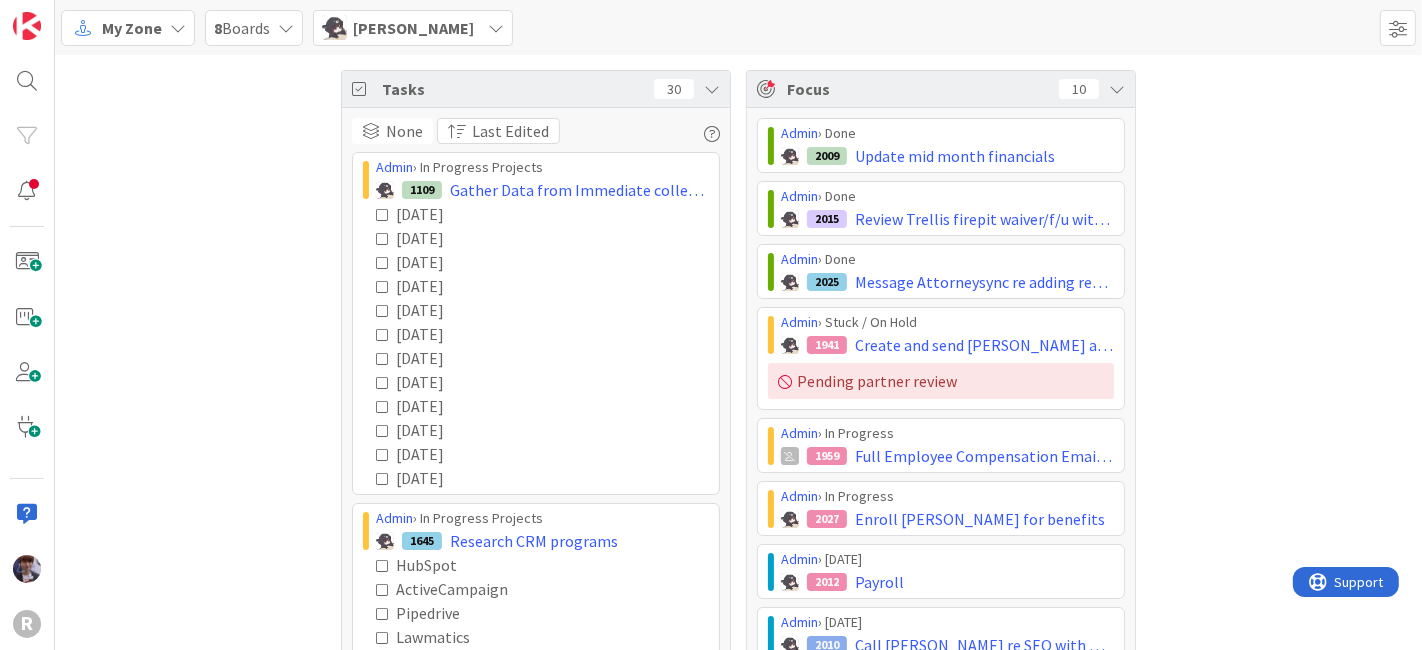click at bounding box center (712, 89) 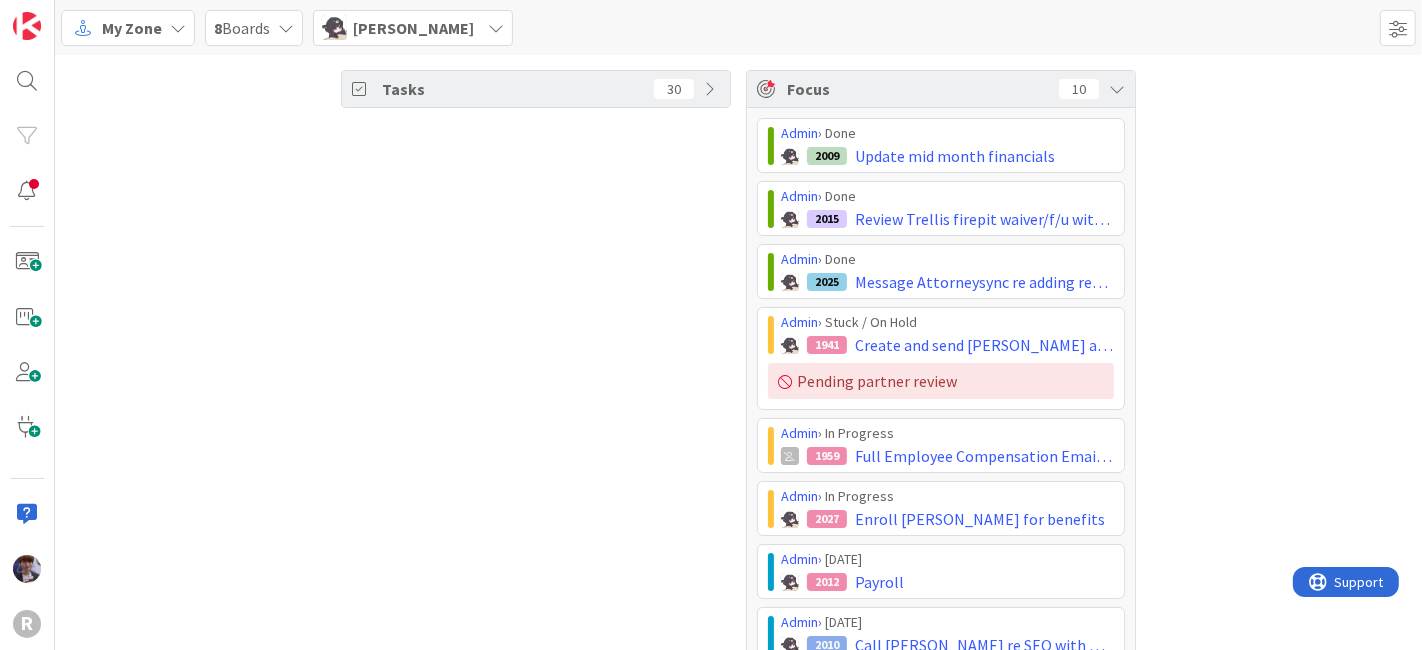 click on "Tasks 30" at bounding box center [536, 450] 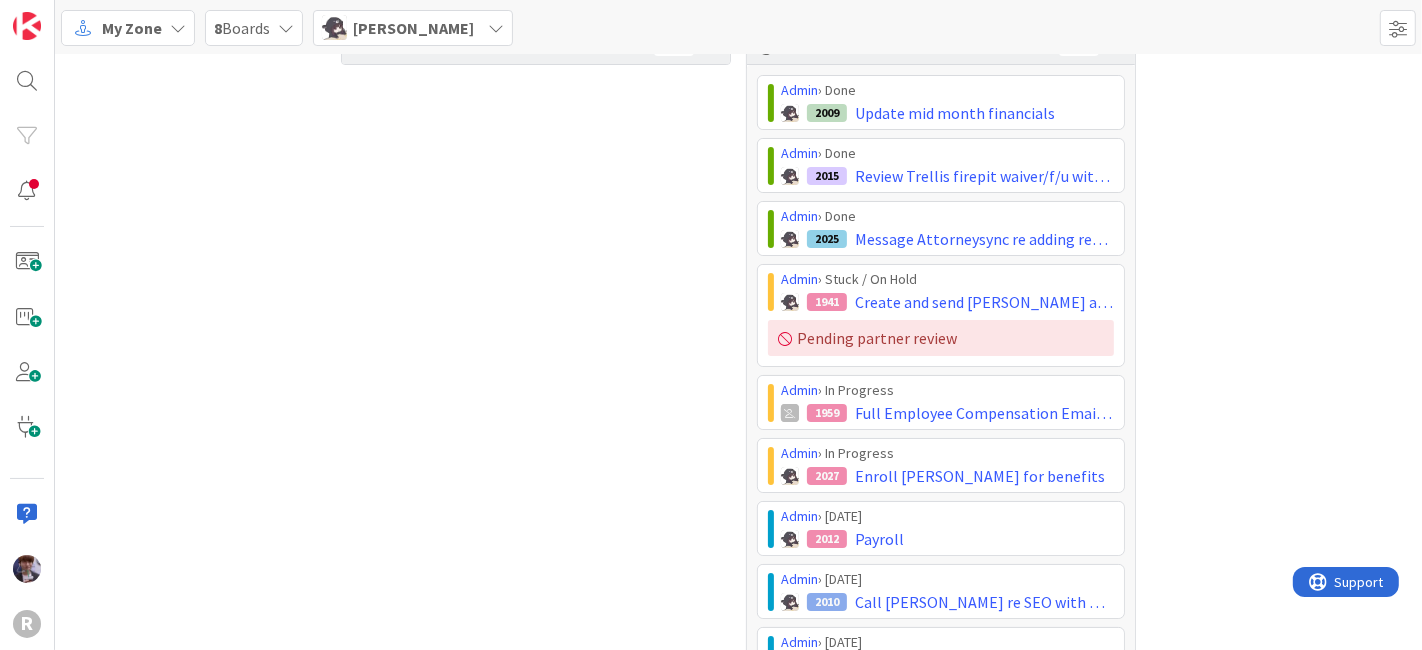 scroll, scrollTop: 27, scrollLeft: 0, axis: vertical 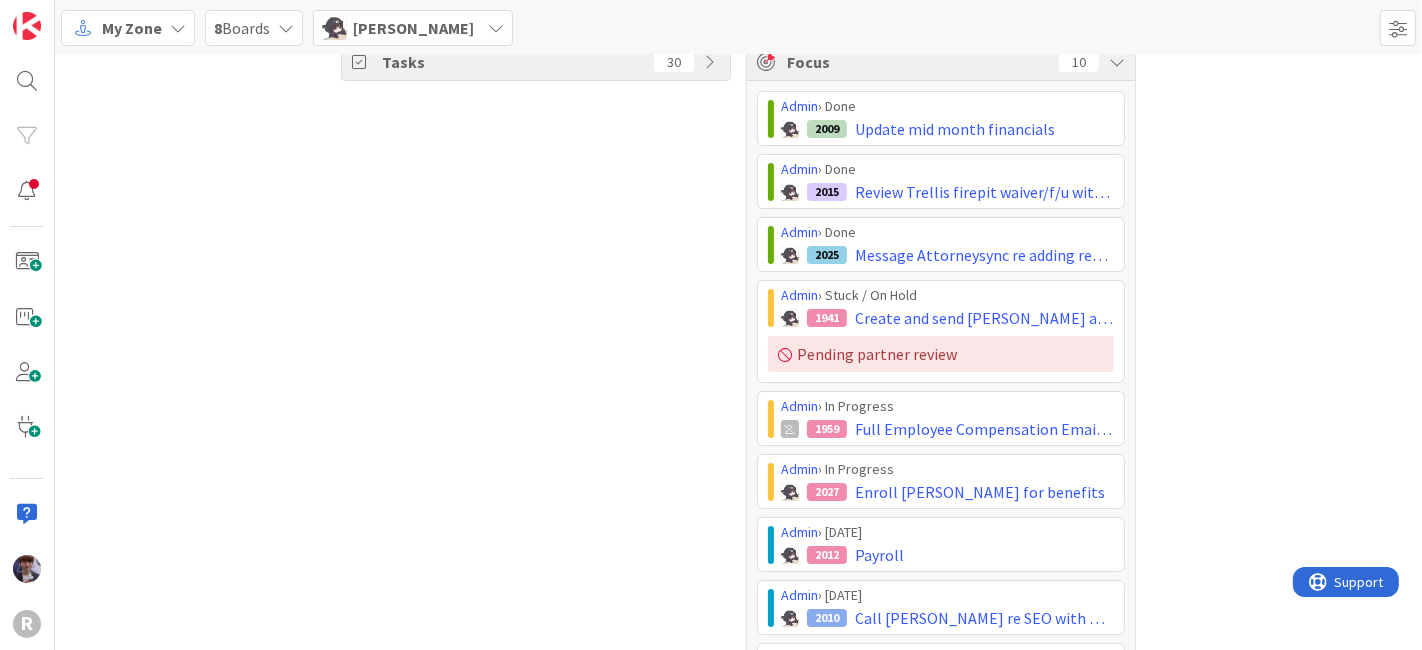 click on "Tasks 30" at bounding box center (536, 423) 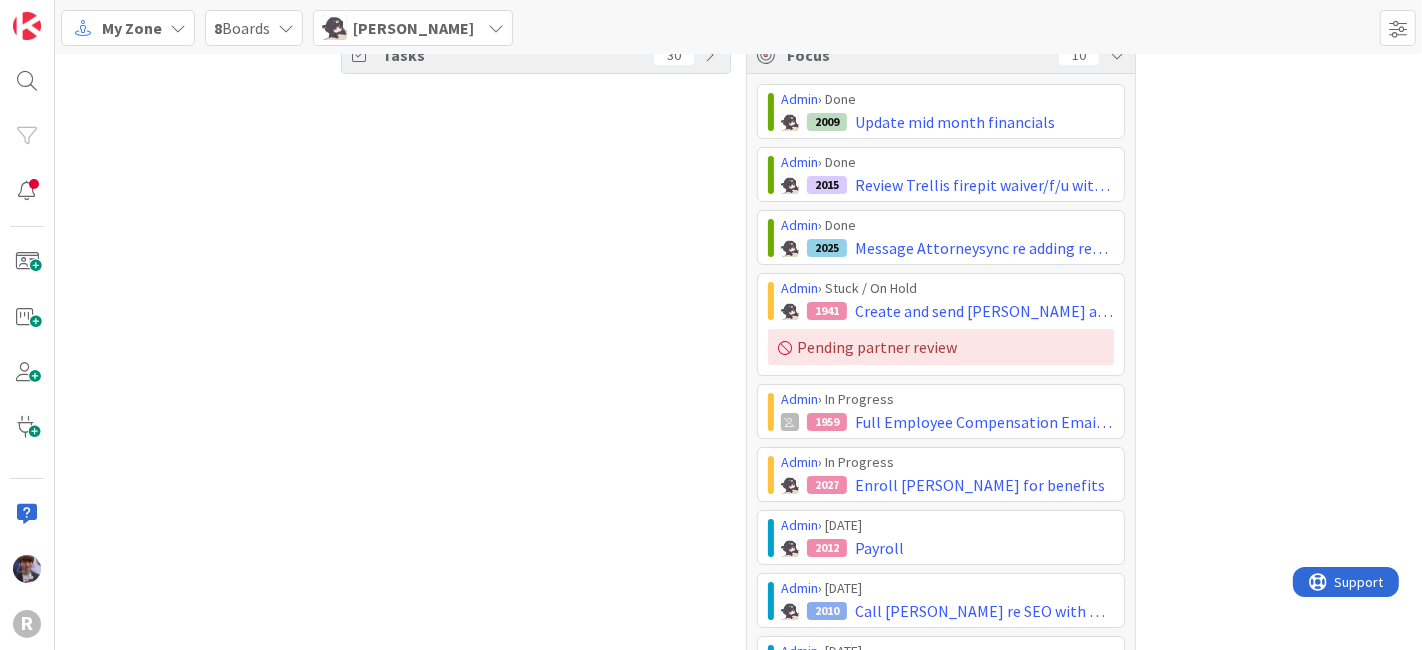 scroll, scrollTop: 42, scrollLeft: 0, axis: vertical 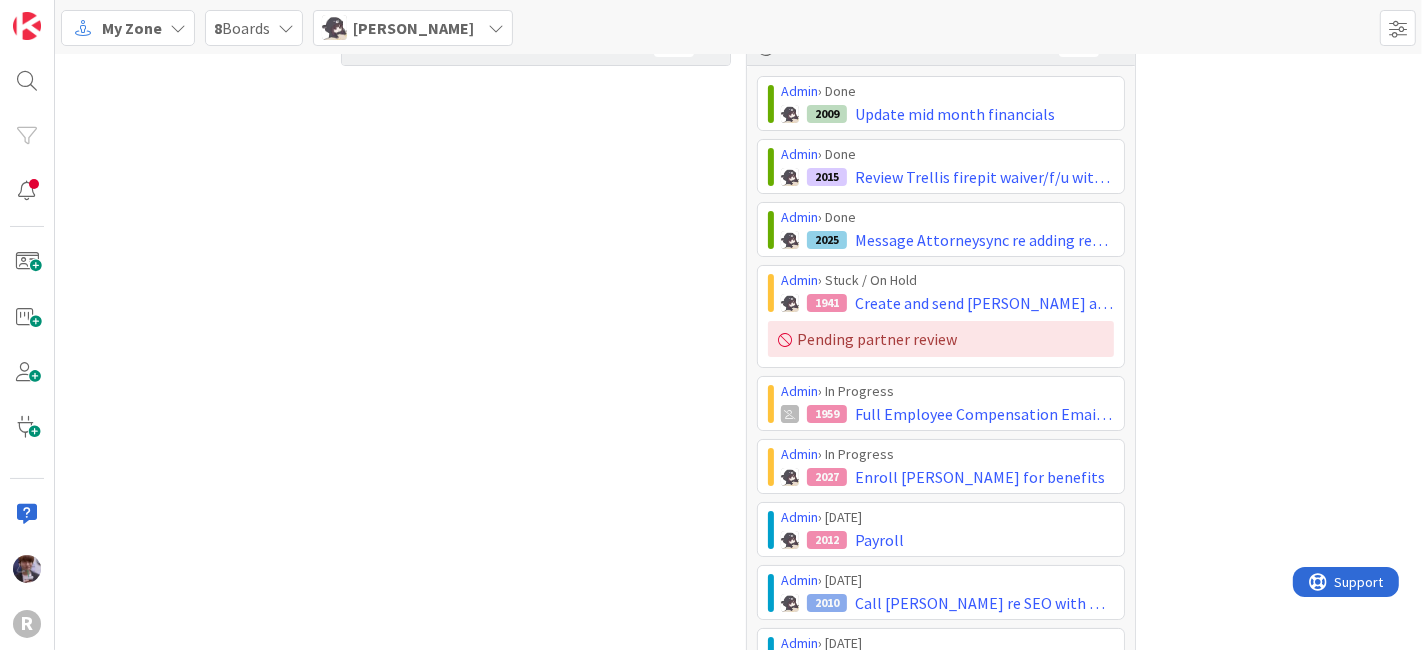 click on "Tasks 30 Focus 10 Admin  › Done 2009 Update mid month financials  Admin  › Done 2015 Review Trellis firepit waiver/f/u with Kiara and Minka re picnic  Admin  › Done 2025 Message Attorneysync re adding requirements to payment page on website Admin  › Stuck / On Hold 1941 Create and send Teresa an org chart Pending partner review Admin  › In Progress 1959 Full Employee Compensation Email - Max Admin  › In Progress 2027 Enroll Devine for benefits Admin  › Today 2012 Payroll Admin  › Today 2010 Call Justin Horner re SEO with WA office Admin  › Today 1866 Call ADP to cancel handbook Admin  › Today 2039 Check and transfer partial Yale deposit to trust Show Less" at bounding box center (738, 408) 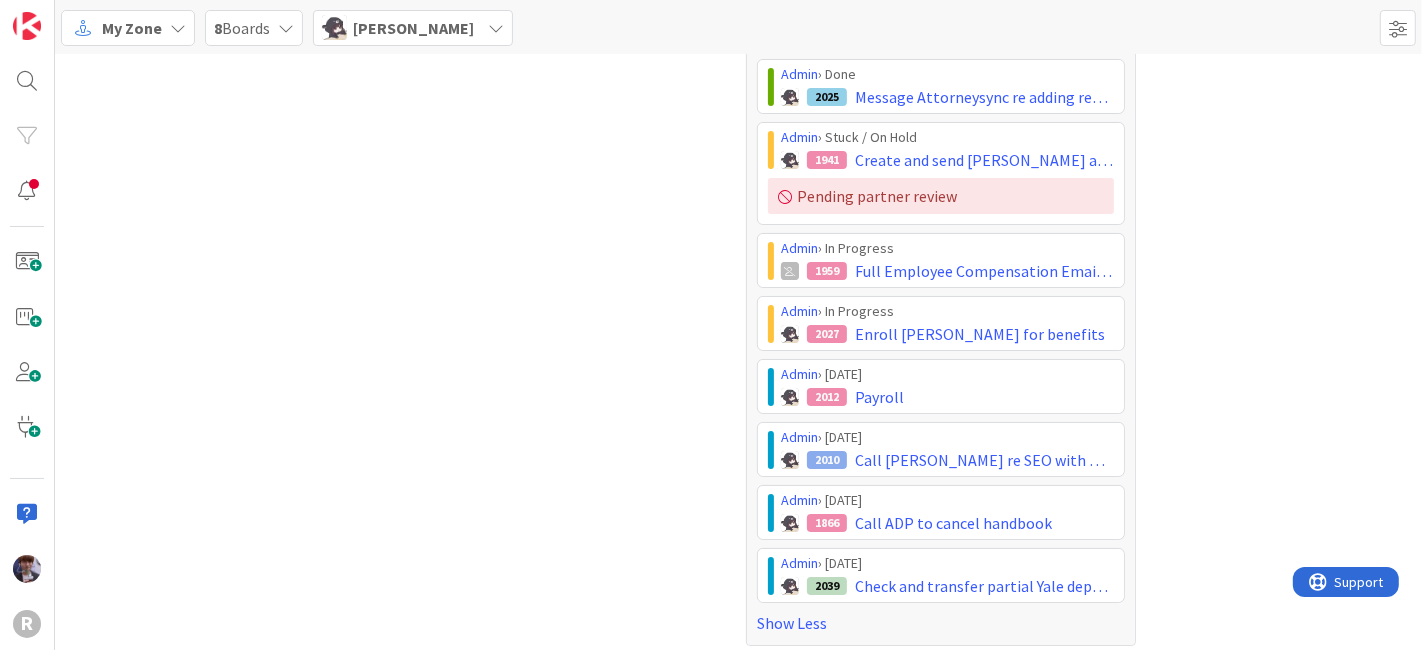 scroll, scrollTop: 188, scrollLeft: 0, axis: vertical 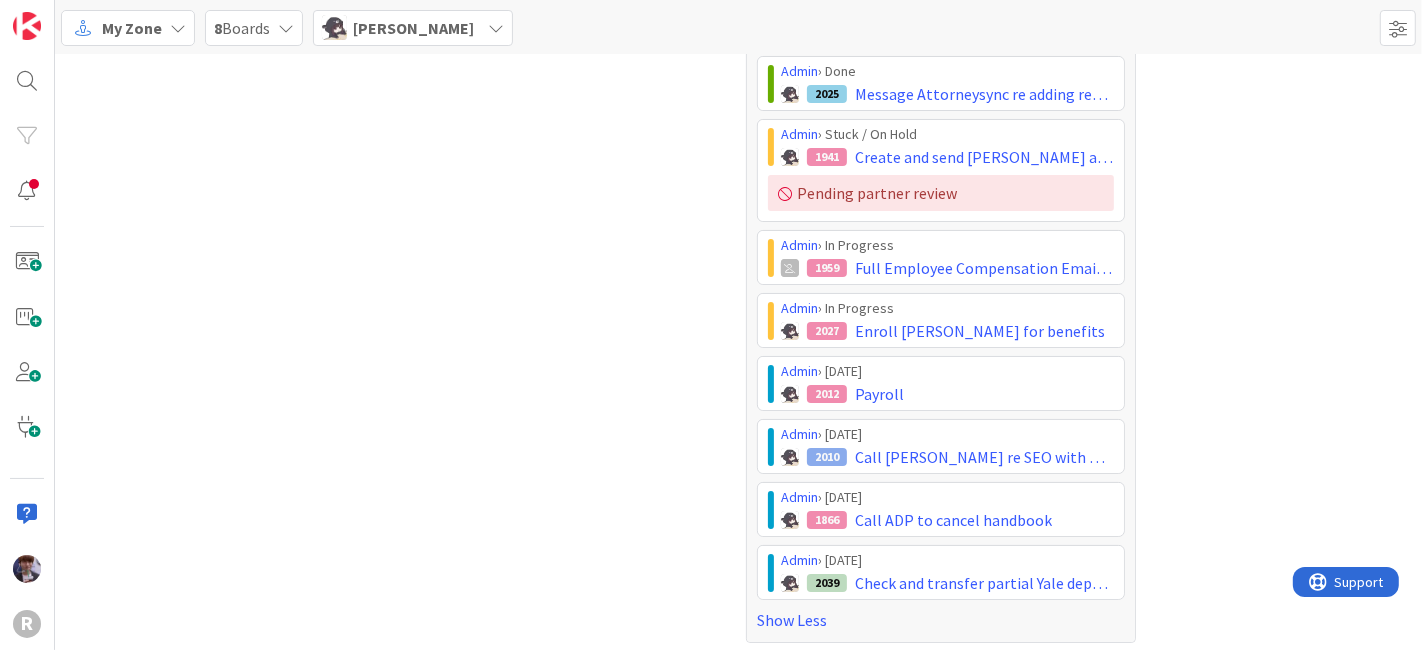 click on "Kelly Nguyen" at bounding box center (413, 28) 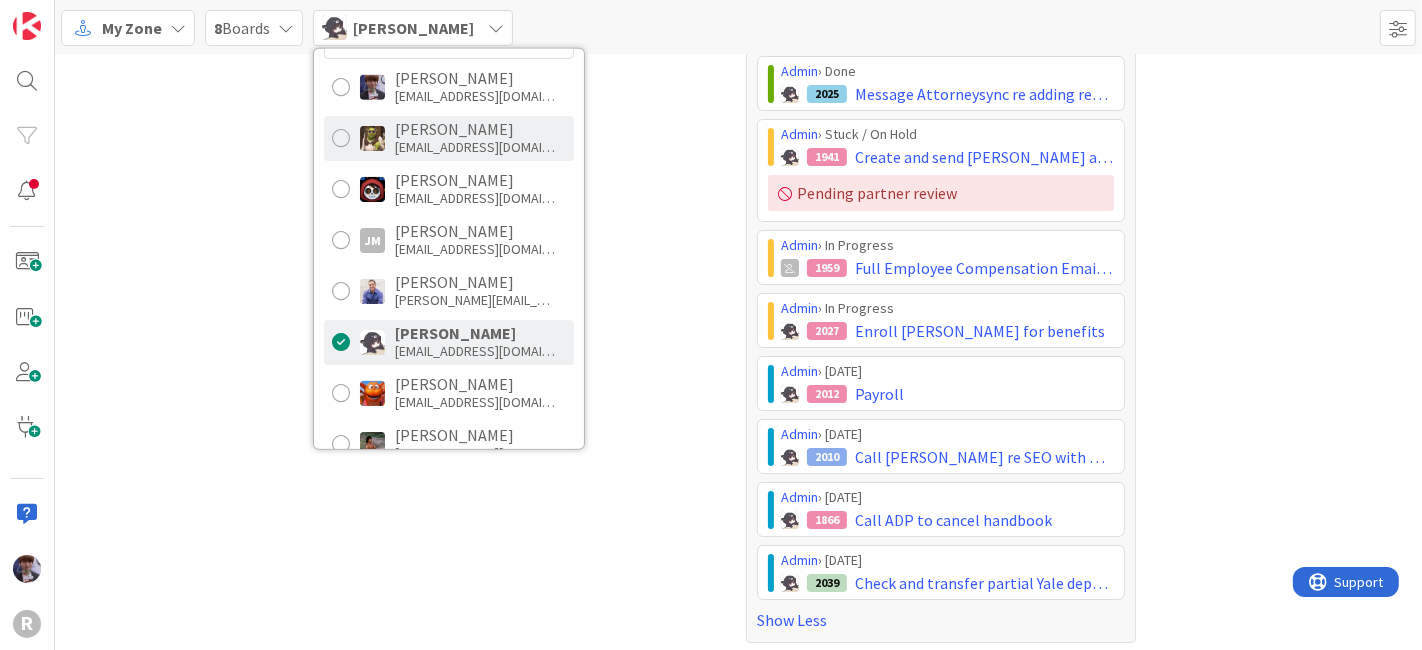 scroll, scrollTop: 0, scrollLeft: 0, axis: both 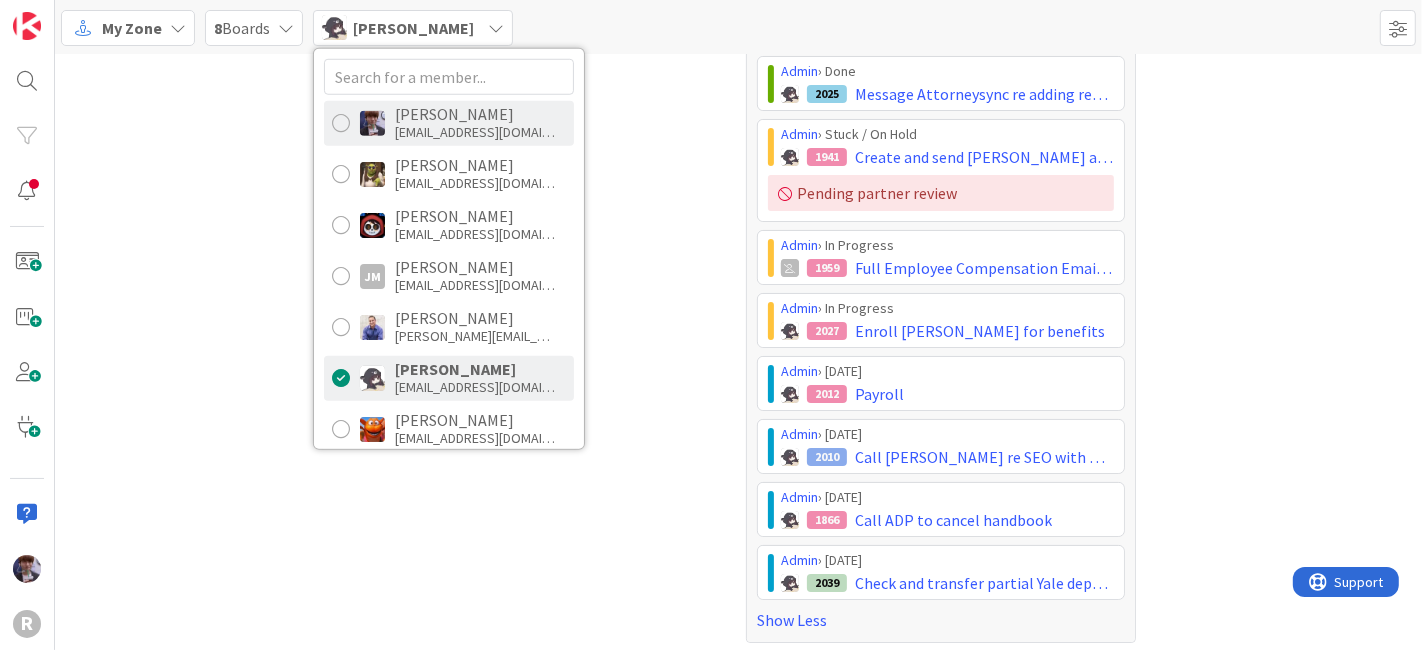 click on "mfriesen@reutercorbett.com" at bounding box center (475, 132) 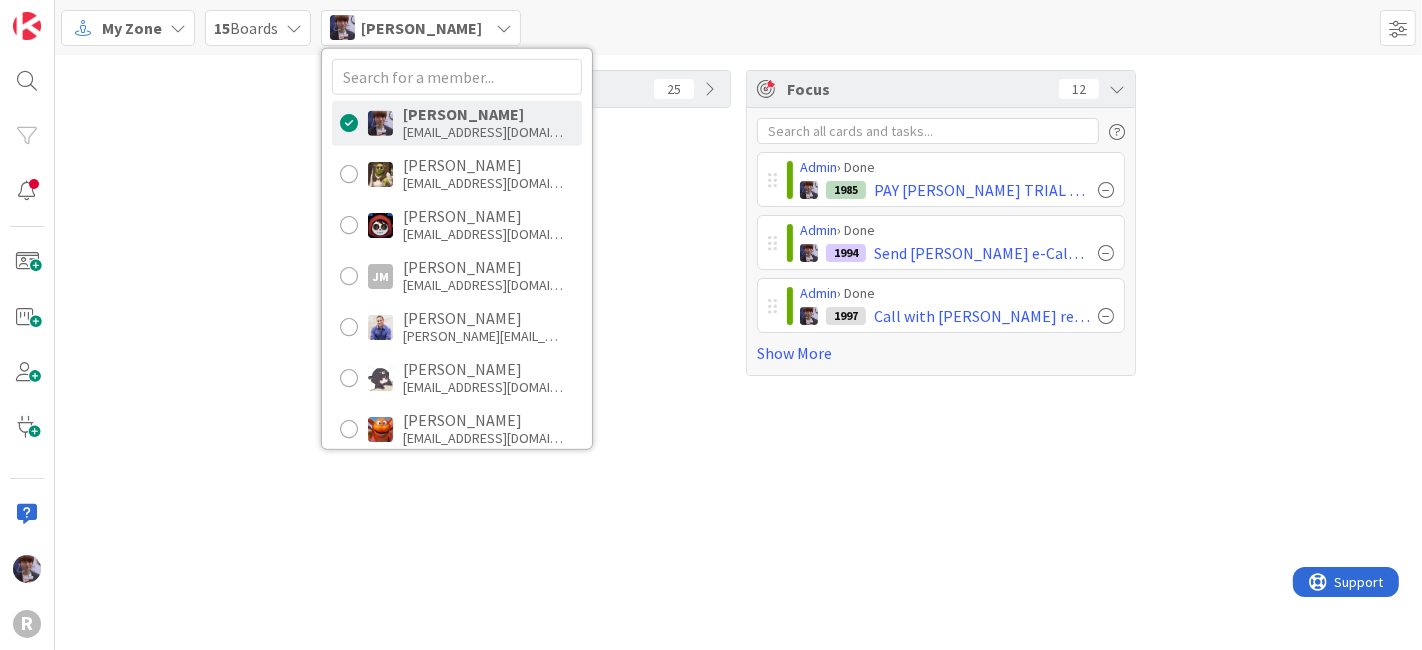 click on "Tasks 25 Focus 12 Admin  › Done 1985 PAY LEMKE TRIAL DAY 3-4 Admin  › Done 1994 Send Teresa P. e-Calendar invite Admin  › Done 1997 Call with Dimitri re Kanban tech issues @1 pm July 15 Show More" at bounding box center [738, 223] 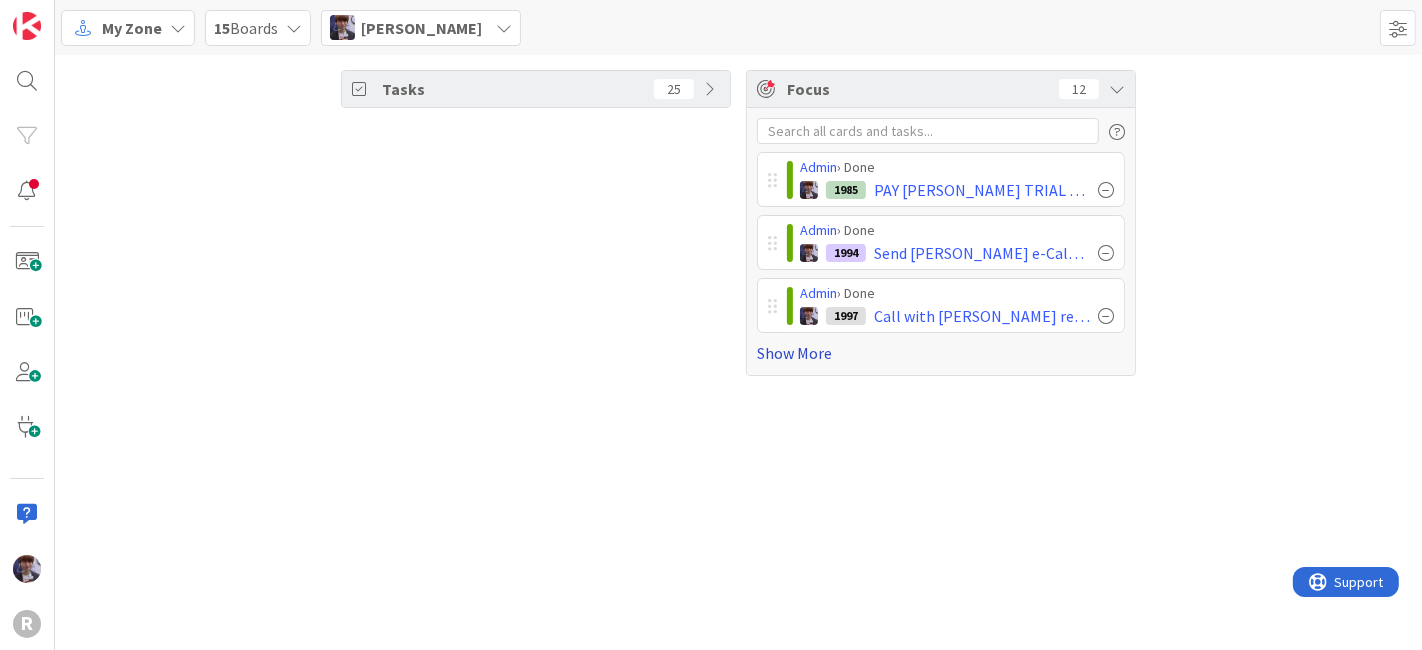 click on "Show More" at bounding box center [941, 353] 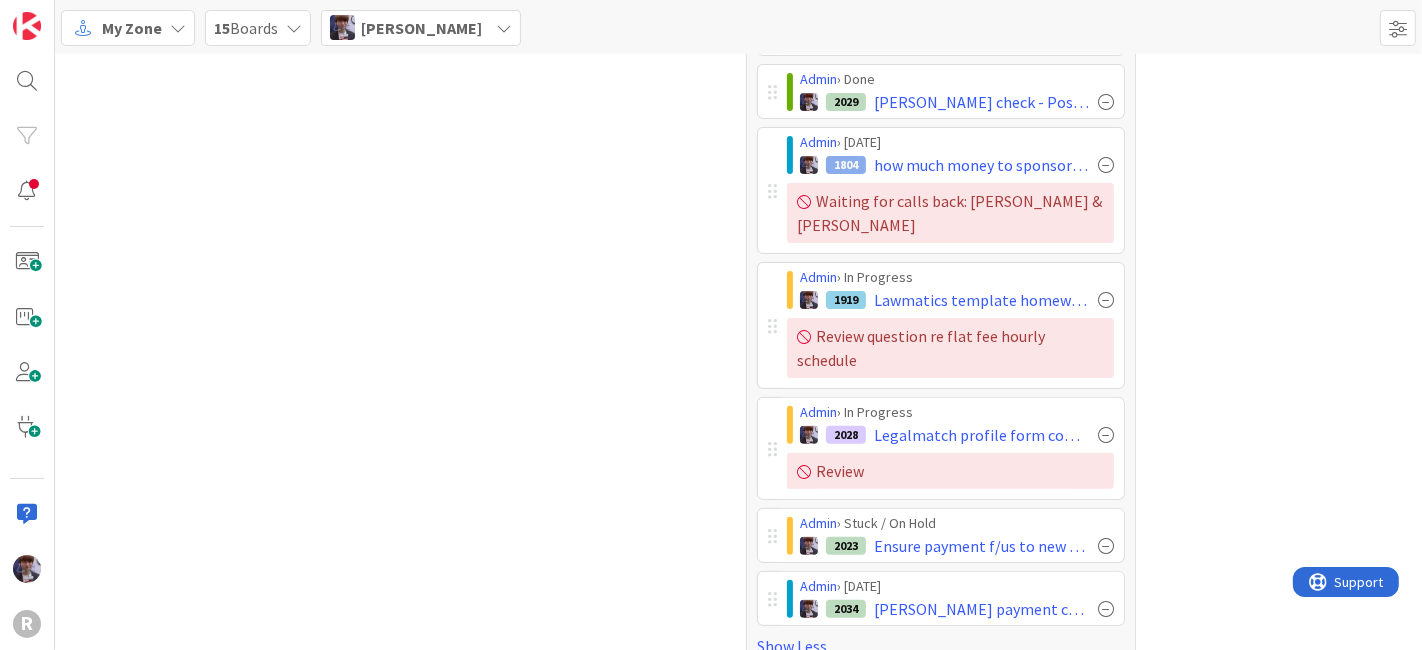 scroll, scrollTop: 468, scrollLeft: 0, axis: vertical 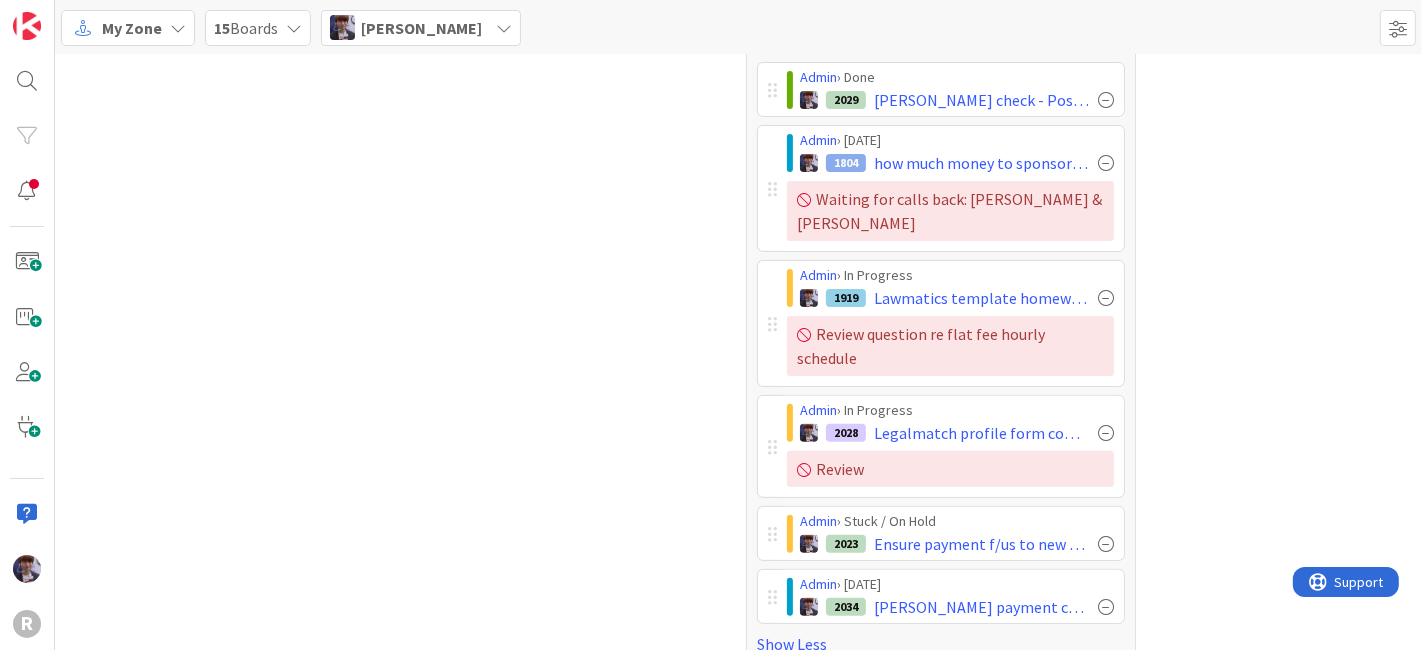 drag, startPoint x: 1205, startPoint y: 183, endPoint x: 1161, endPoint y: 274, distance: 101.07918 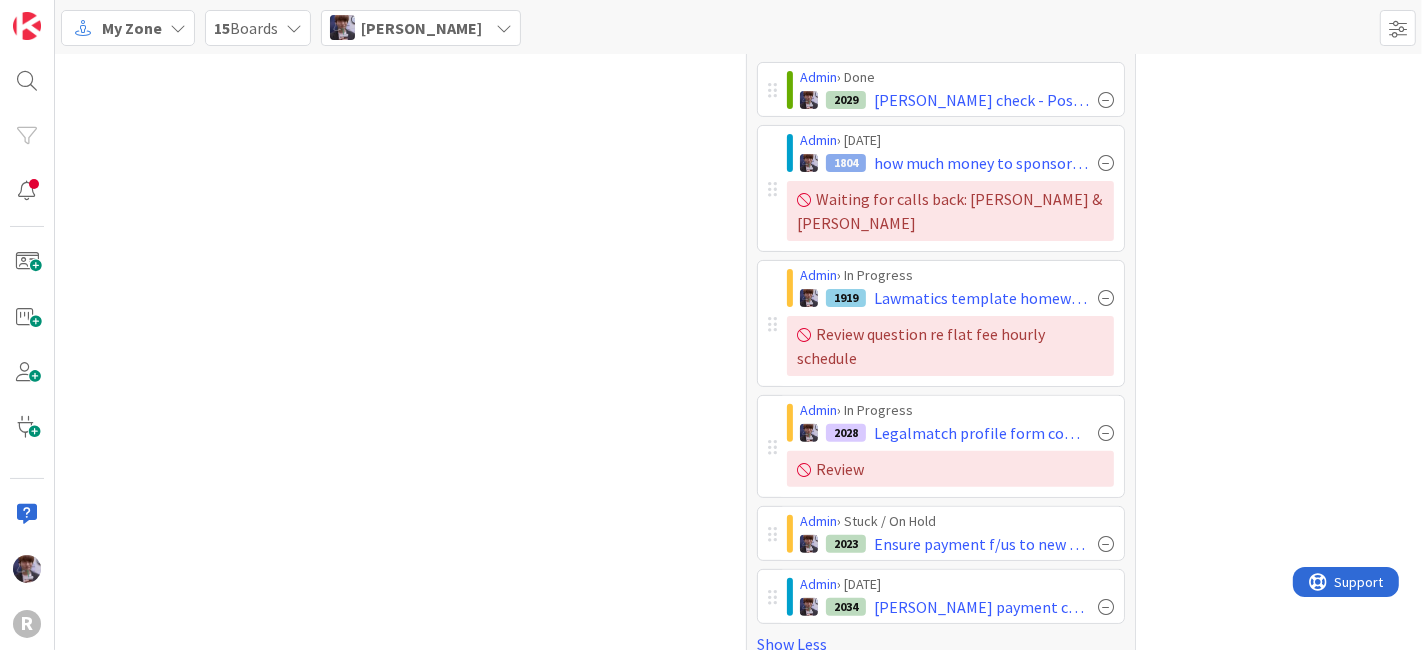 click on "Tasks 25 Focus 12 Admin  › Done 1985 PAY LEMKE TRIAL DAY 3-4 Admin  › Done 1994 Send Teresa P. e-Calendar invite Admin  › Done 1997 Call with Dimitri re Kanban tech issues @1 pm July 15 Admin  › Done 2018 Lemke Cedergreen & Van Bergen checks & Ted reimbursement check - update Clio, Onpoint register & PositivePay Admin  › Today 2014 July 16: 3rd Lawmatics Onboarding @10 am Admin  › Today 2035 Meeting with John Grant @ 2pm: Review Data entry on Google sheet & next steps Admin  › Done 2029 Seidensticker check - Positivepay, Clio & Onpoint register Admin  › Today 1804 how much money to sponsor mba/osbar - look up how much it costs for different levels of sponsorships - Try Calling again Waiting for calls back: Cathy Petrecca & JB Kim Admin  › In Progress 1919 Lawmatics template homework - edit flat fee ltr directly on the platform & add contingency once finished Review question re flat fee hourly schedule Admin  › In Progress 2028 Legalmatch profile form complete & forward to TWR Review Admin" at bounding box center [738, 134] 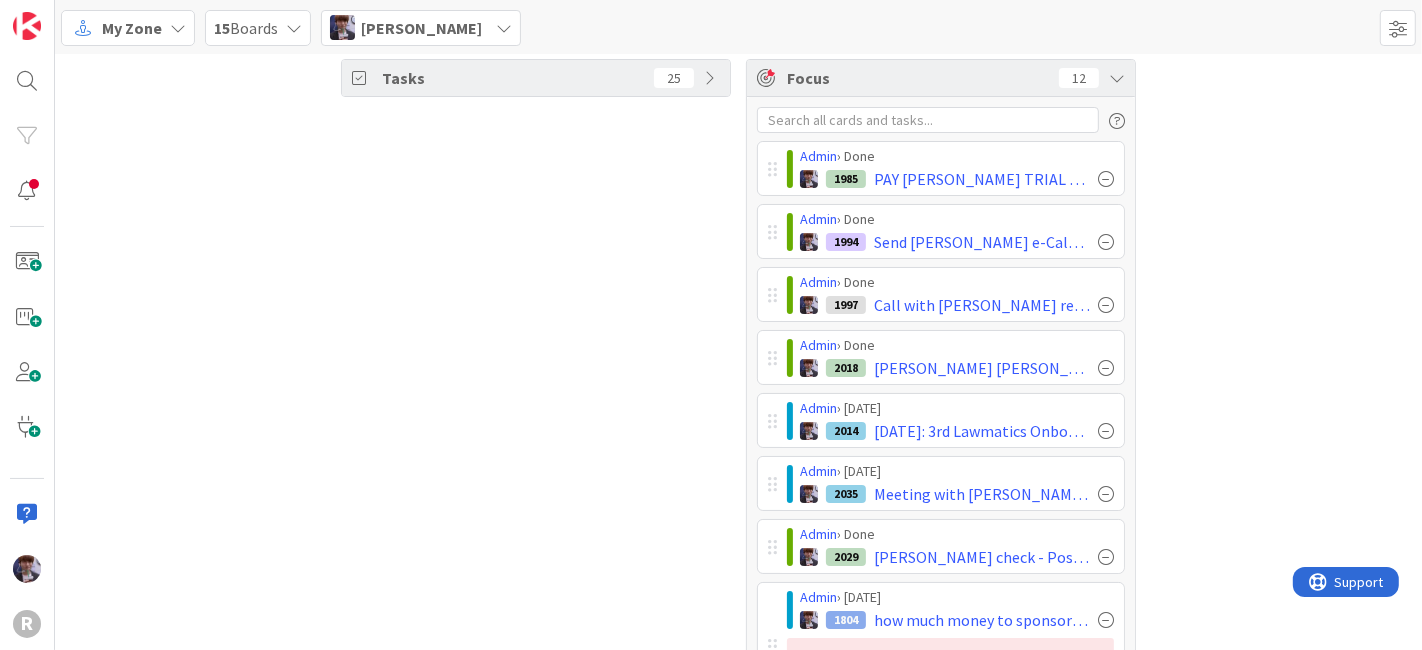scroll, scrollTop: 0, scrollLeft: 0, axis: both 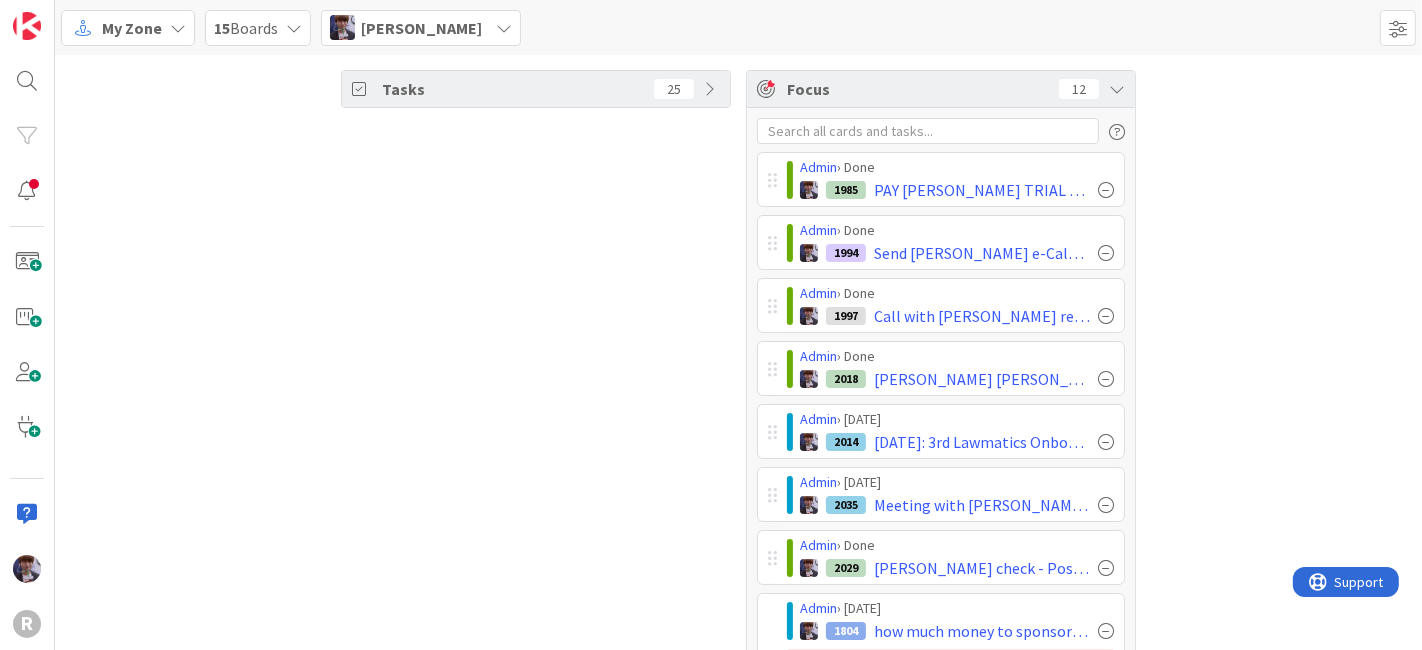 click on "Minka Laine Friesen" at bounding box center [421, 28] 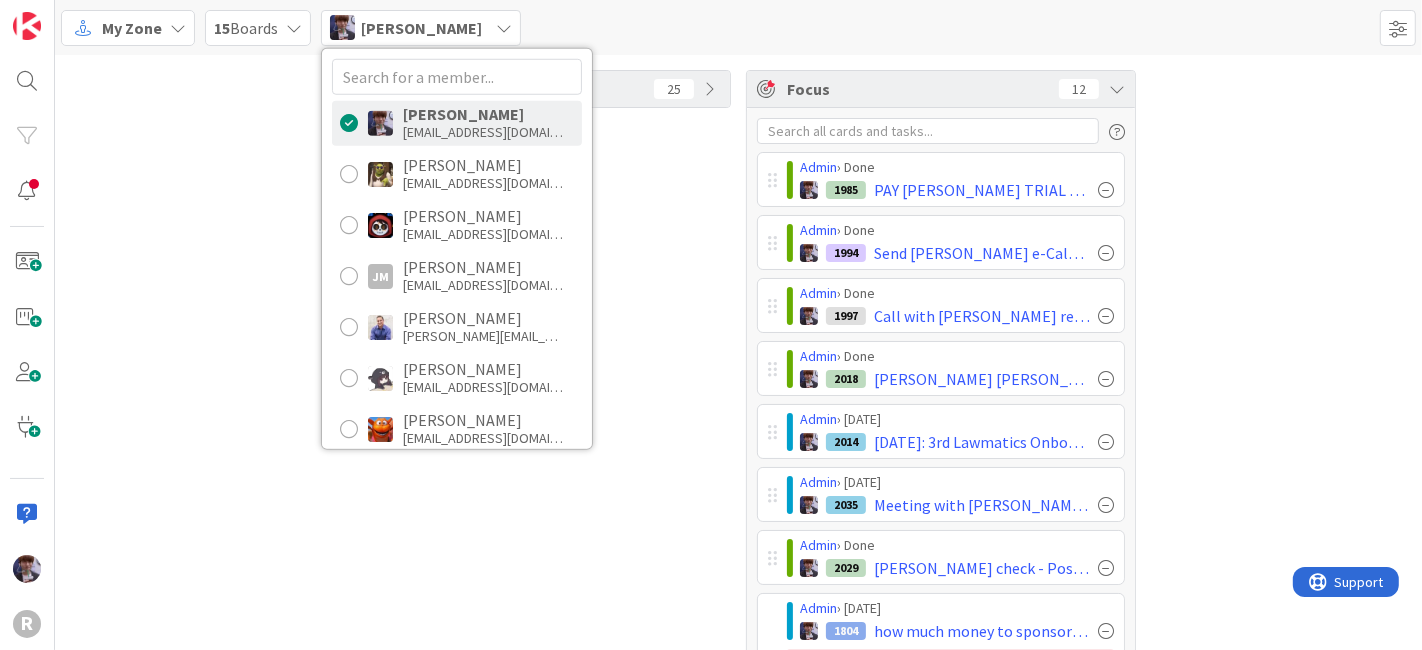 click on "Tasks 25" at bounding box center (536, 602) 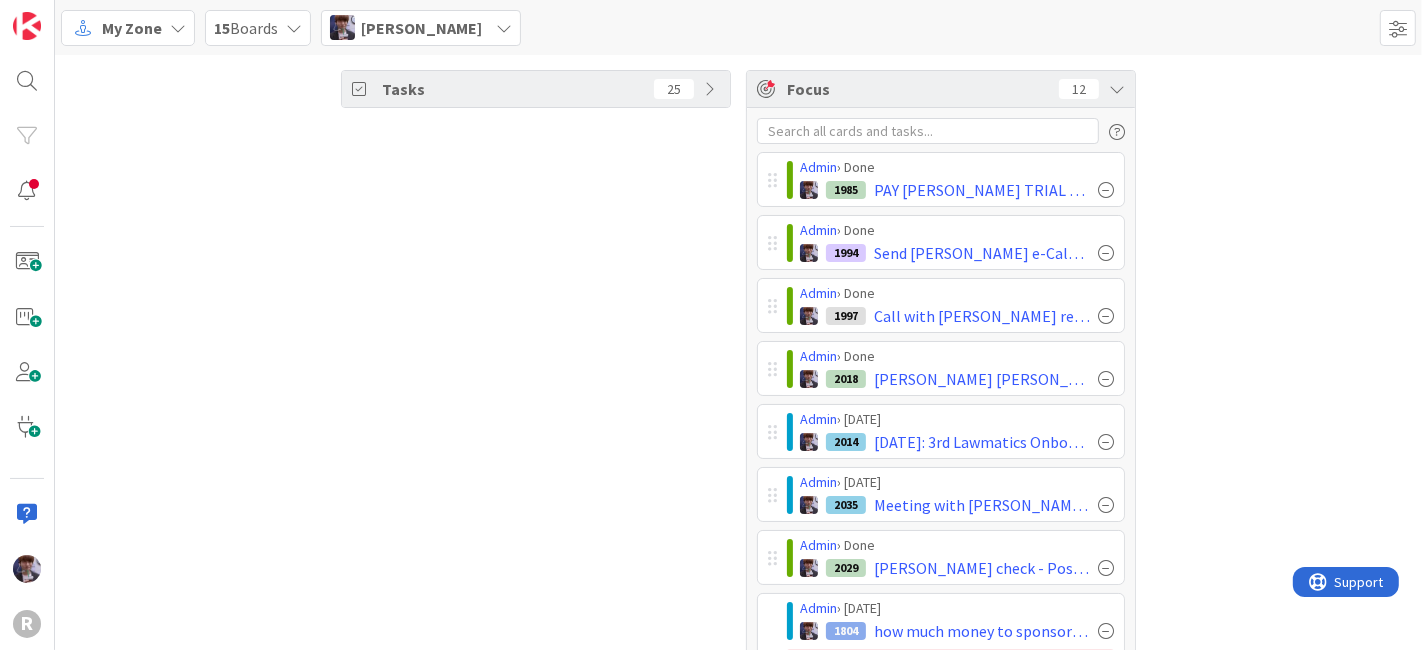 click on "Tasks 25 Focus 12 Admin  › Done 1985 PAY LEMKE TRIAL DAY 3-4 Admin  › Done 1994 Send Teresa P. e-Calendar invite Admin  › Done 1997 Call with Dimitri re Kanban tech issues @1 pm July 15 Admin  › Done 2018 Lemke Cedergreen & Van Bergen checks & Ted reimbursement check - update Clio, Onpoint register & PositivePay Admin  › Today 2014 July 16: 3rd Lawmatics Onboarding @10 am Admin  › Today 2035 Meeting with John Grant @ 2pm: Review Data entry on Google sheet & next steps Admin  › Done 2029 Seidensticker check - Positivepay, Clio & Onpoint register Admin  › Today 1804 how much money to sponsor mba/osbar - look up how much it costs for different levels of sponsorships - Try Calling again Waiting for calls back: Cathy Petrecca & JB Kim Admin  › In Progress 1919 Lawmatics template homework - edit flat fee ltr directly on the platform & add contingency once finished Review question re flat fee hourly schedule Admin  › In Progress 2028 Legalmatch profile form complete & forward to TWR Review Admin" at bounding box center [738, 602] 